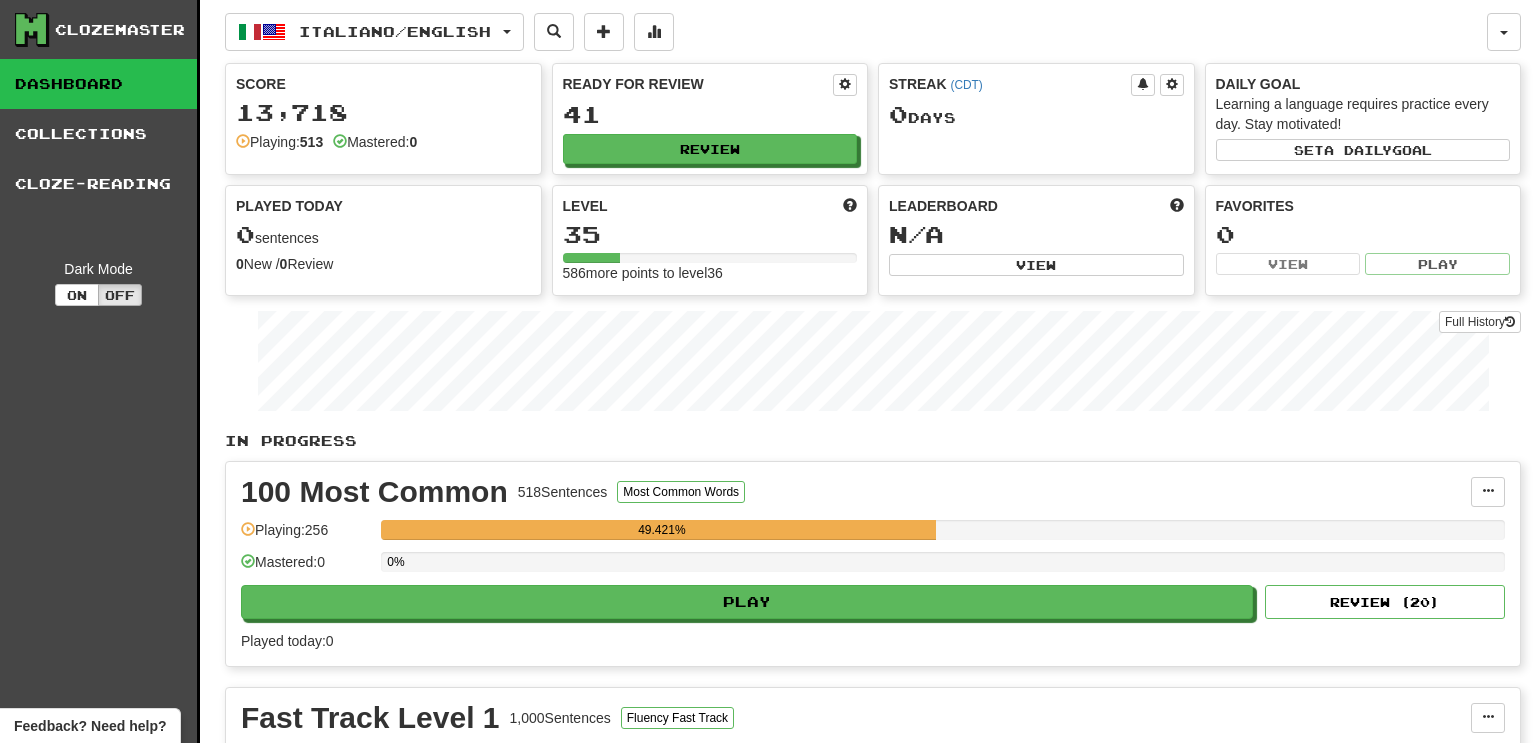 scroll, scrollTop: 0, scrollLeft: 0, axis: both 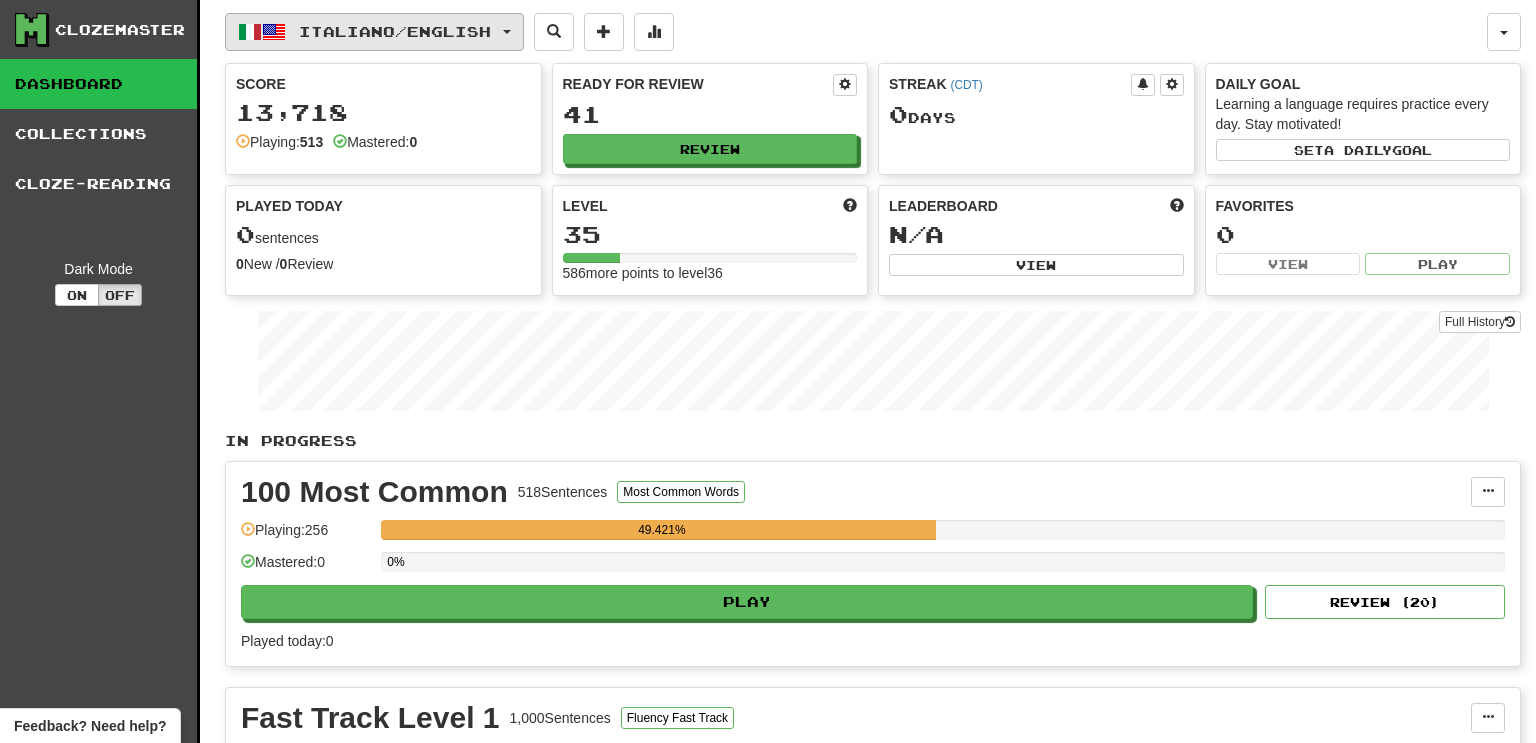 click on "Italiano  /  English" at bounding box center (374, 32) 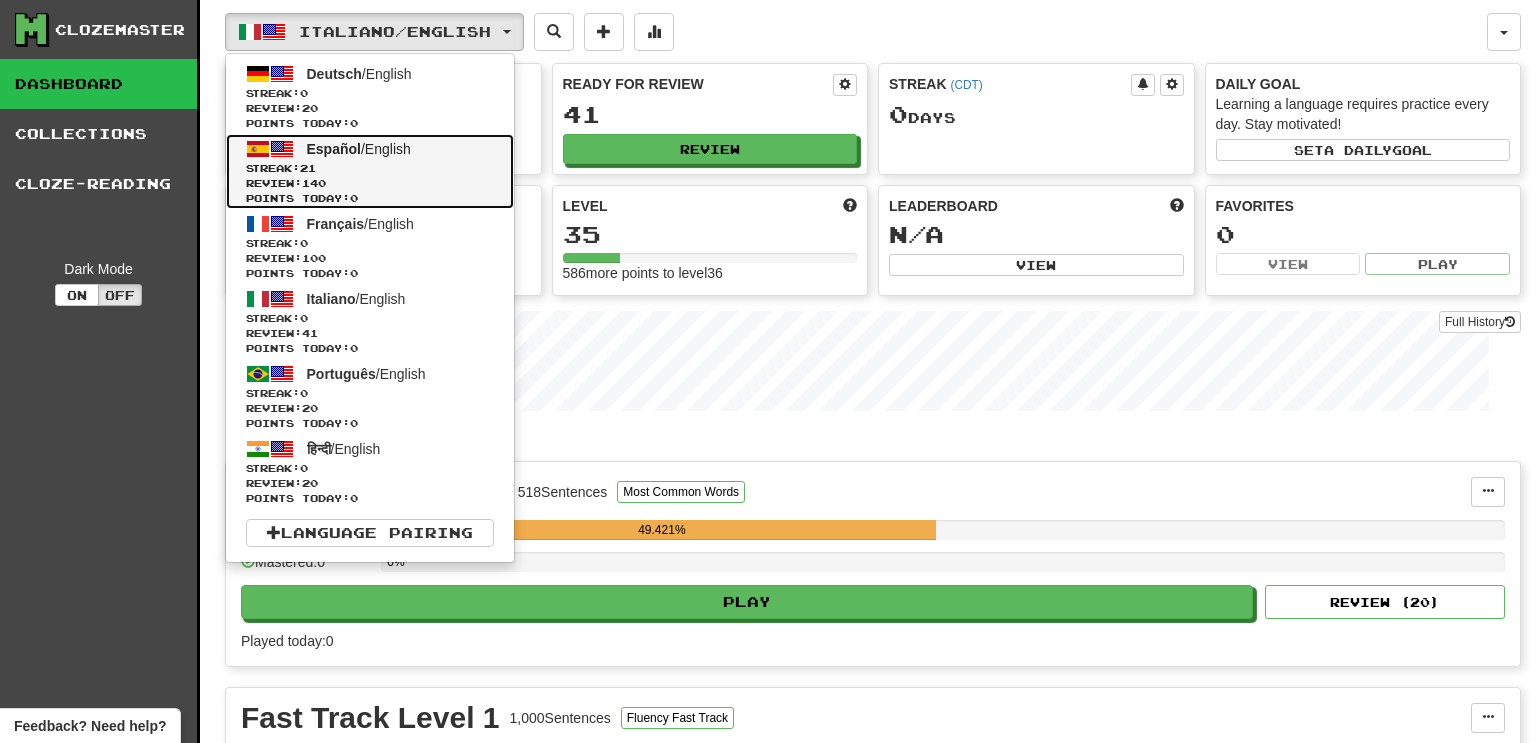 click on "Points today:  0" at bounding box center [370, 198] 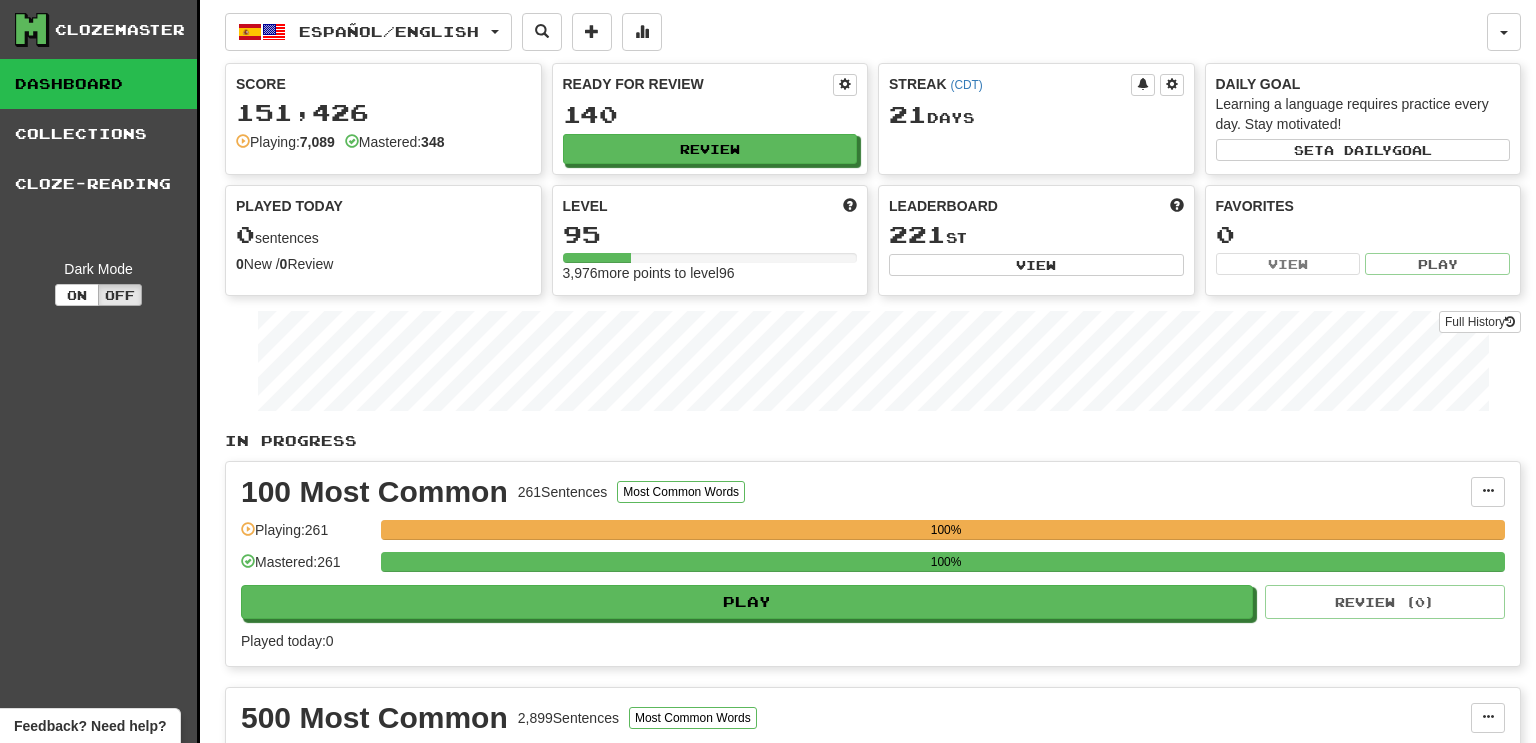 scroll, scrollTop: 0, scrollLeft: 0, axis: both 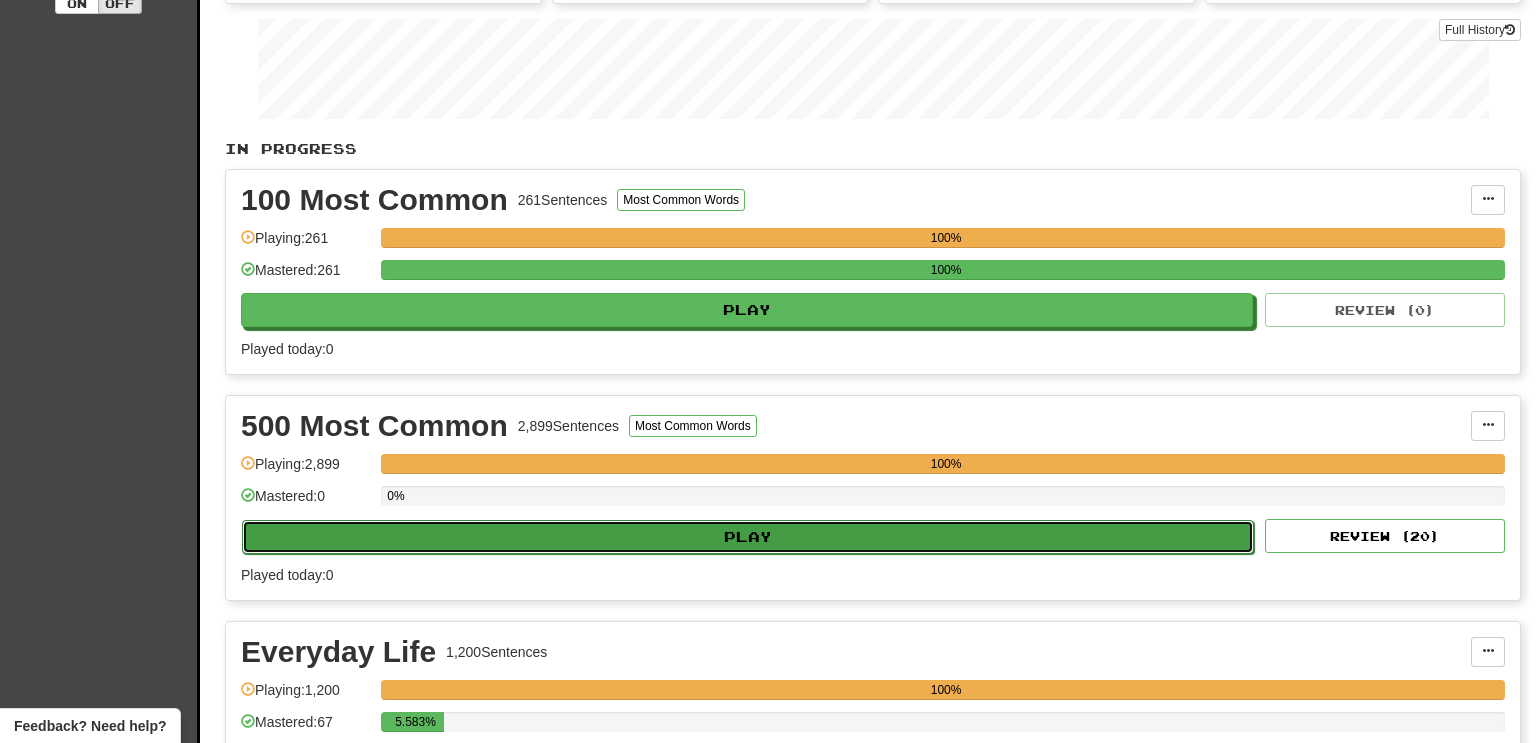 click on "Play" at bounding box center (748, 537) 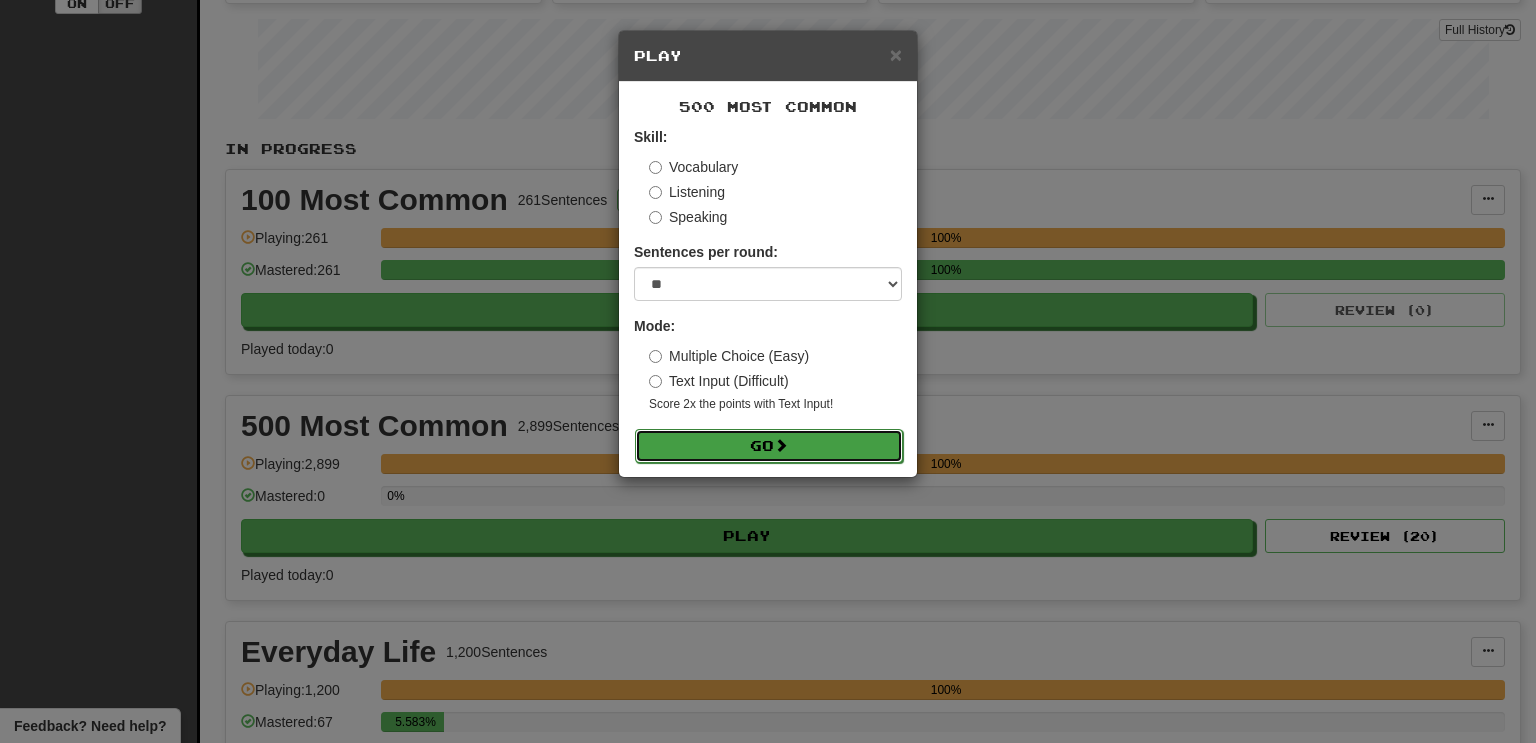 click on "Go" at bounding box center (769, 446) 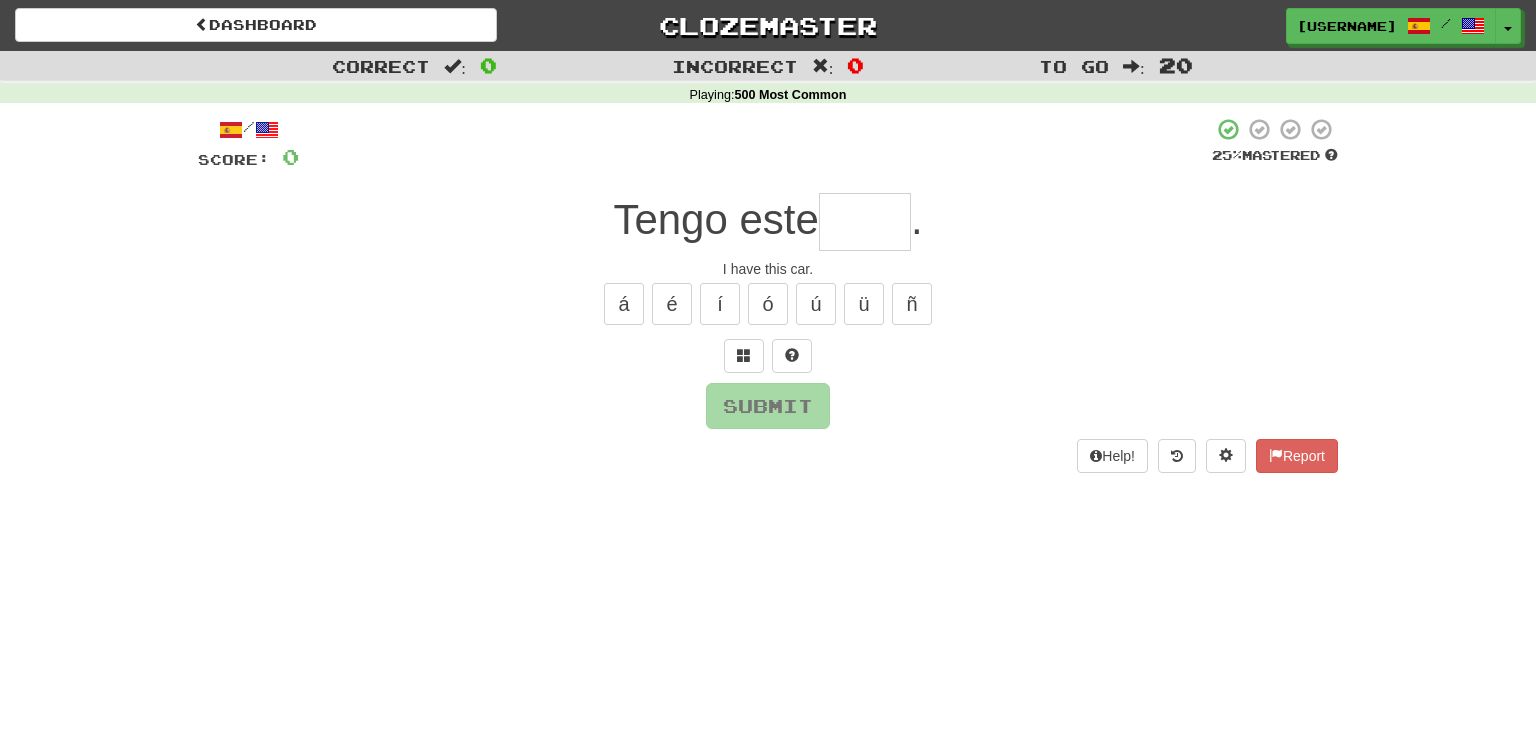 scroll, scrollTop: 0, scrollLeft: 0, axis: both 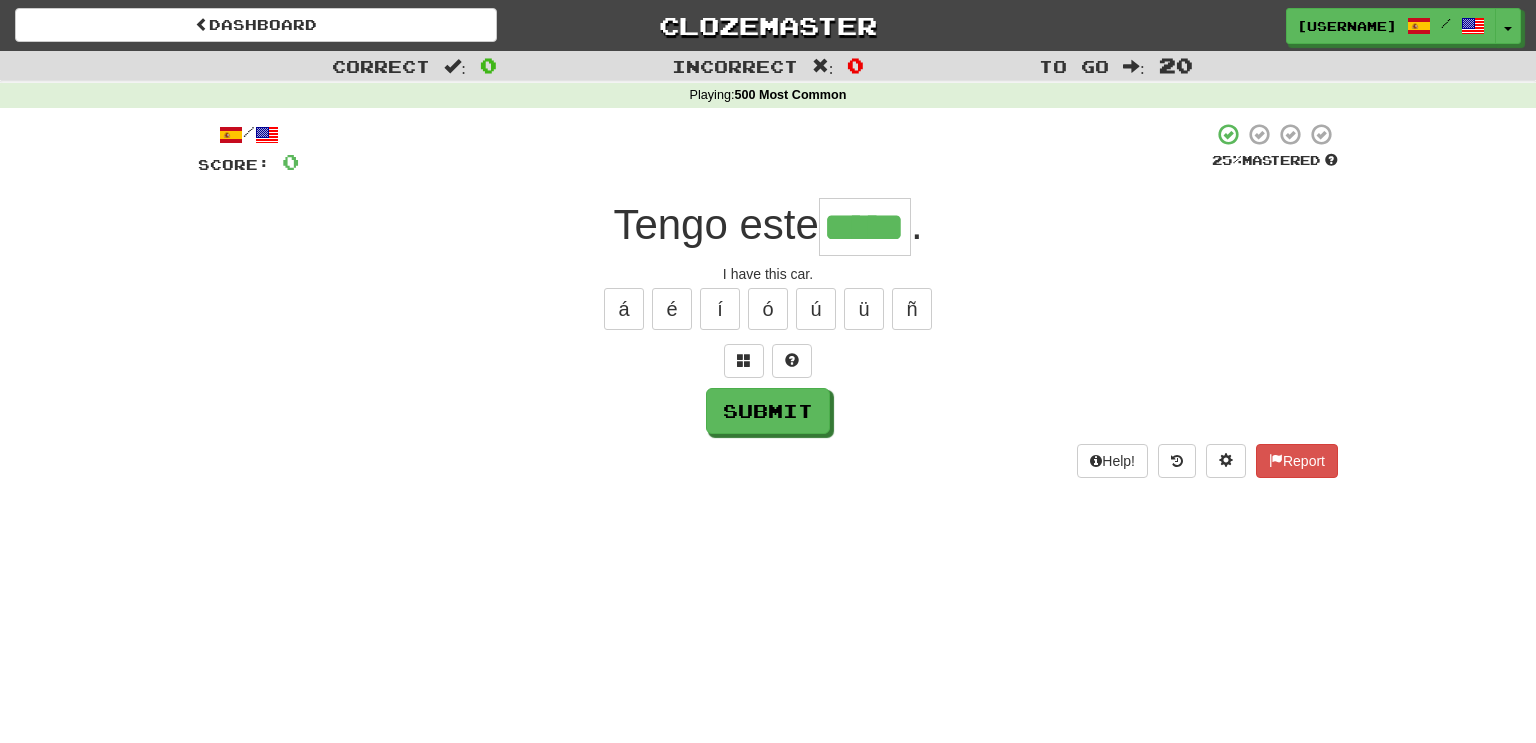 type on "****" 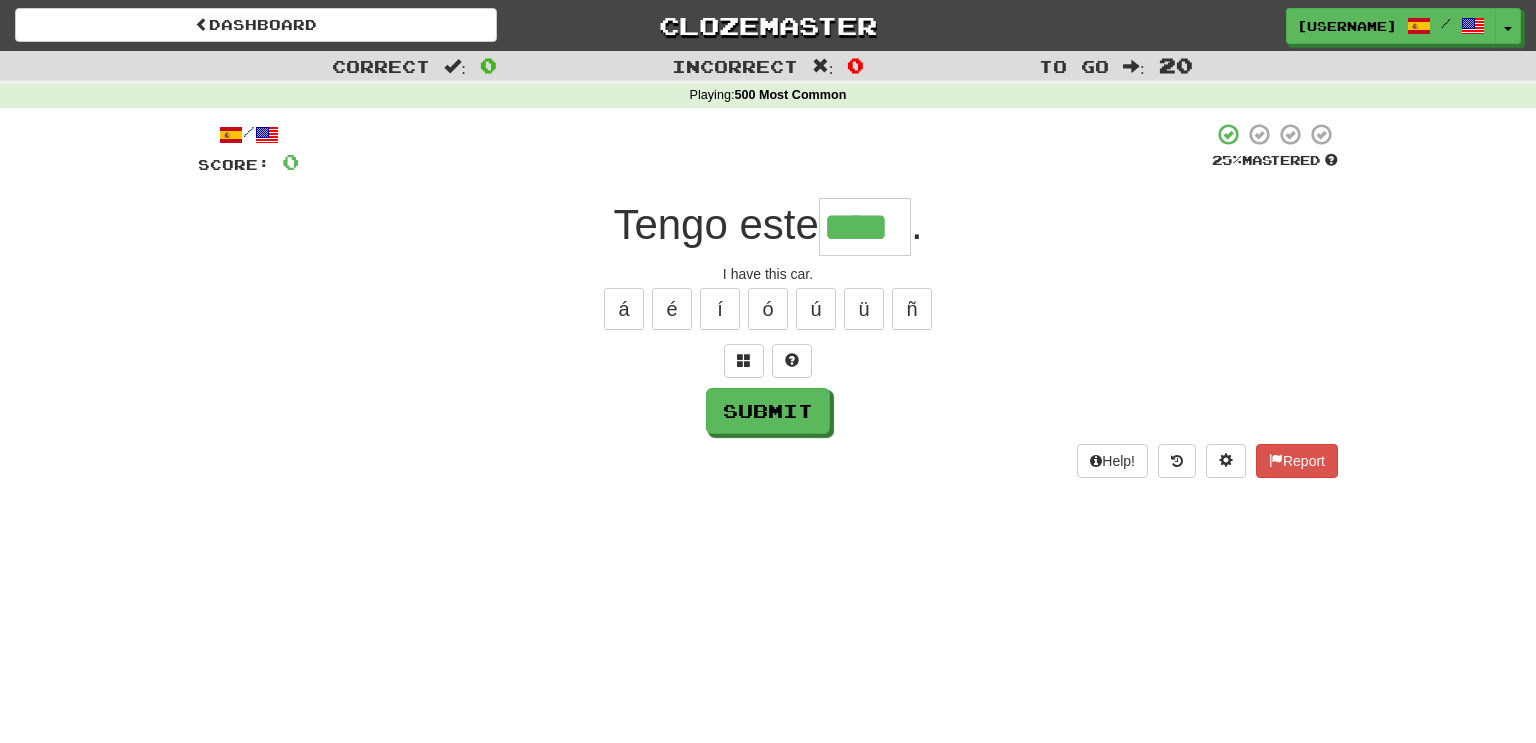 scroll, scrollTop: 0, scrollLeft: 0, axis: both 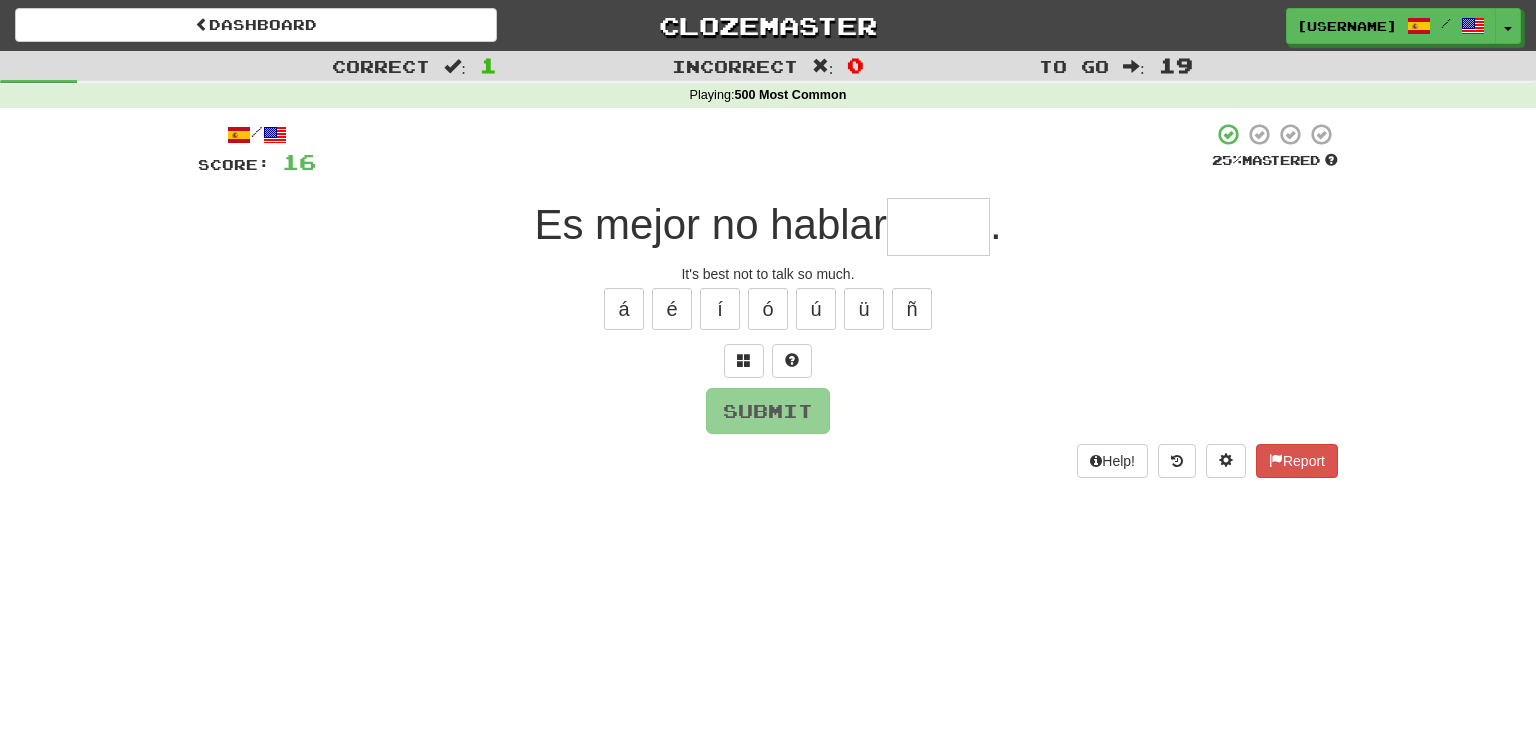type on "*" 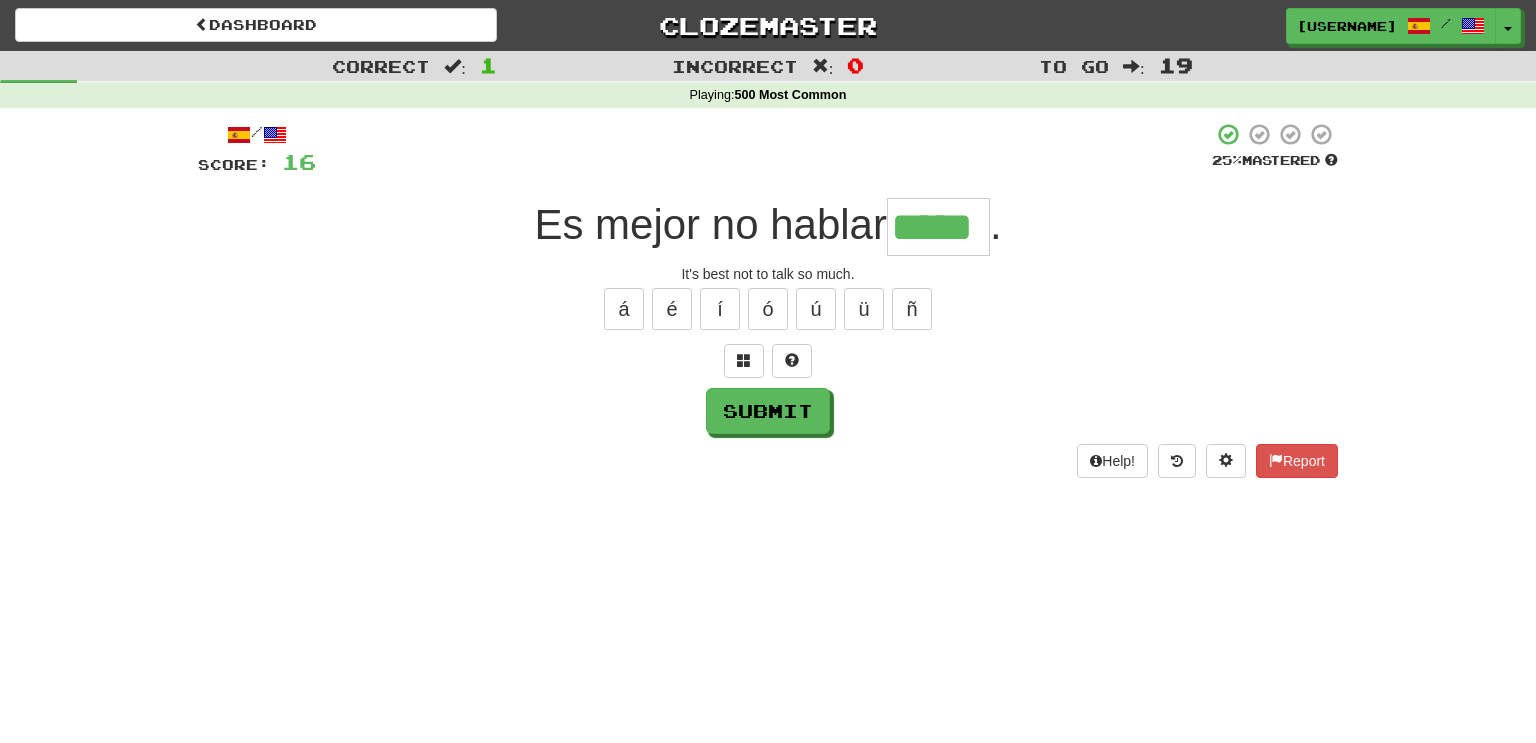 type on "*****" 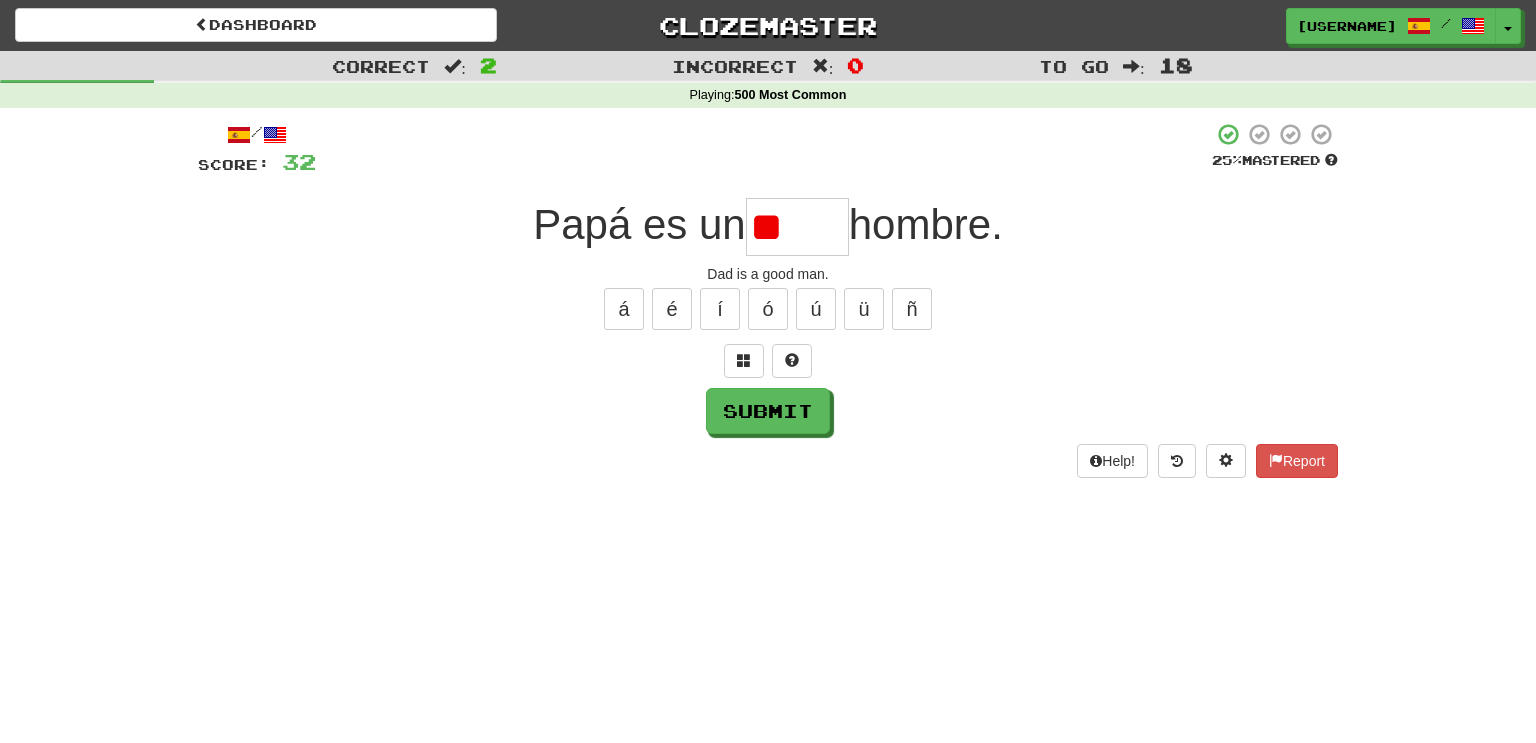 type on "*" 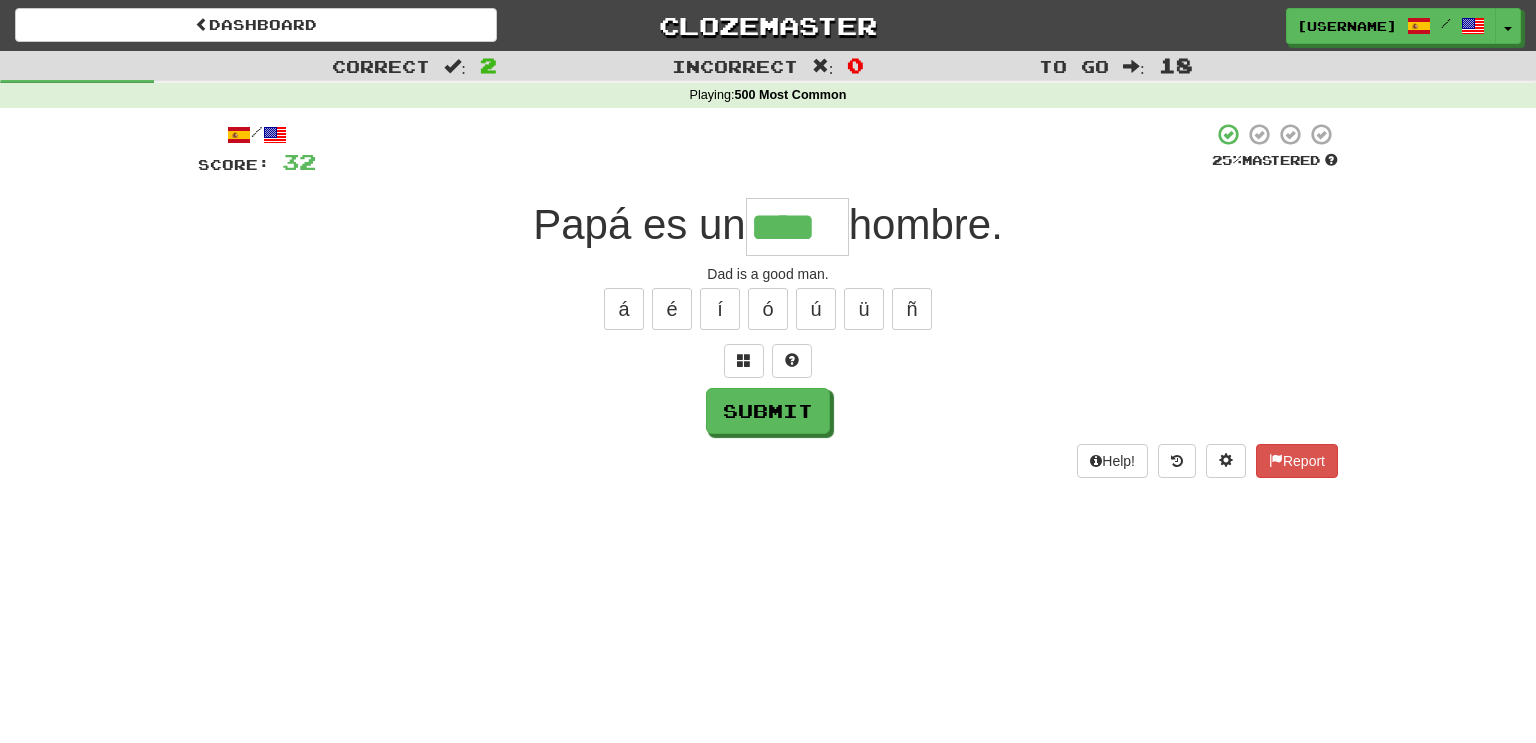 type on "****" 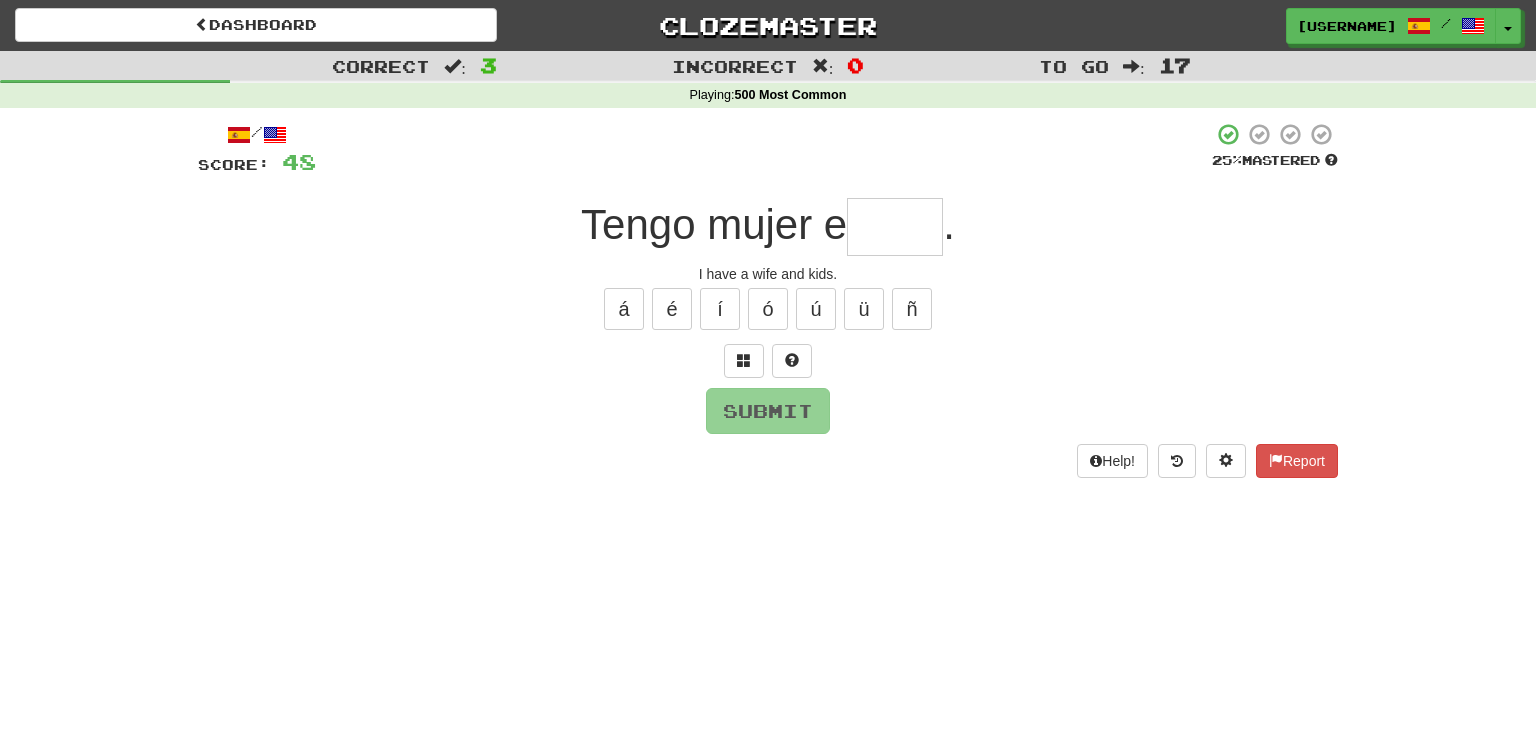 type on "*" 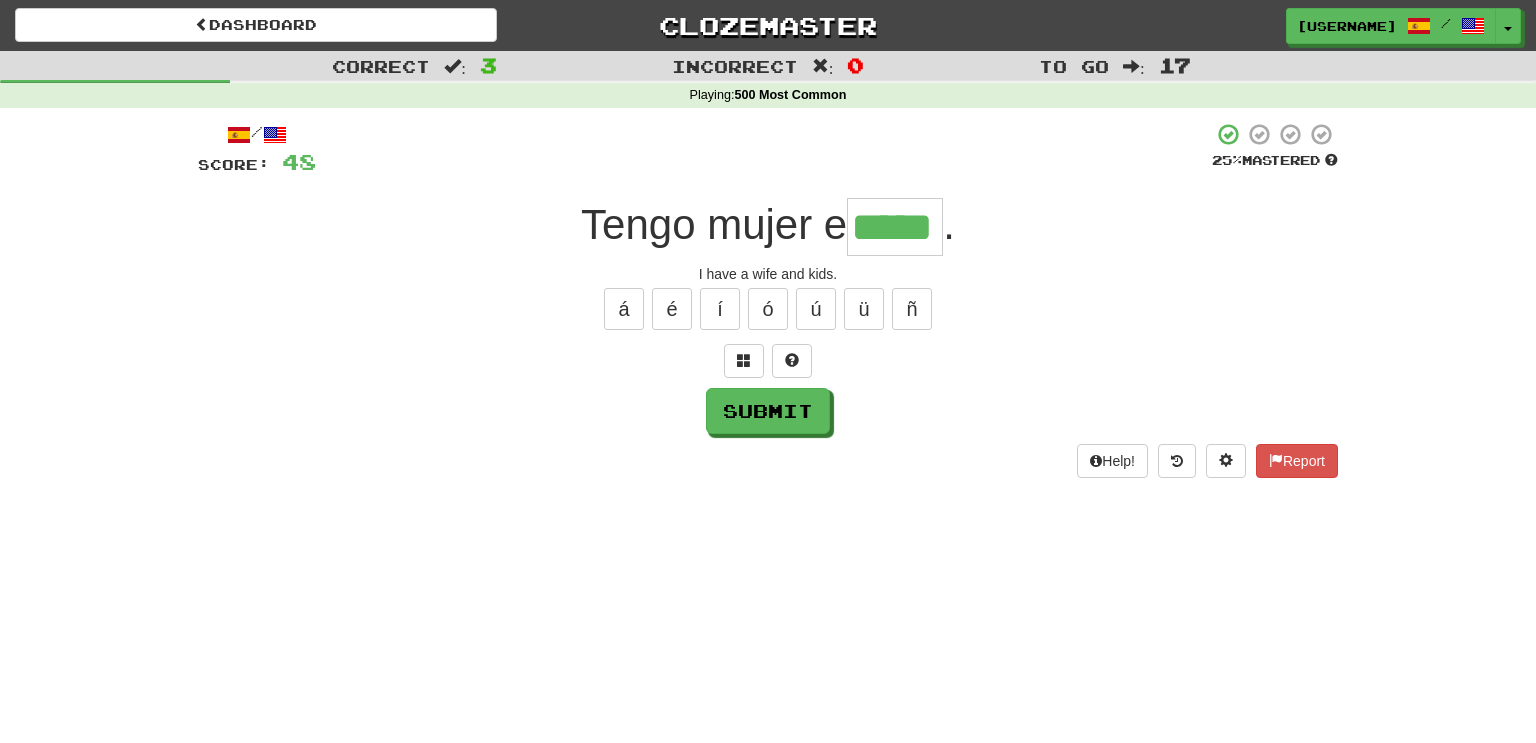 type on "*****" 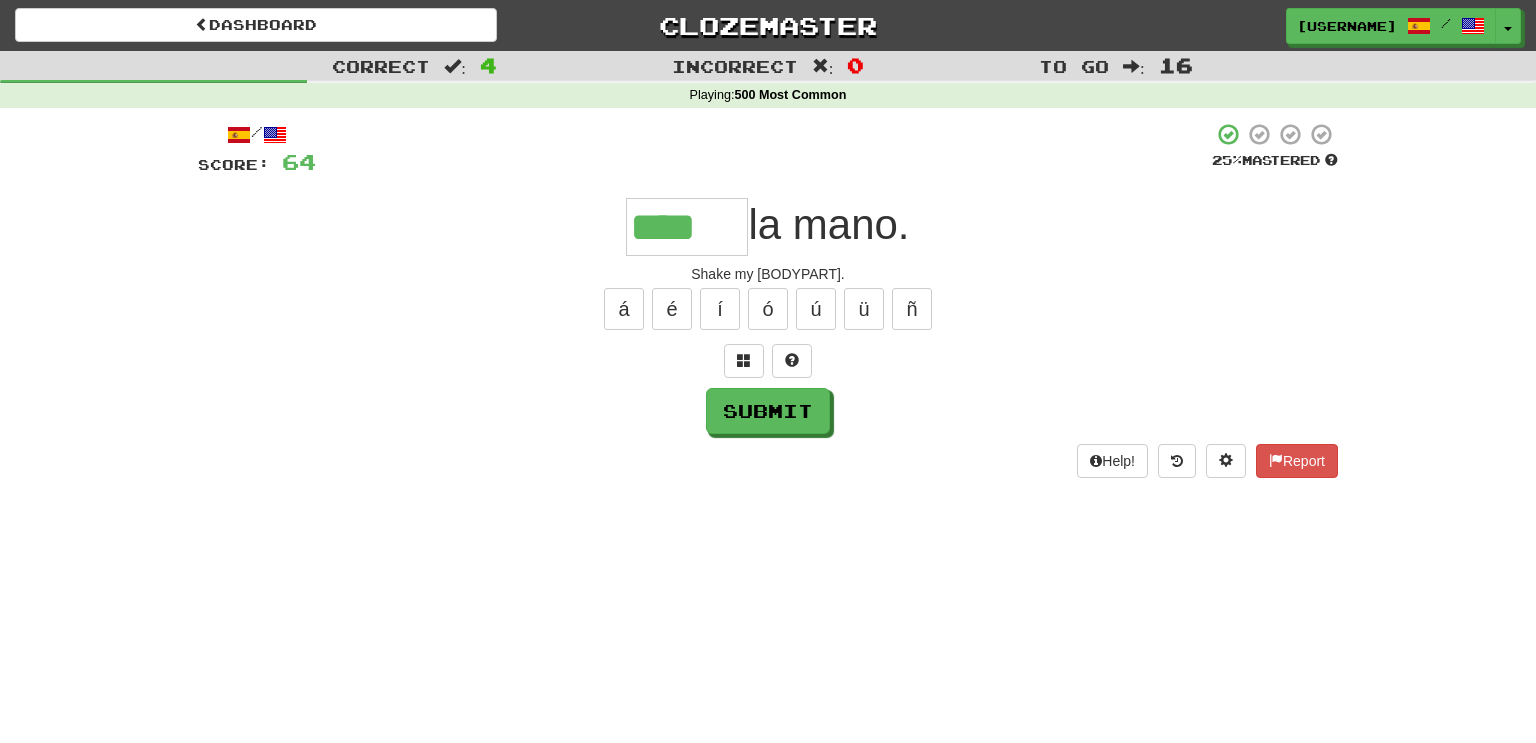 type on "****" 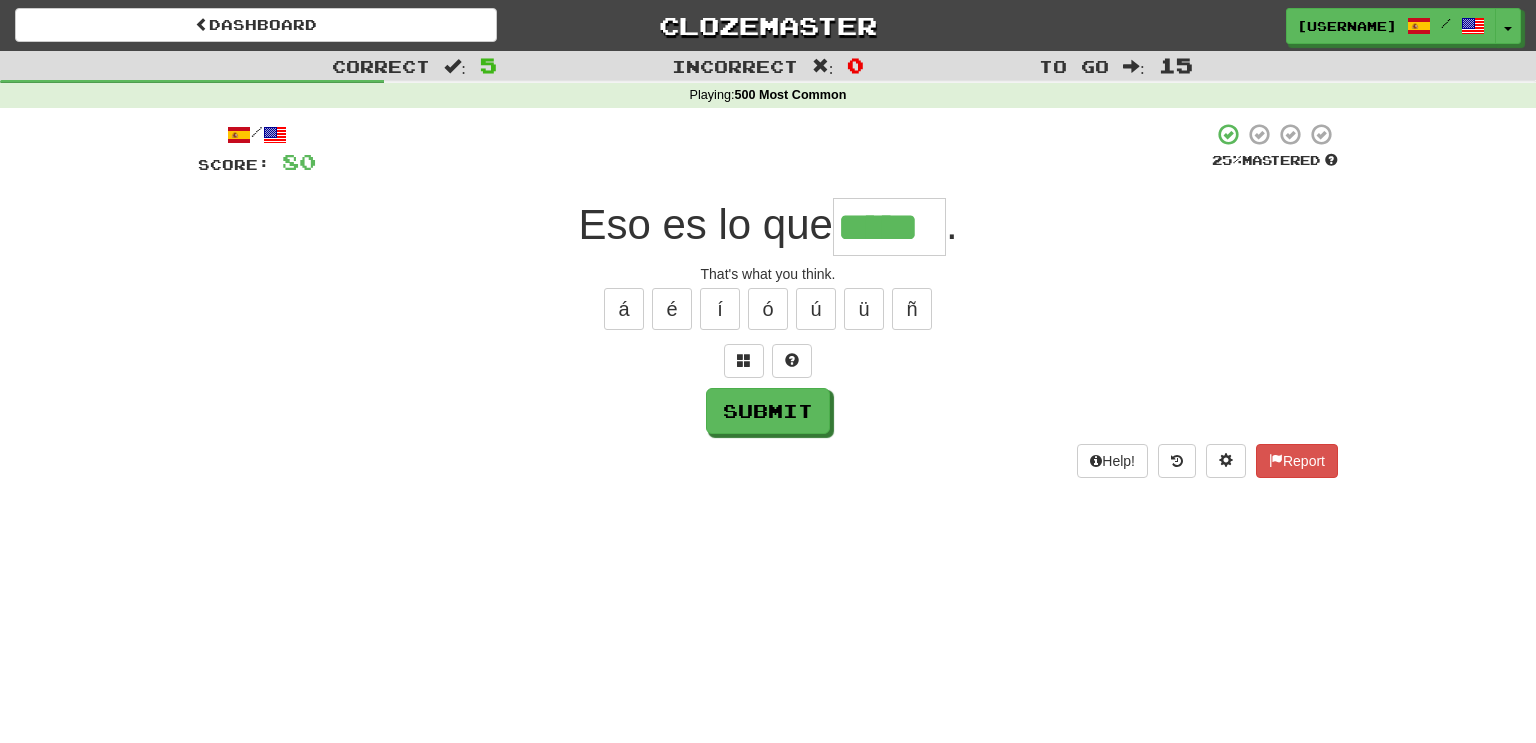 scroll, scrollTop: 0, scrollLeft: 18, axis: horizontal 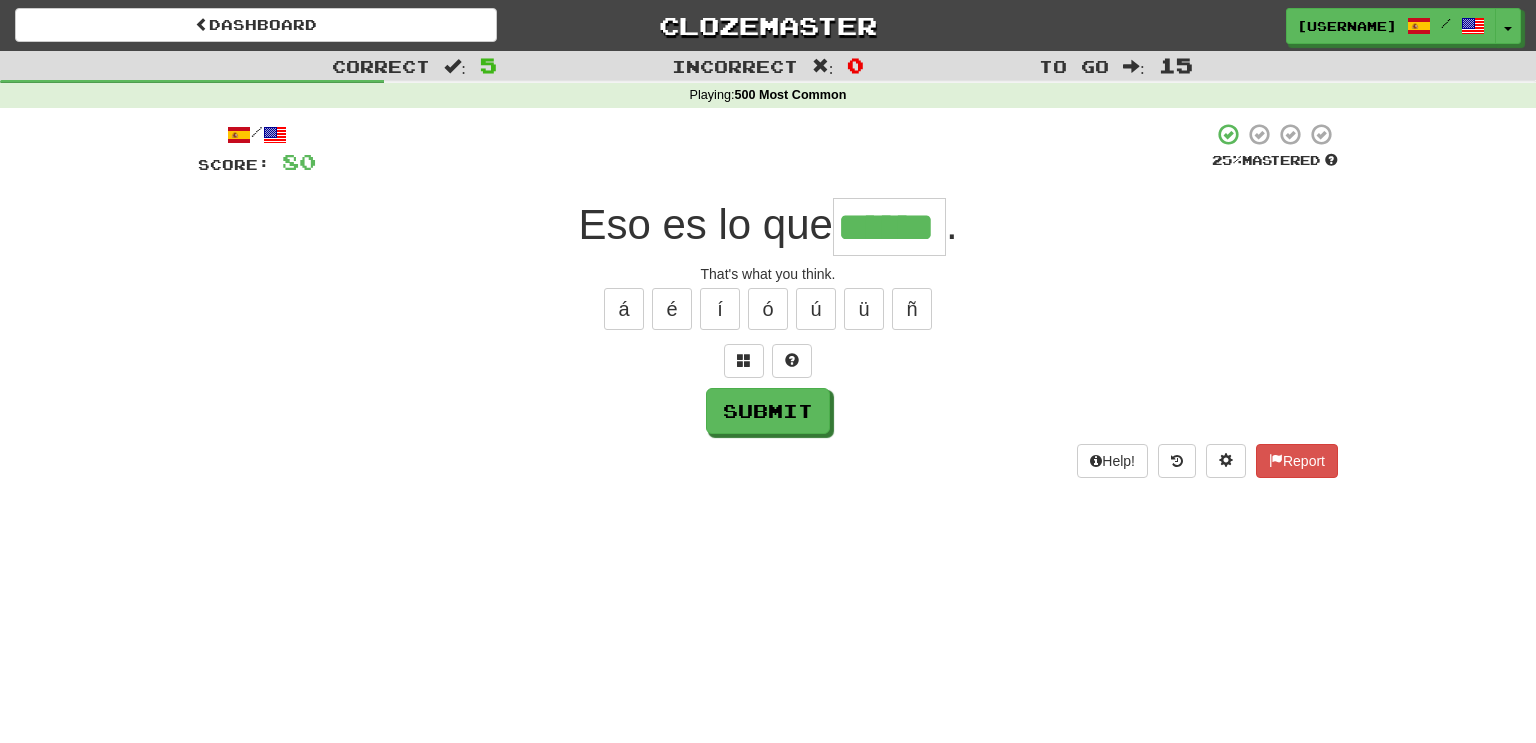 type on "*****" 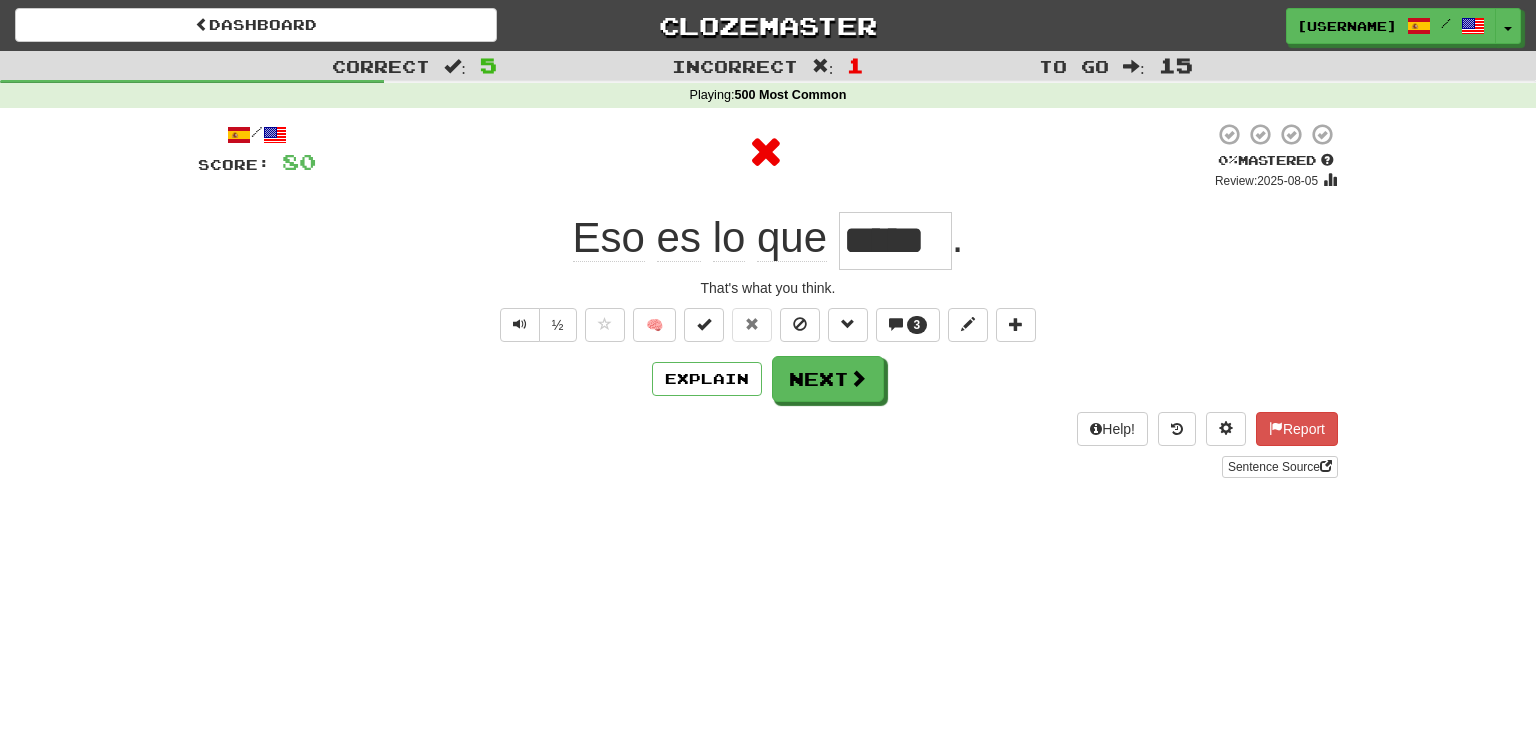 scroll, scrollTop: 0, scrollLeft: 0, axis: both 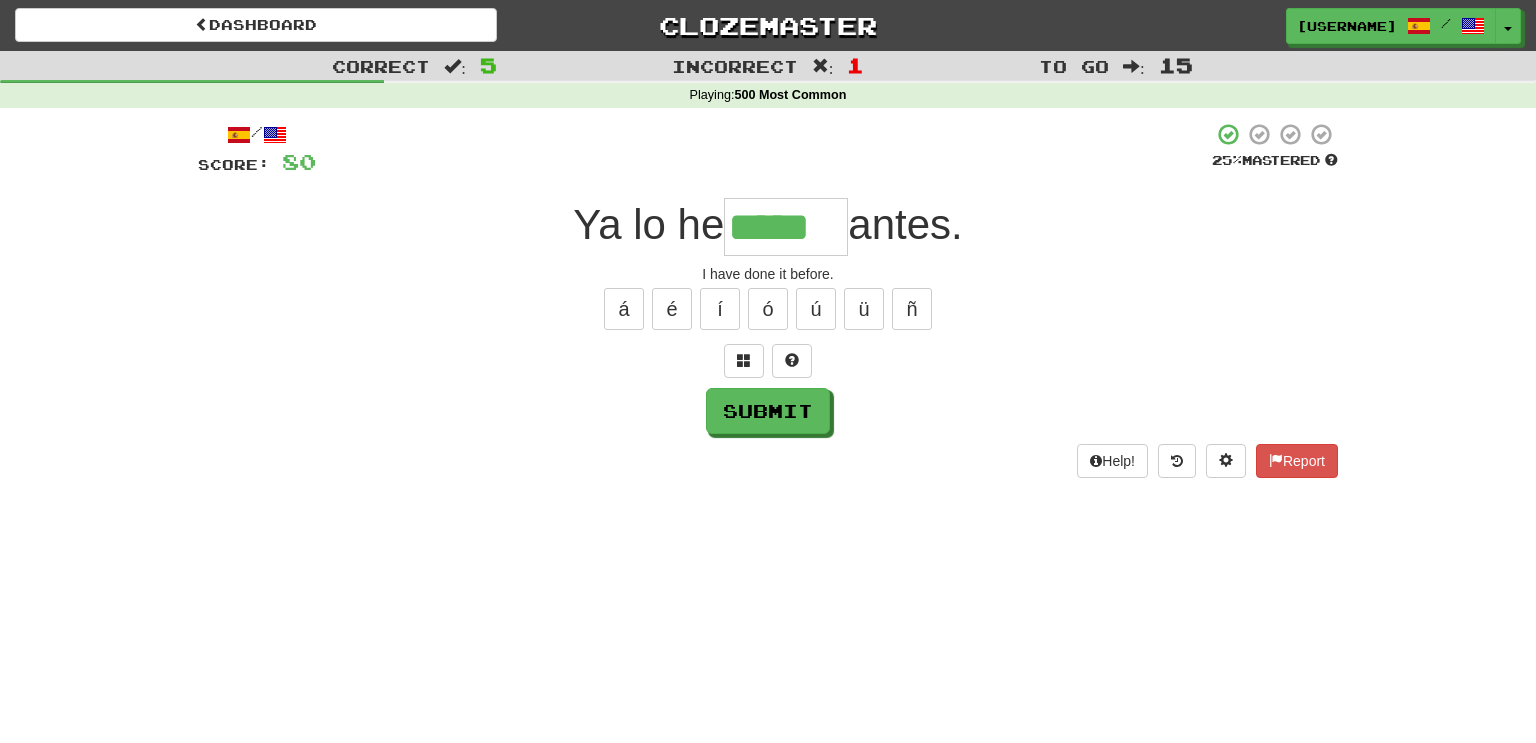 type on "*****" 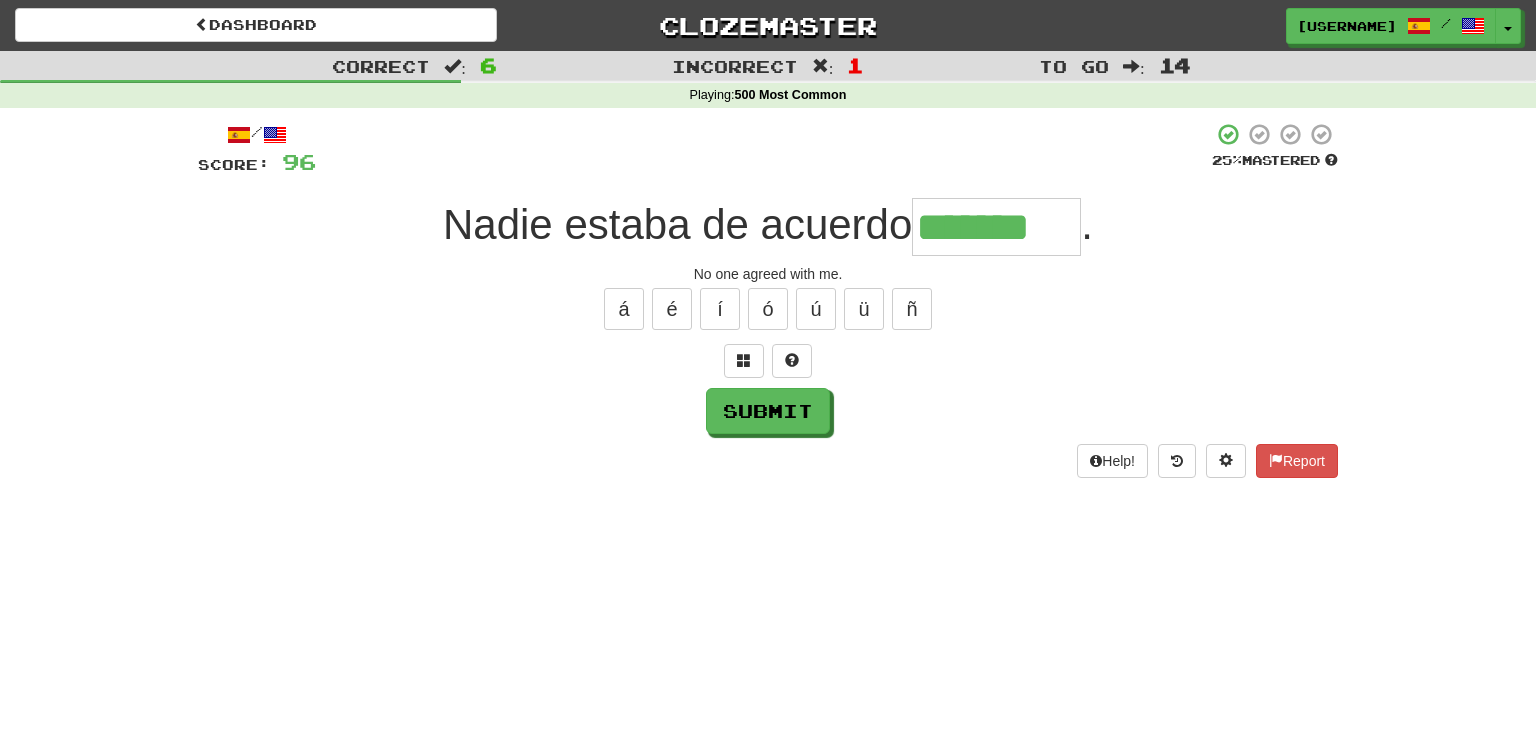 type on "*******" 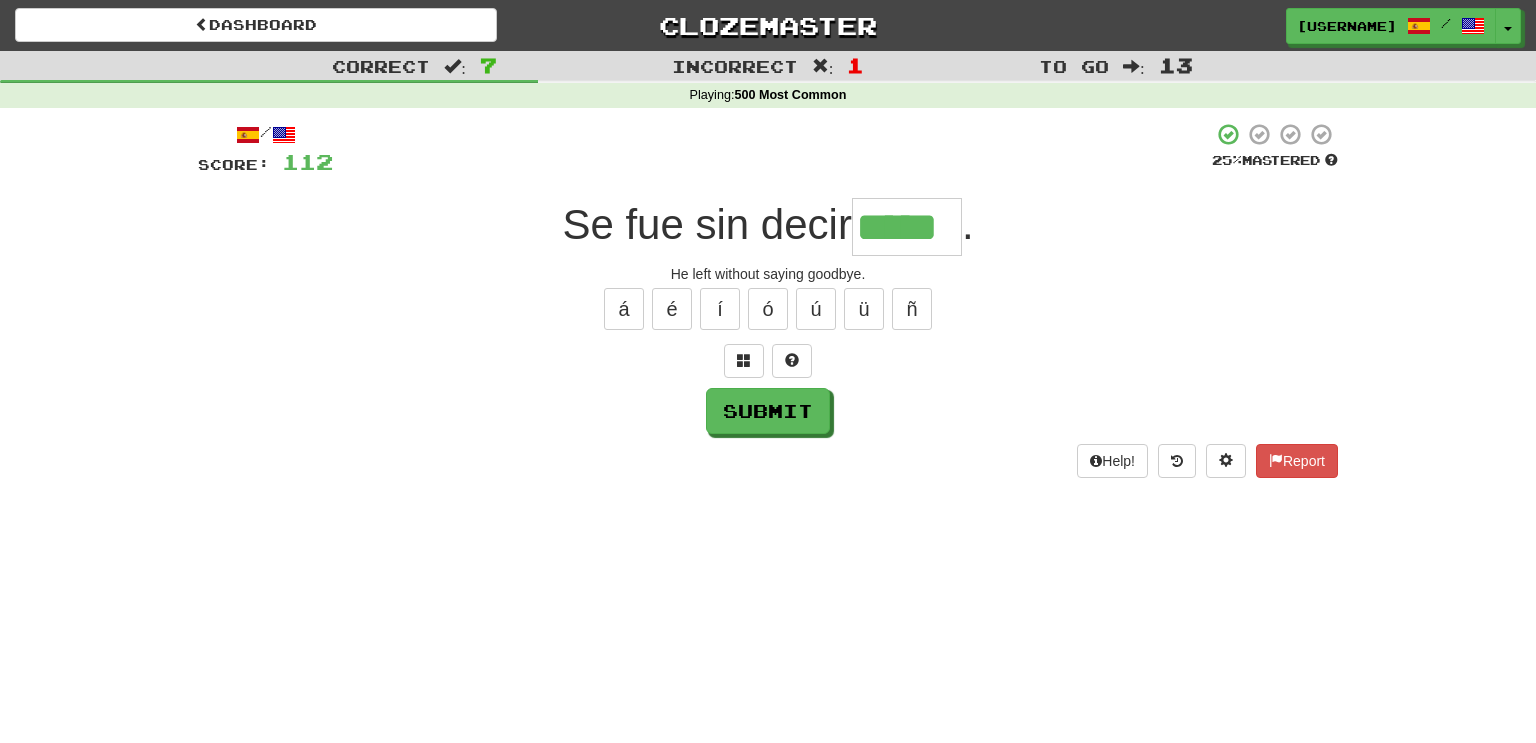 type on "*****" 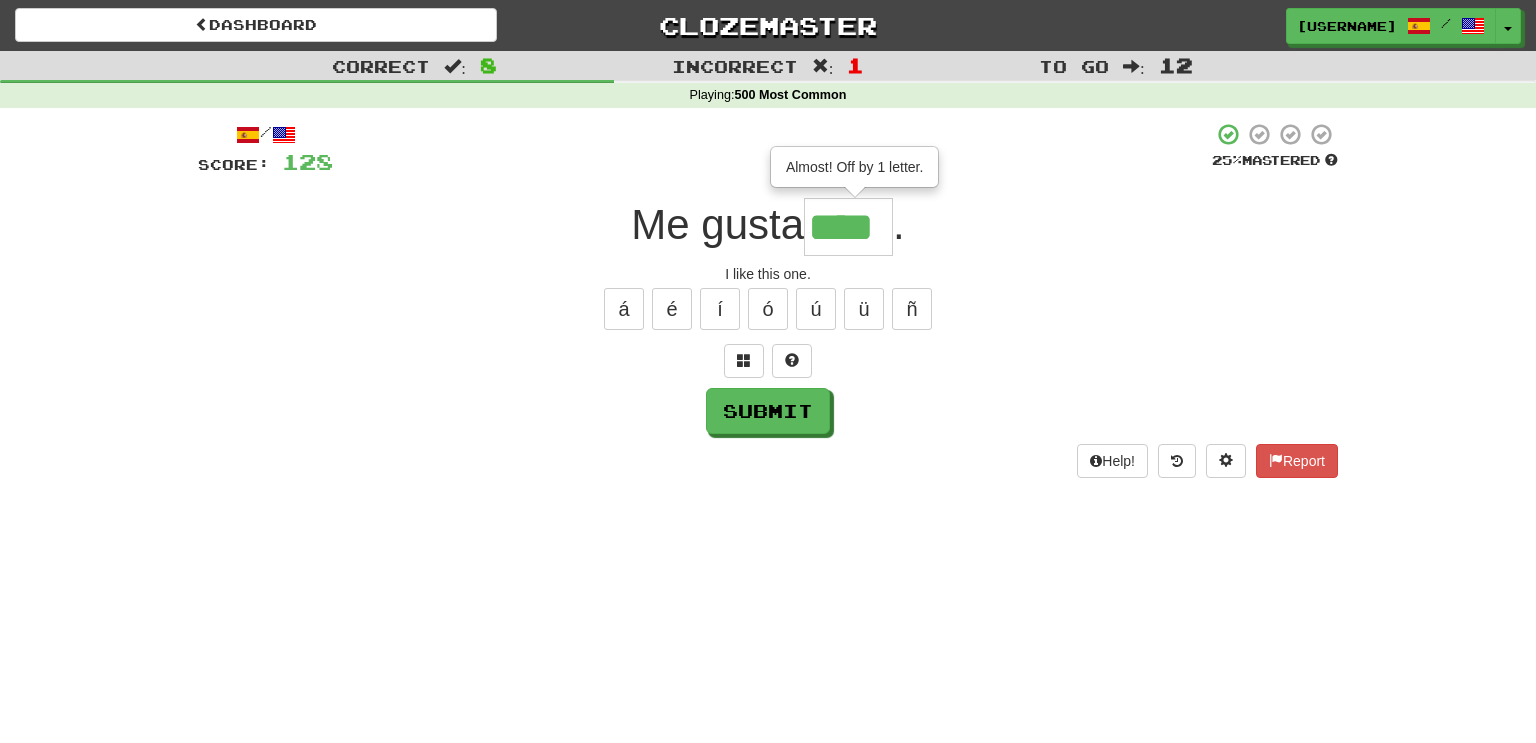 type on "****" 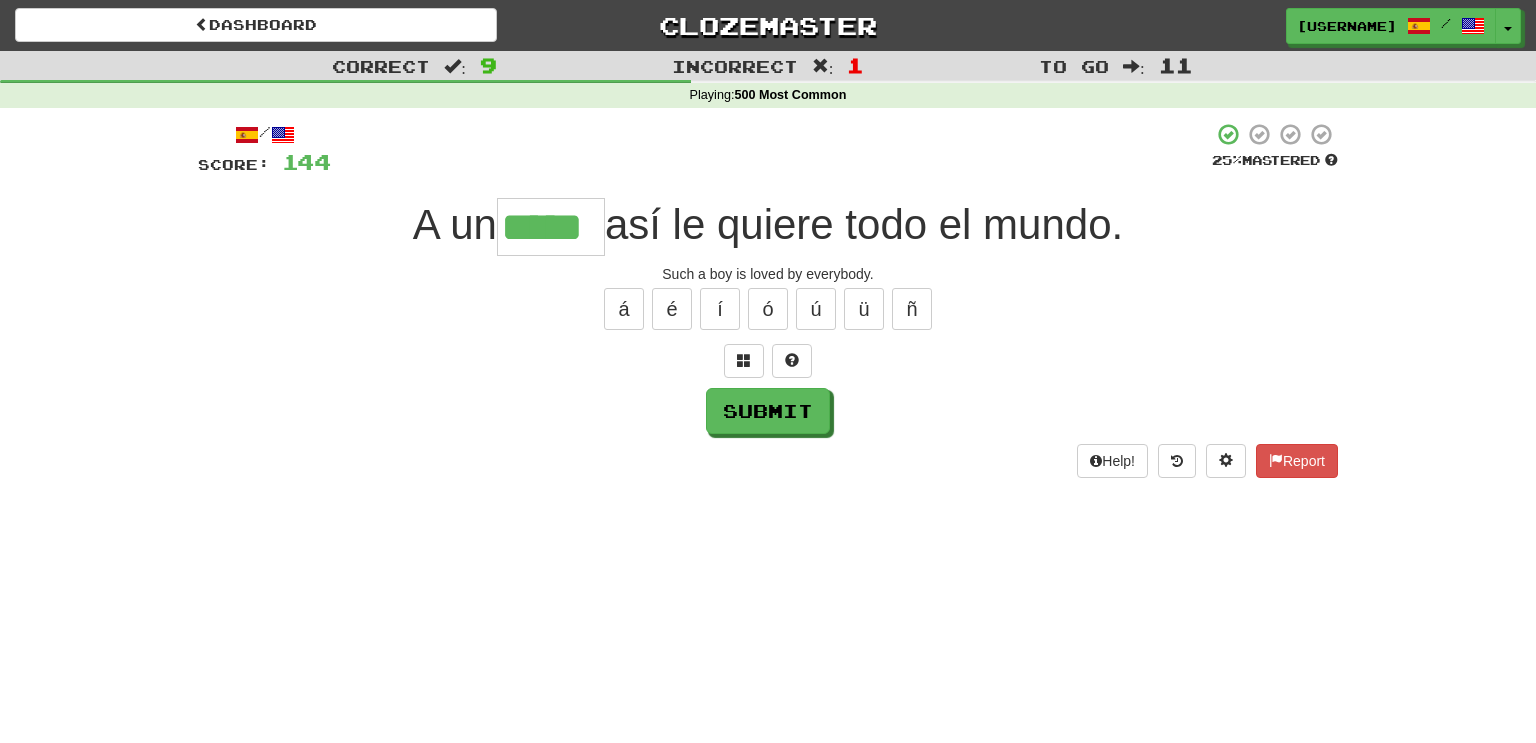 type on "*****" 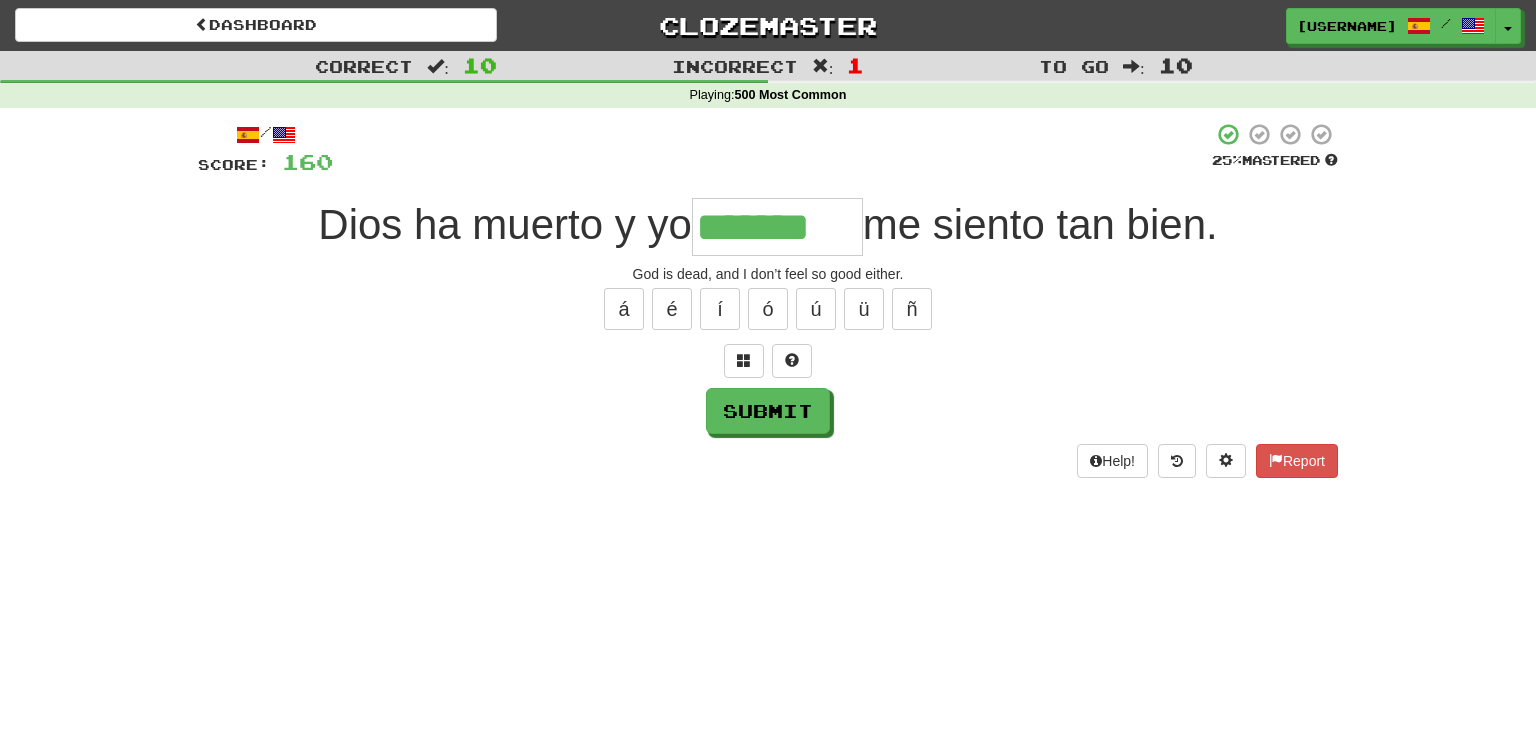 type on "*******" 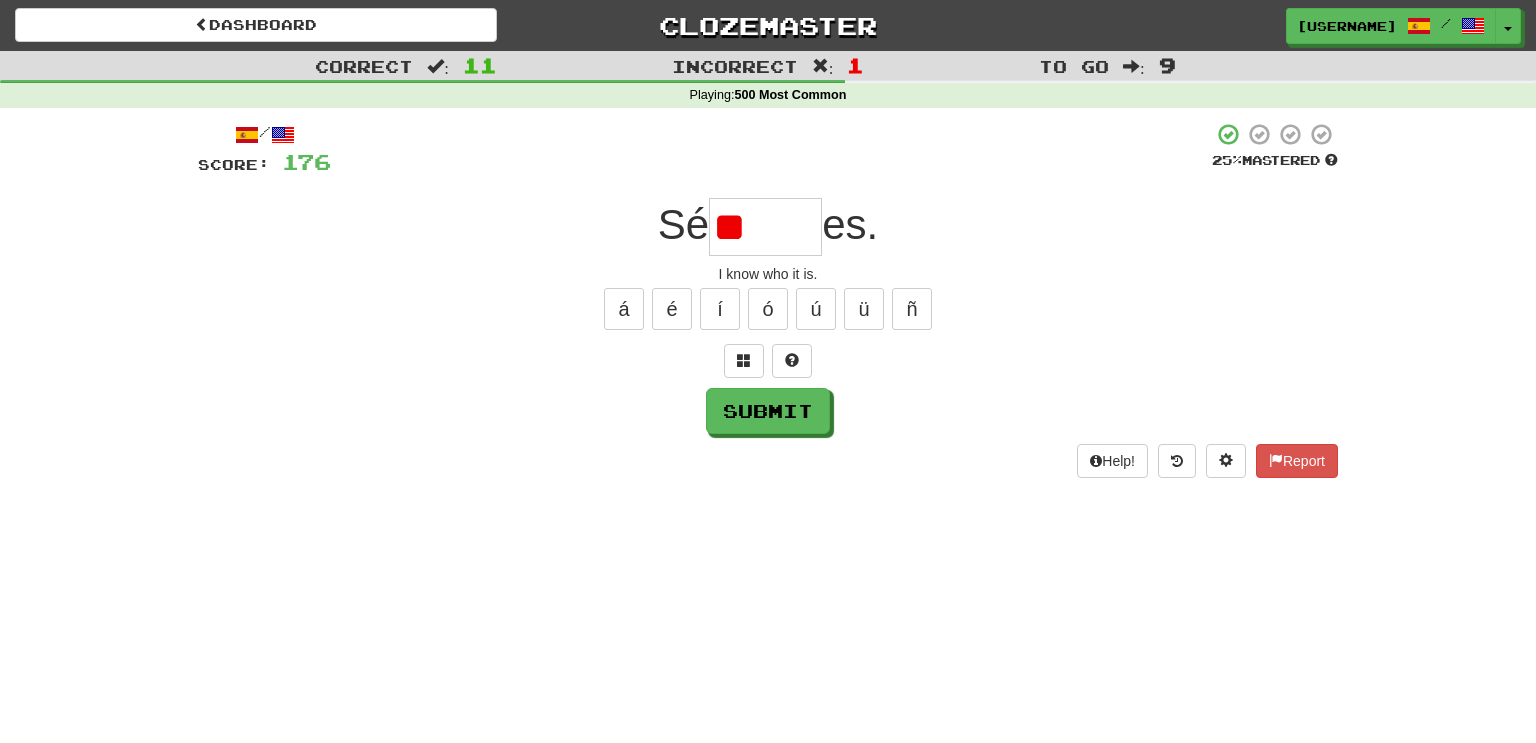 type on "*" 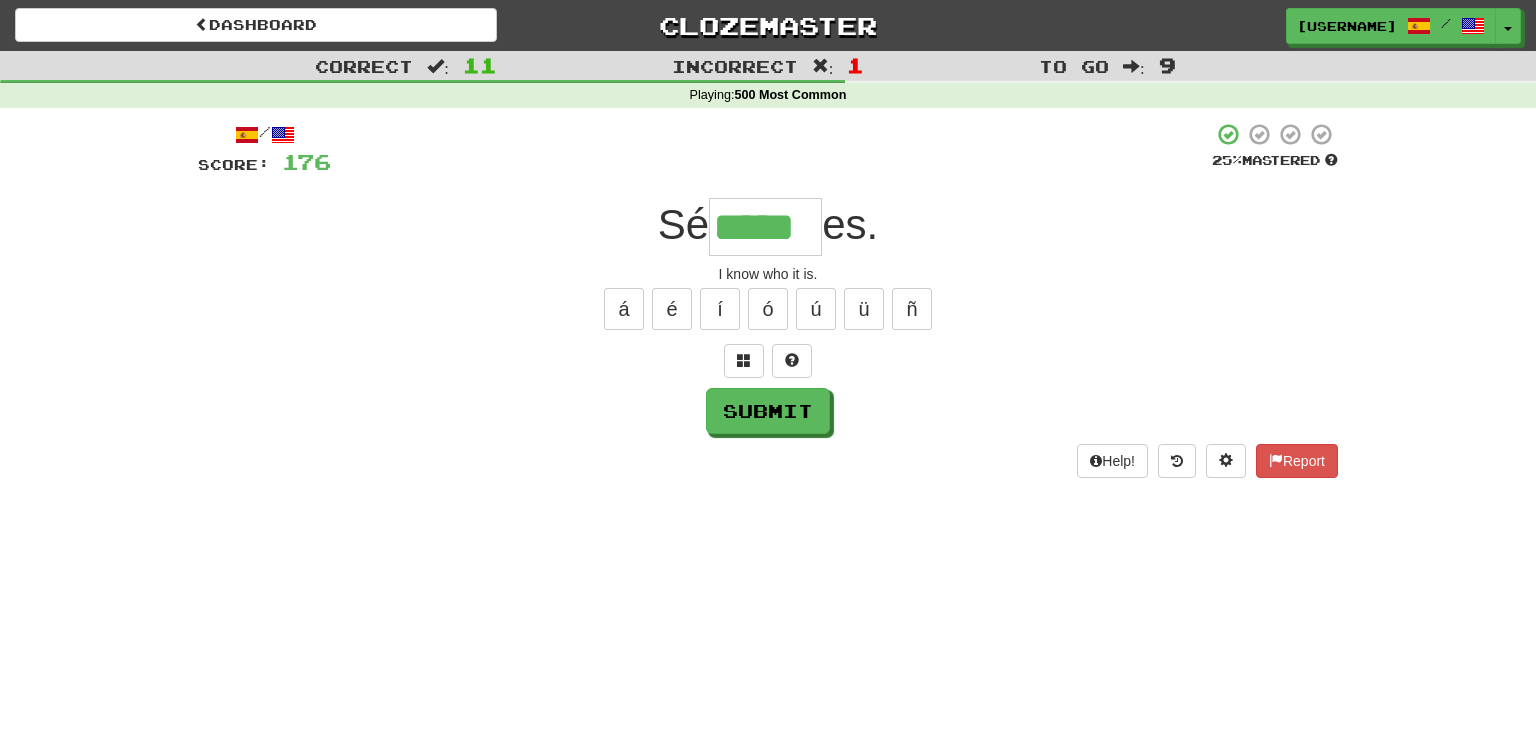 type on "*****" 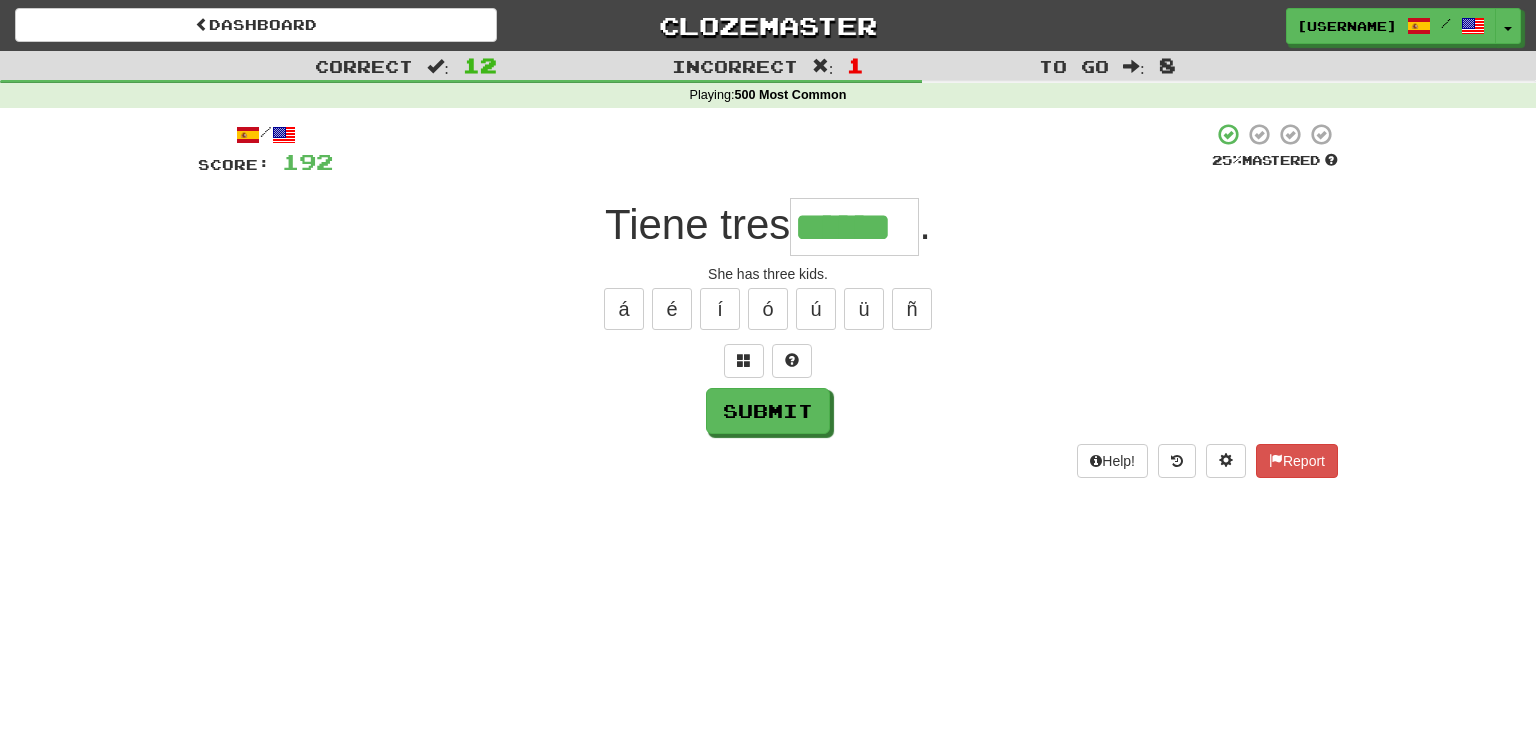 type on "******" 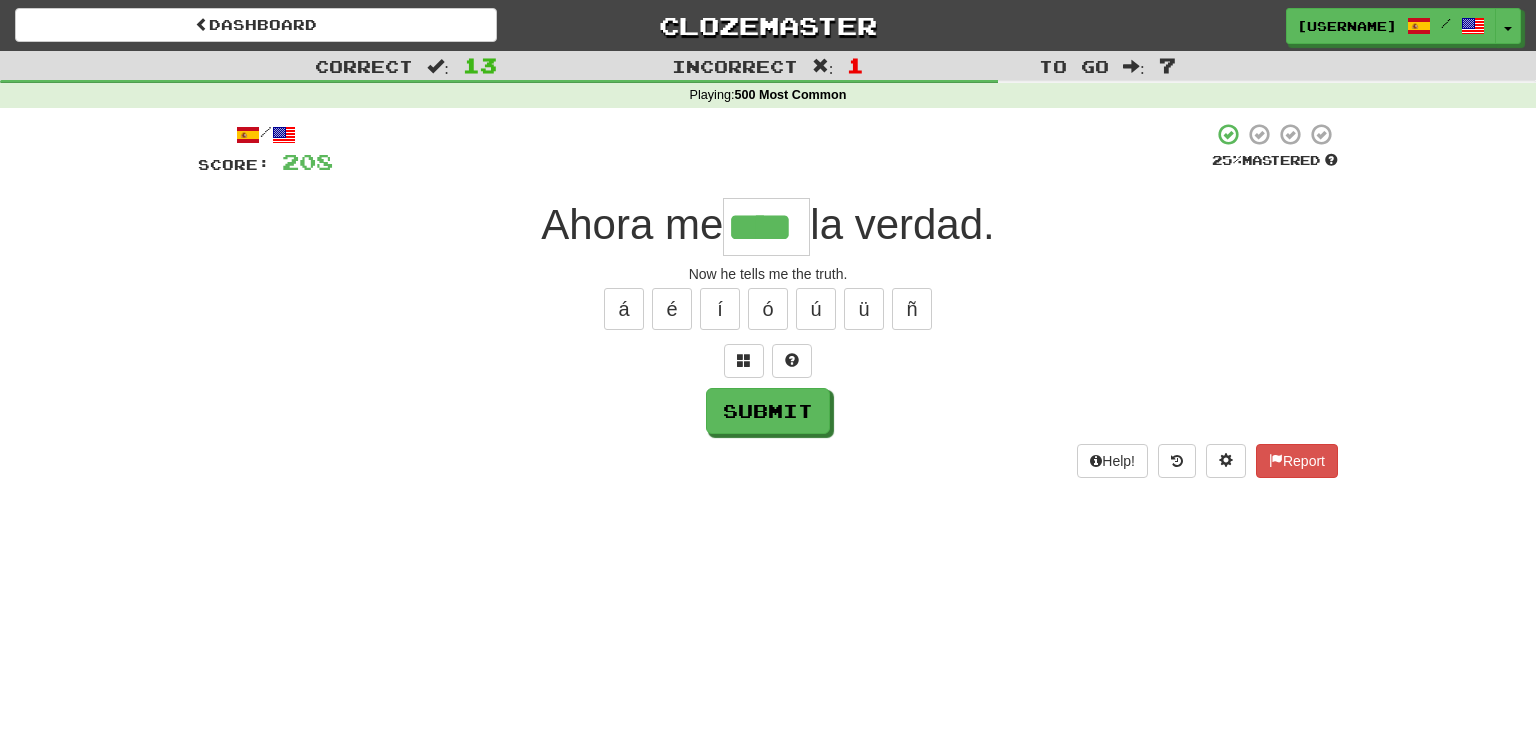 type on "****" 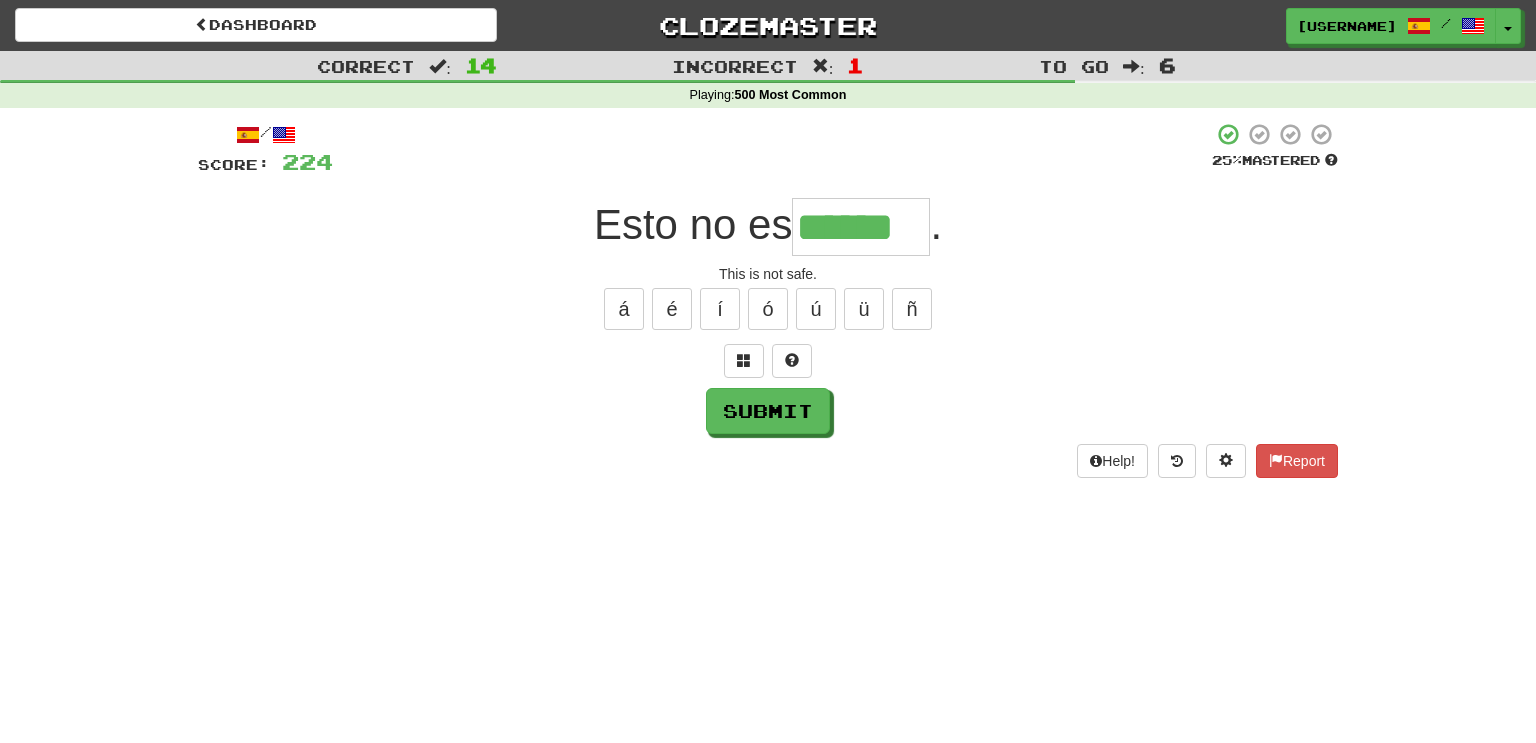 type on "******" 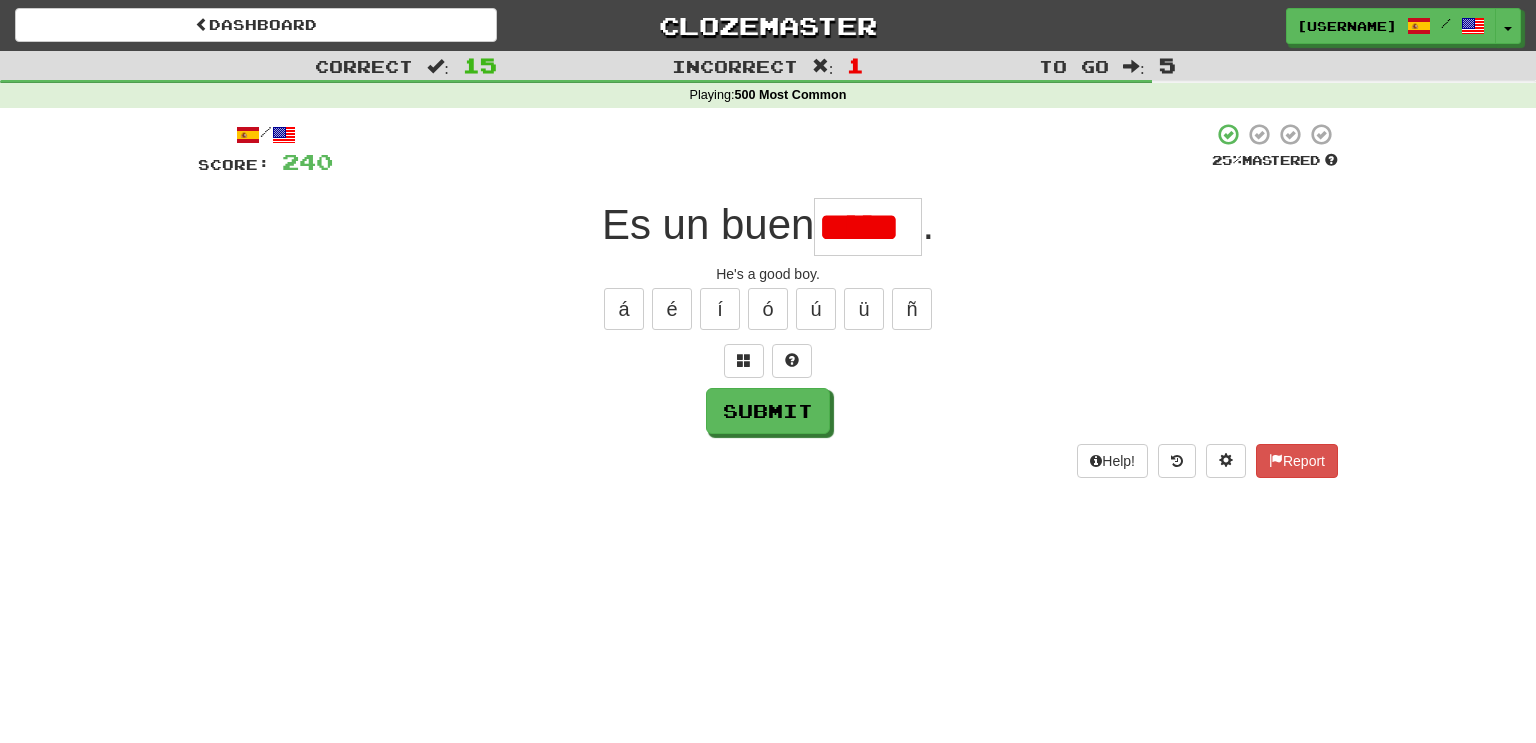 scroll, scrollTop: 0, scrollLeft: 0, axis: both 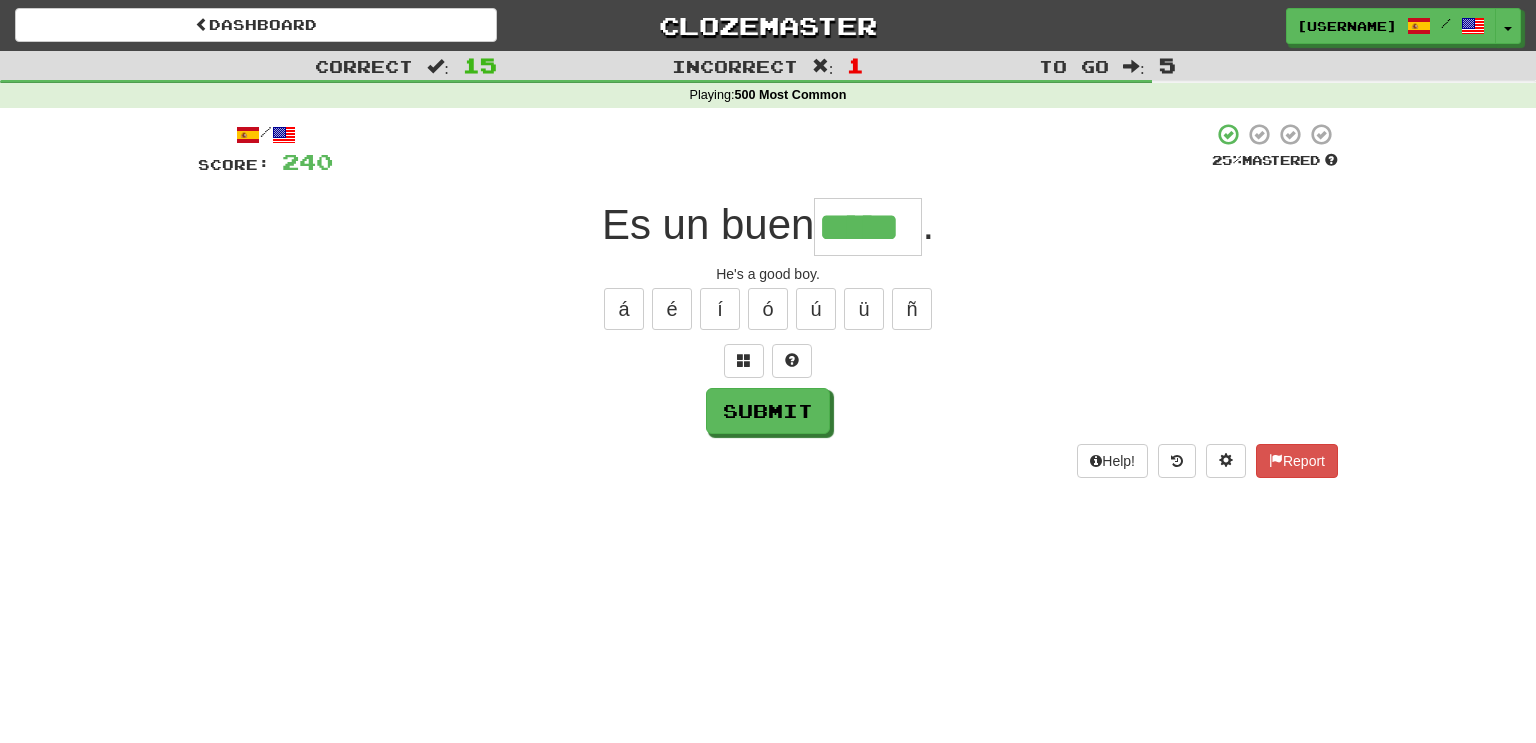 type on "*****" 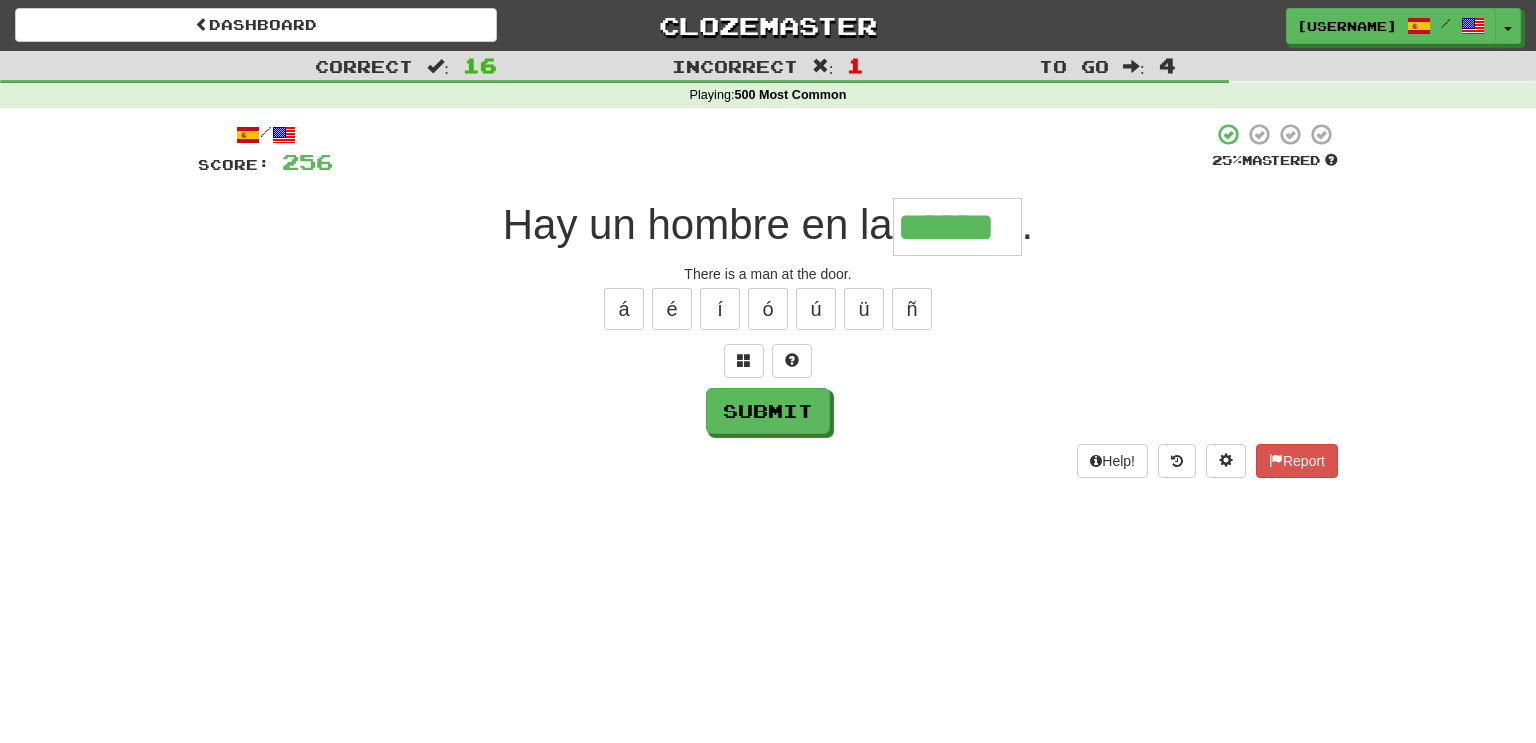 type on "******" 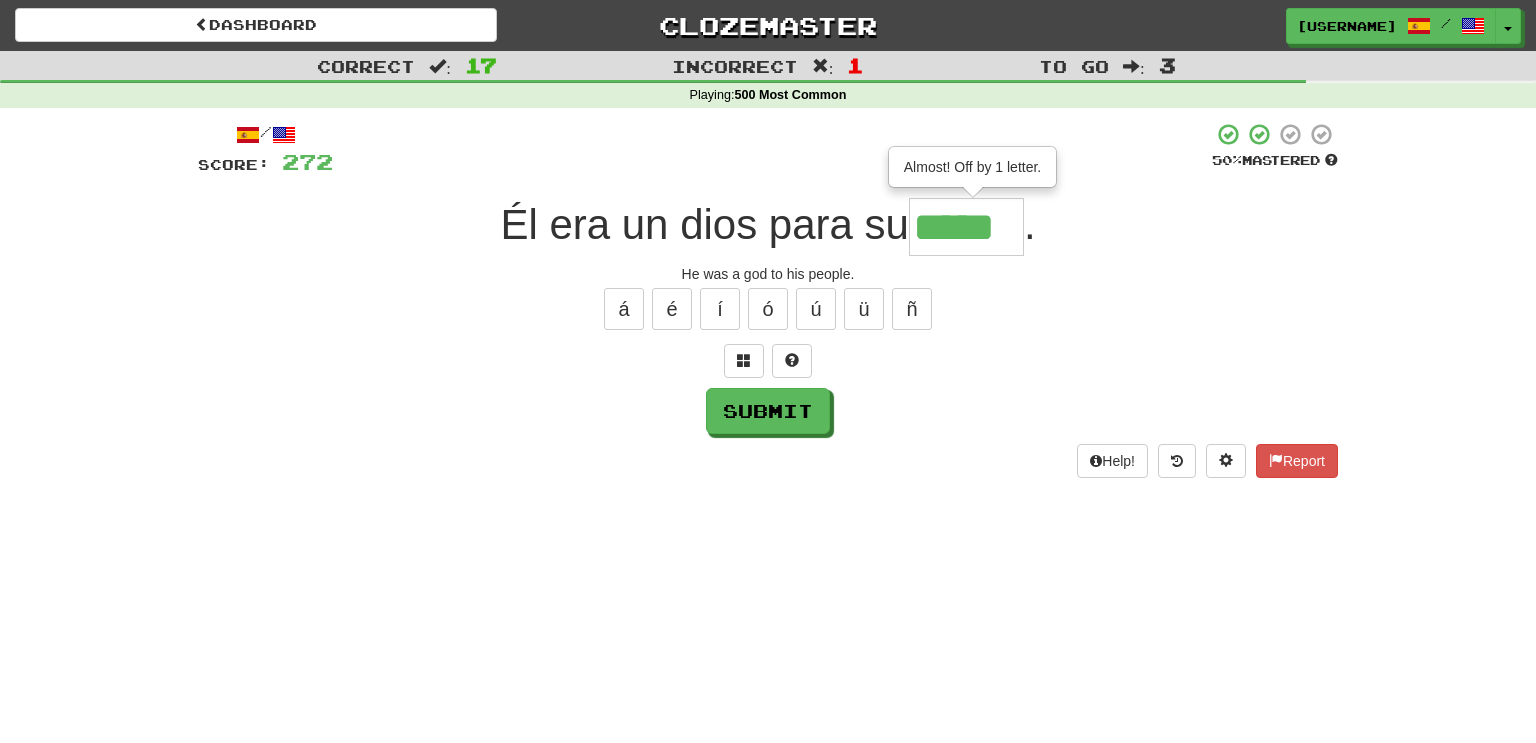 type on "*****" 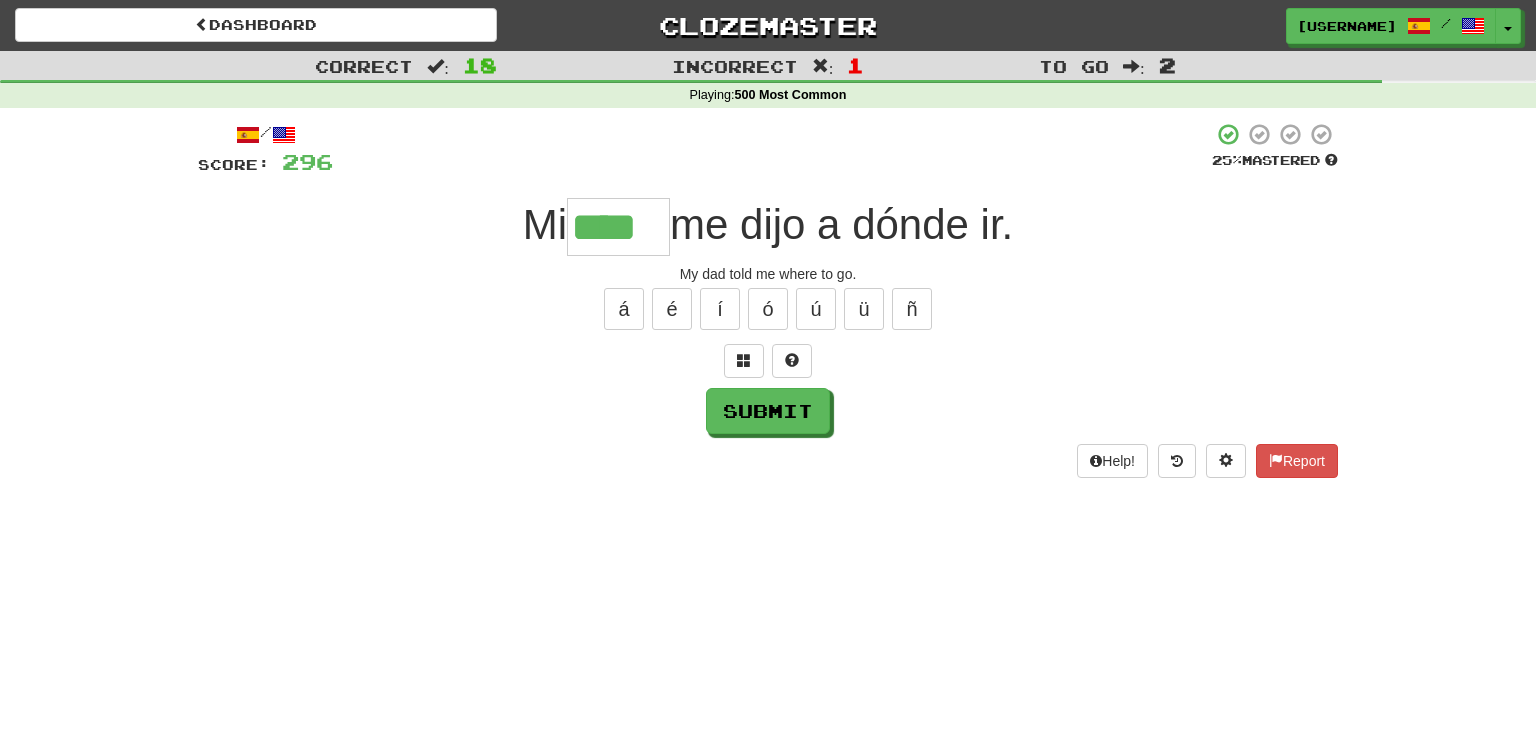 type on "****" 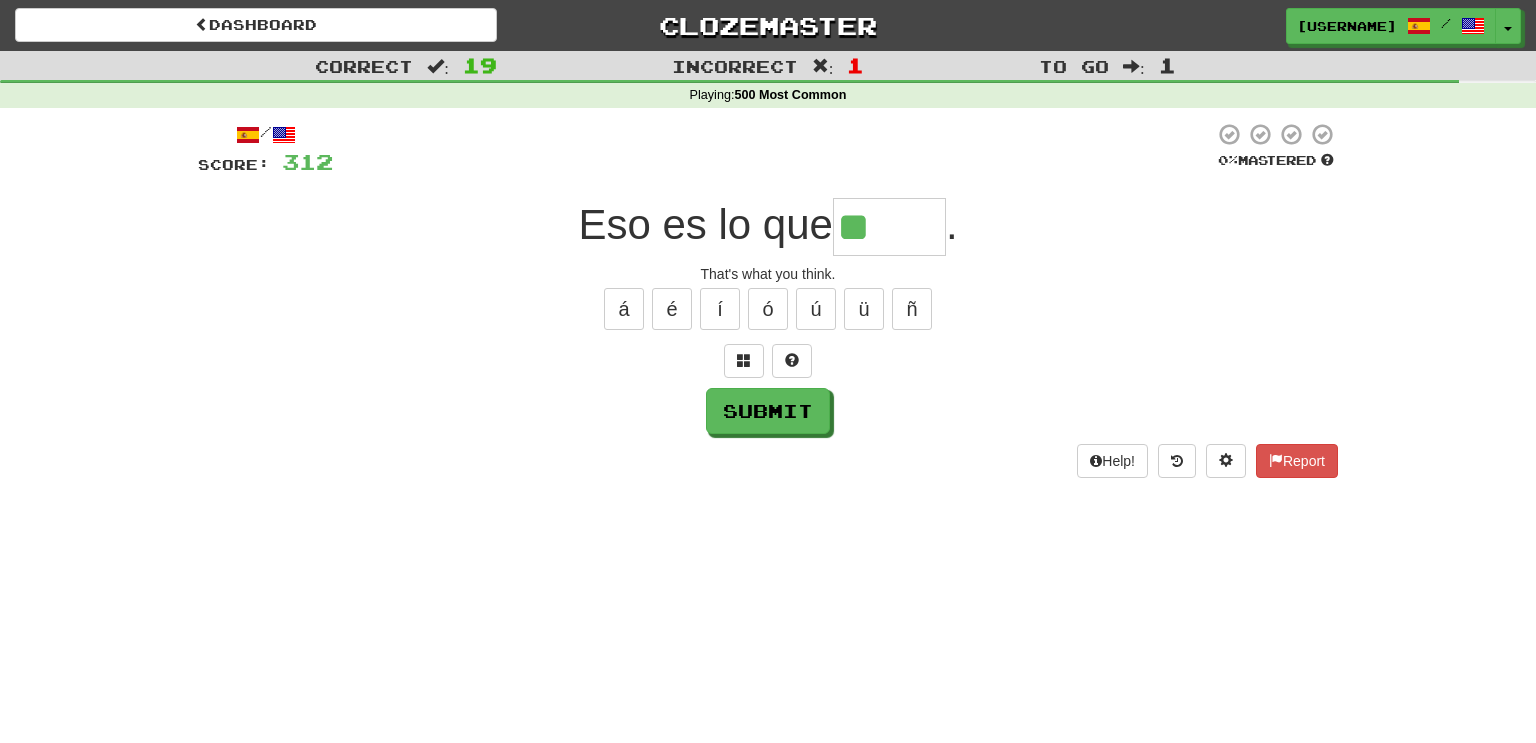 type on "*" 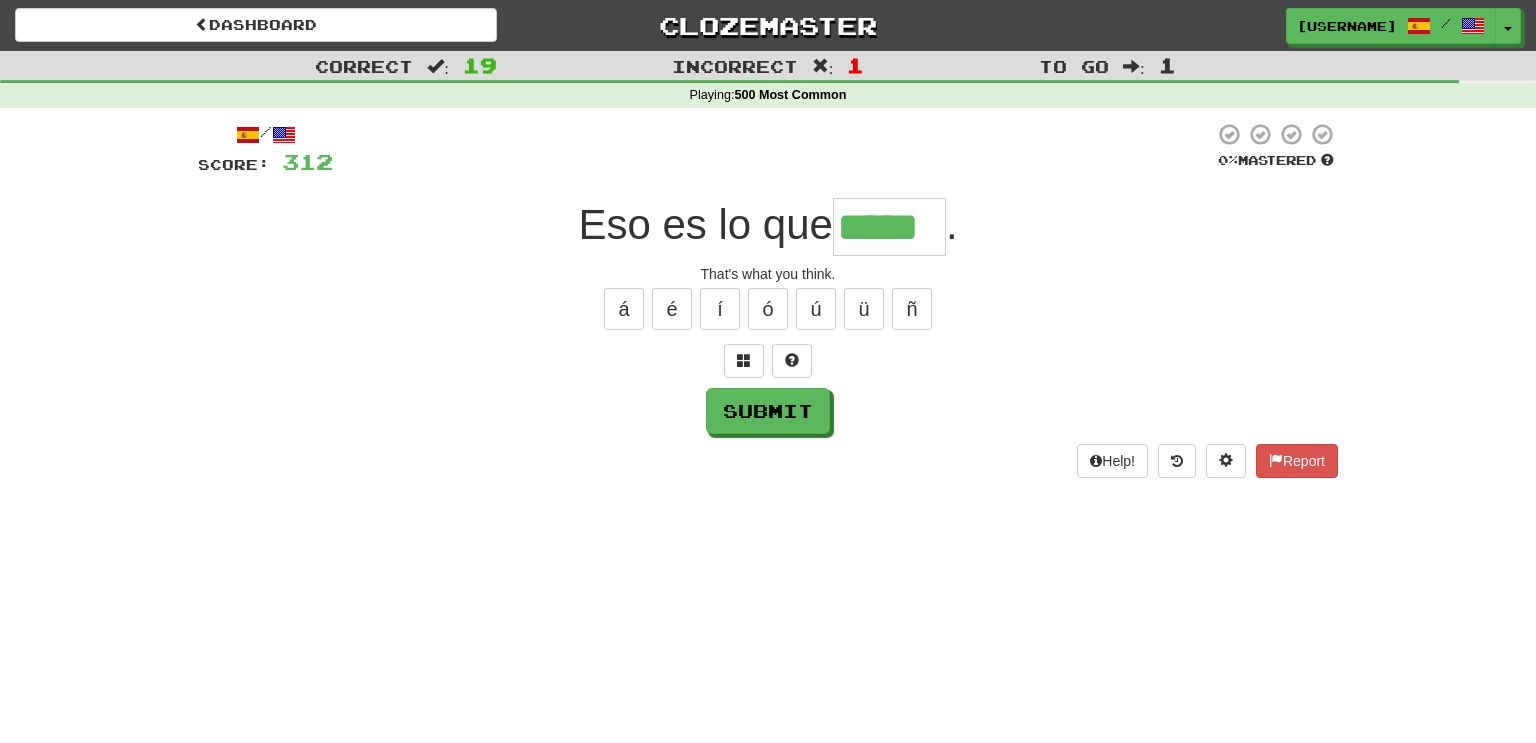 type on "*****" 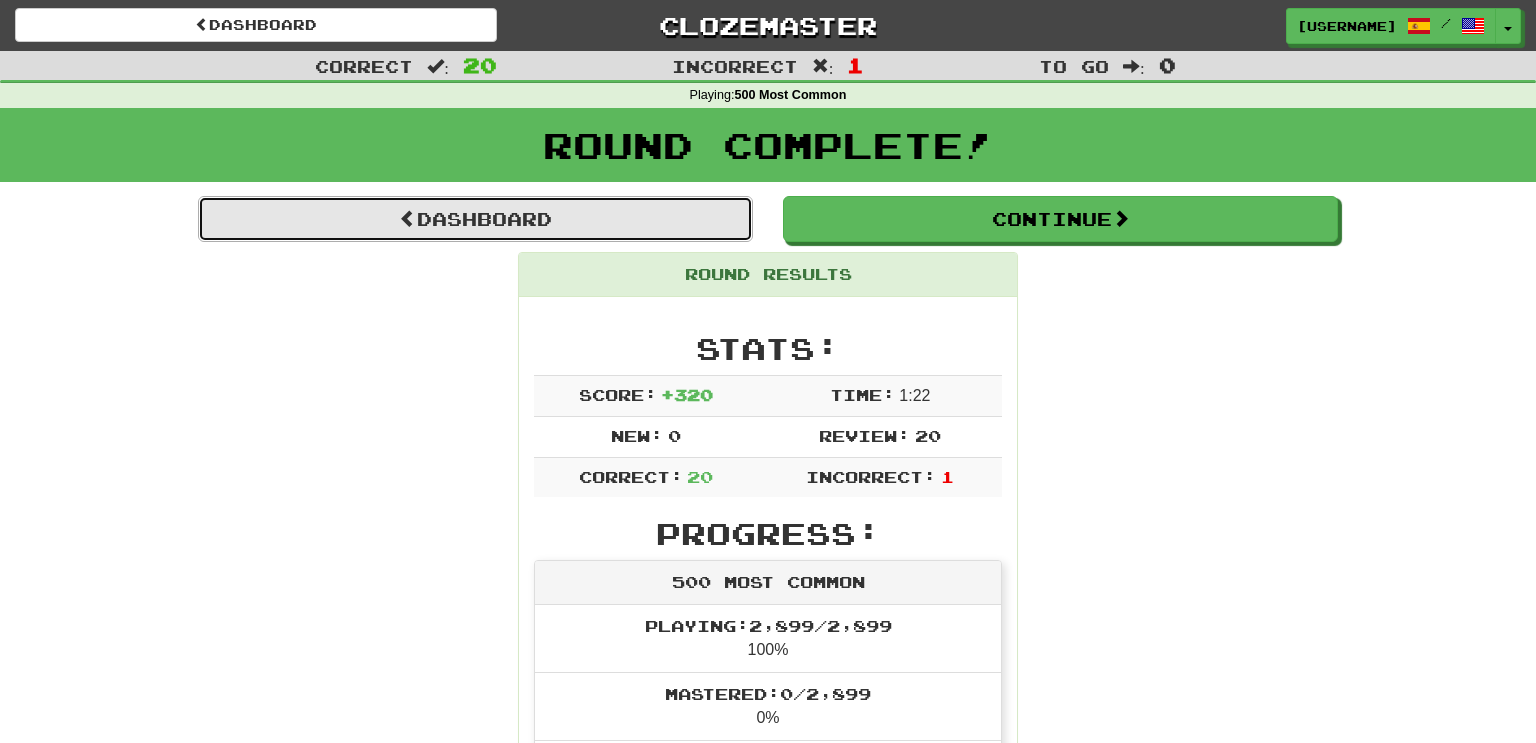 click on "Dashboard" at bounding box center [475, 219] 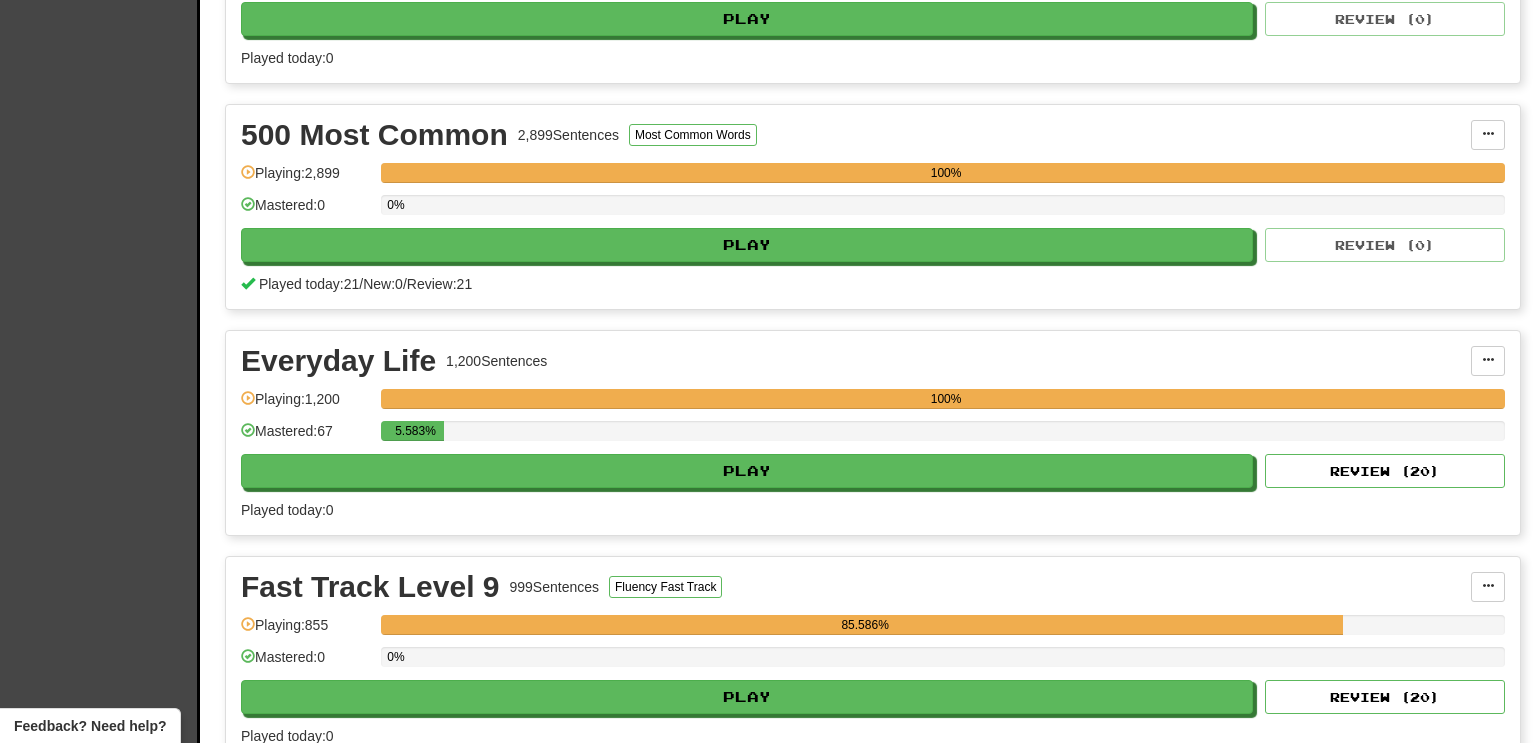 scroll, scrollTop: 586, scrollLeft: 0, axis: vertical 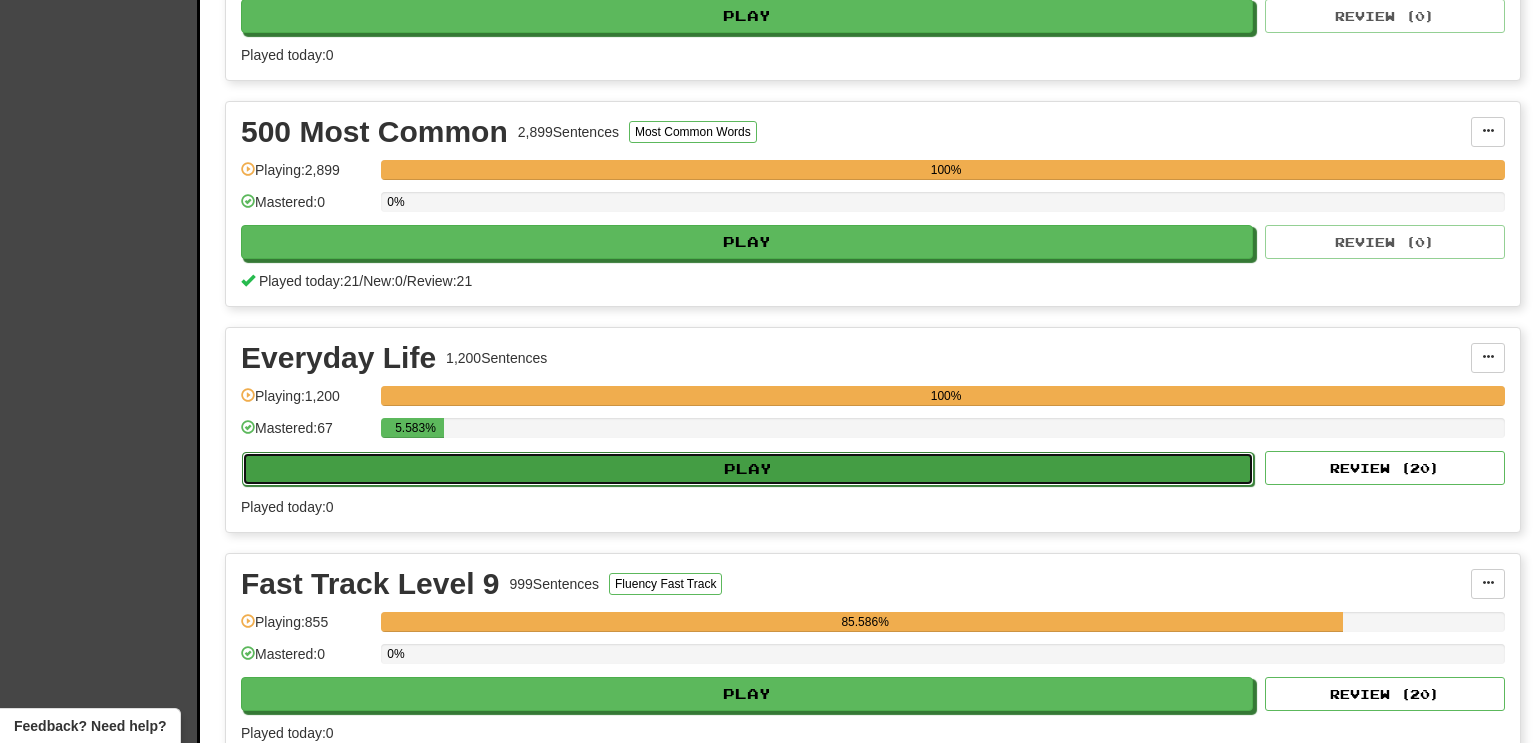 click on "Play" at bounding box center (748, 469) 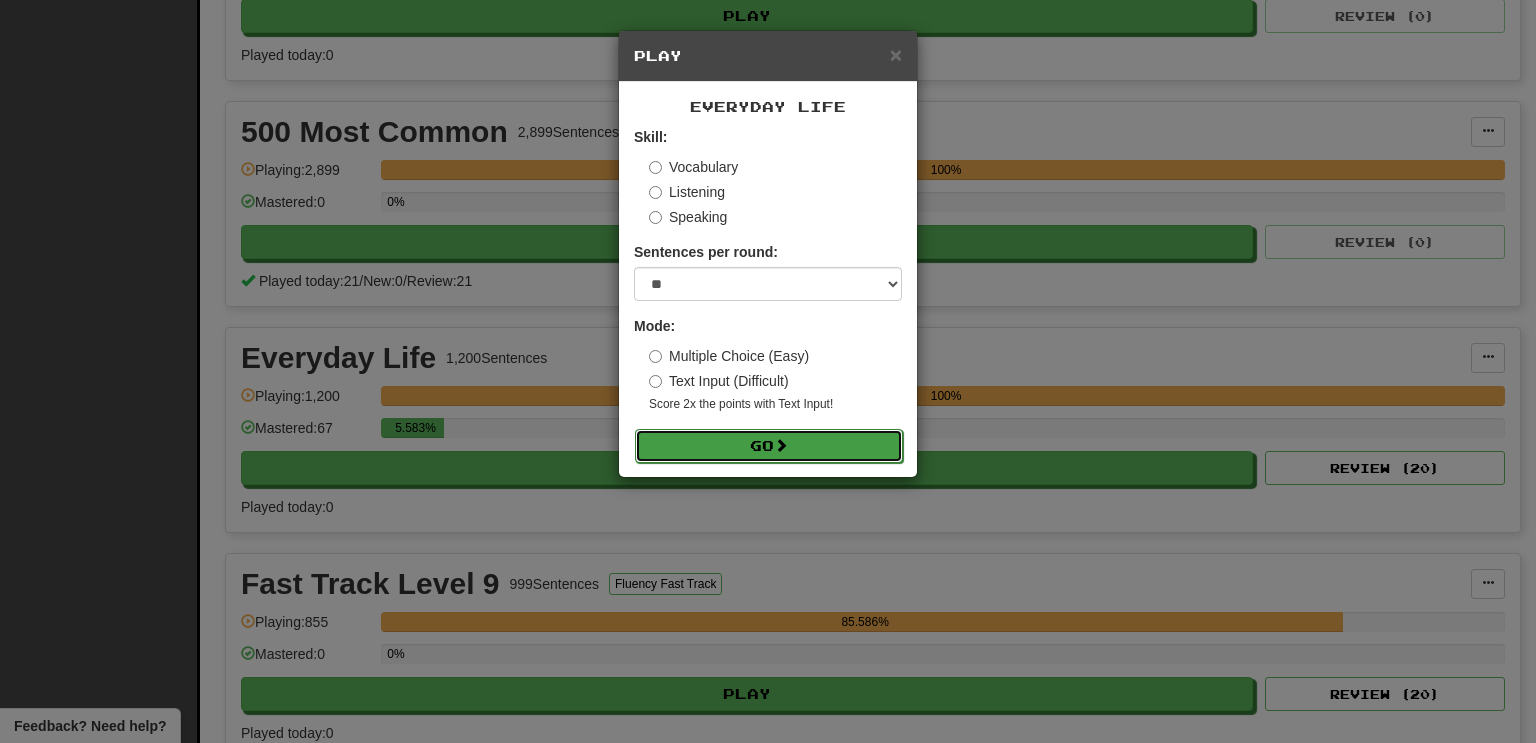 click on "Go" at bounding box center (769, 446) 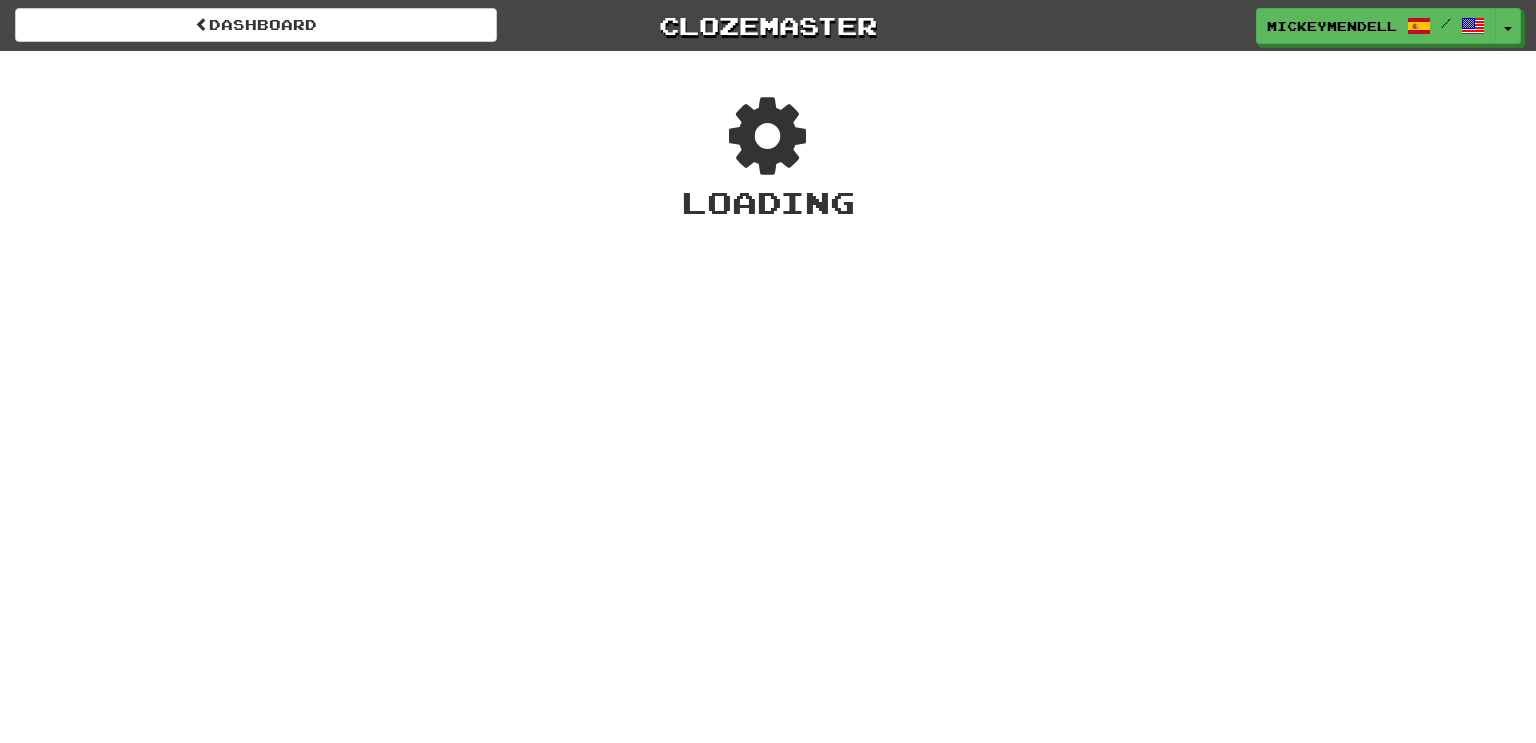 scroll, scrollTop: 0, scrollLeft: 0, axis: both 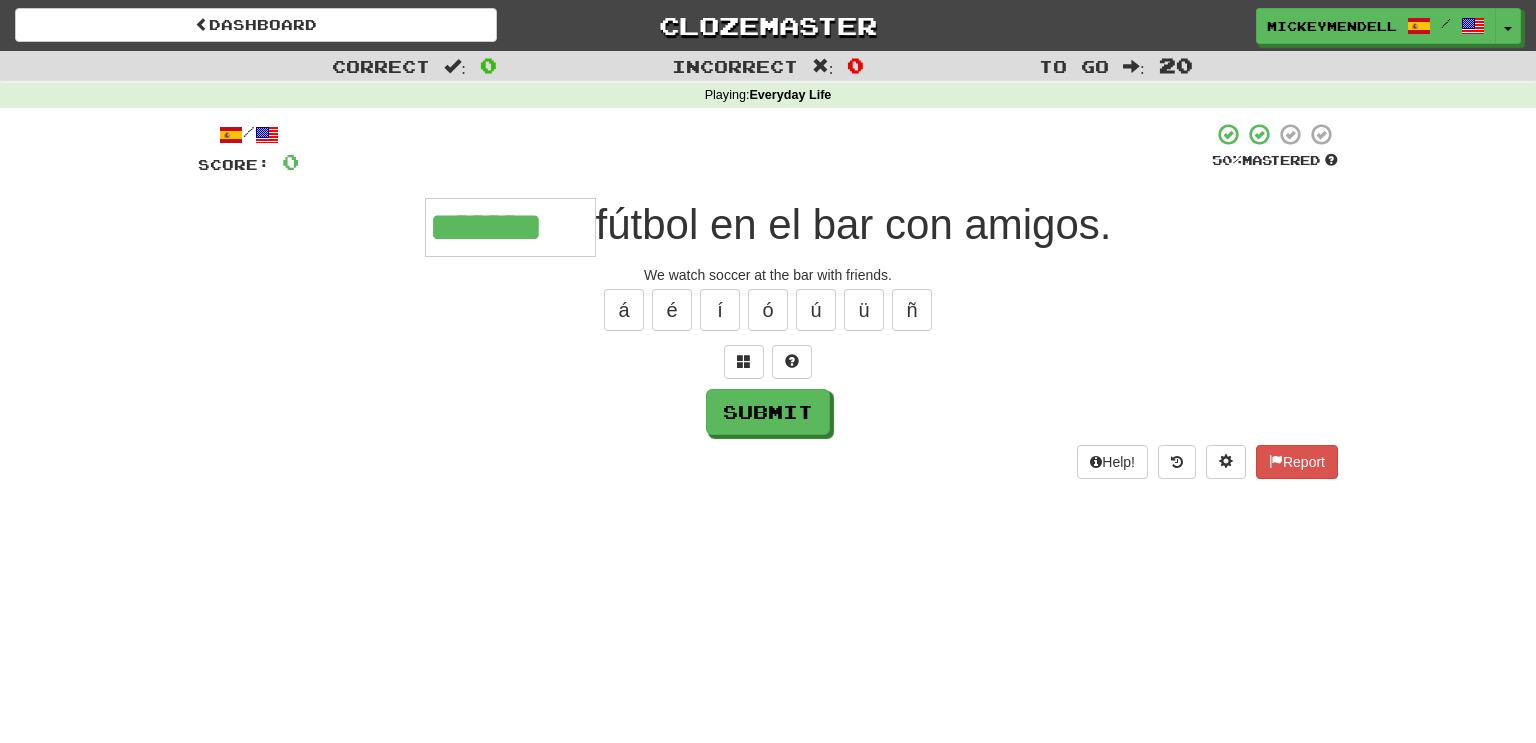type on "*******" 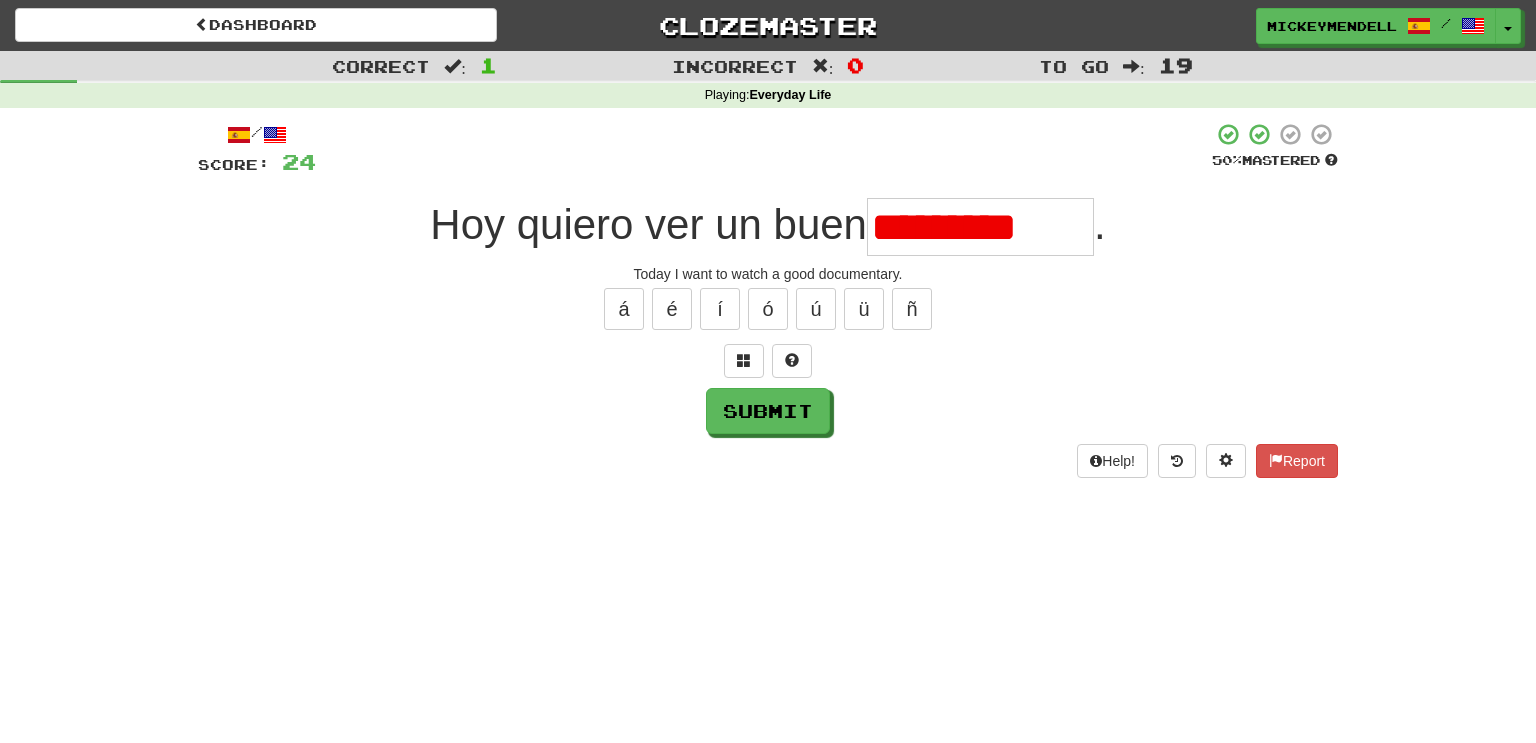 scroll, scrollTop: 0, scrollLeft: 0, axis: both 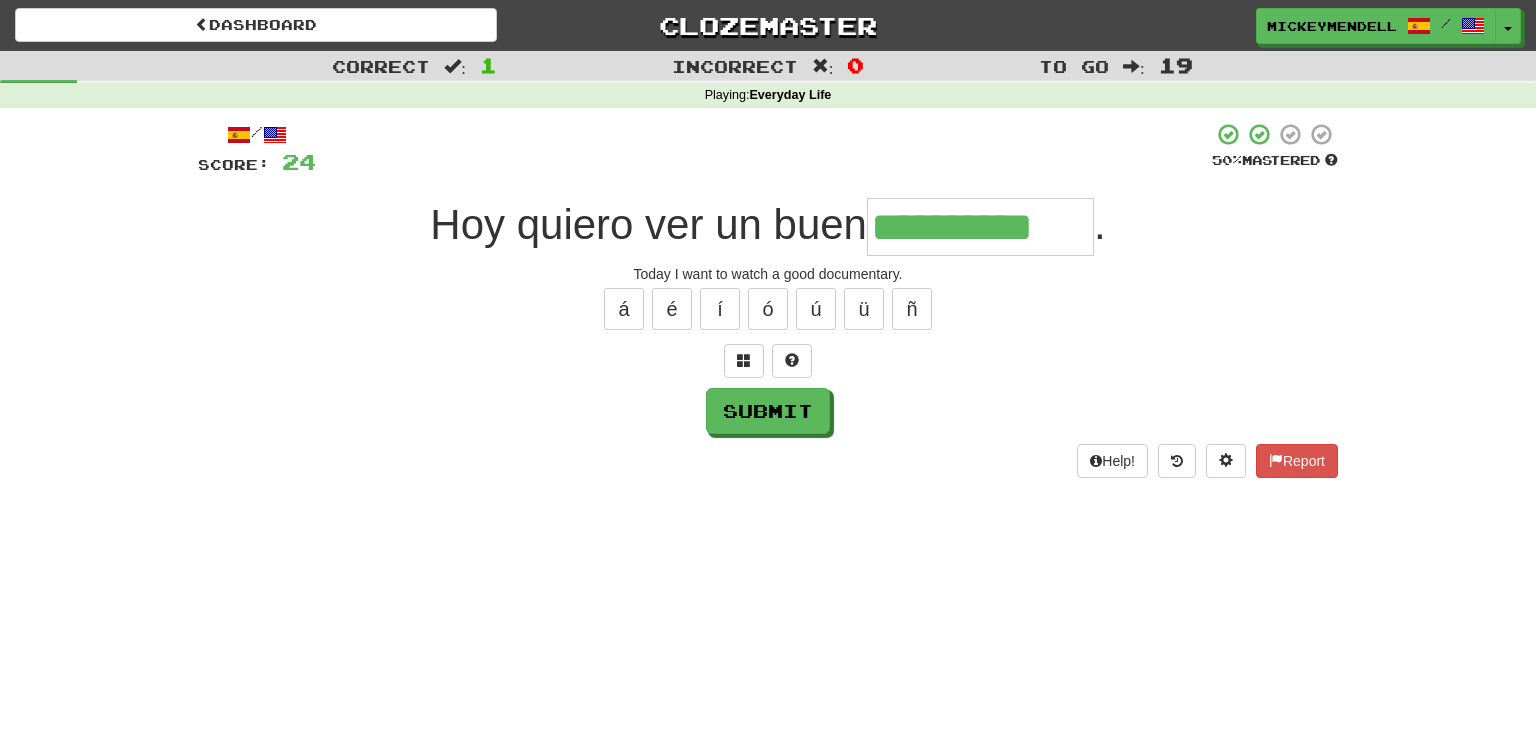 type on "**********" 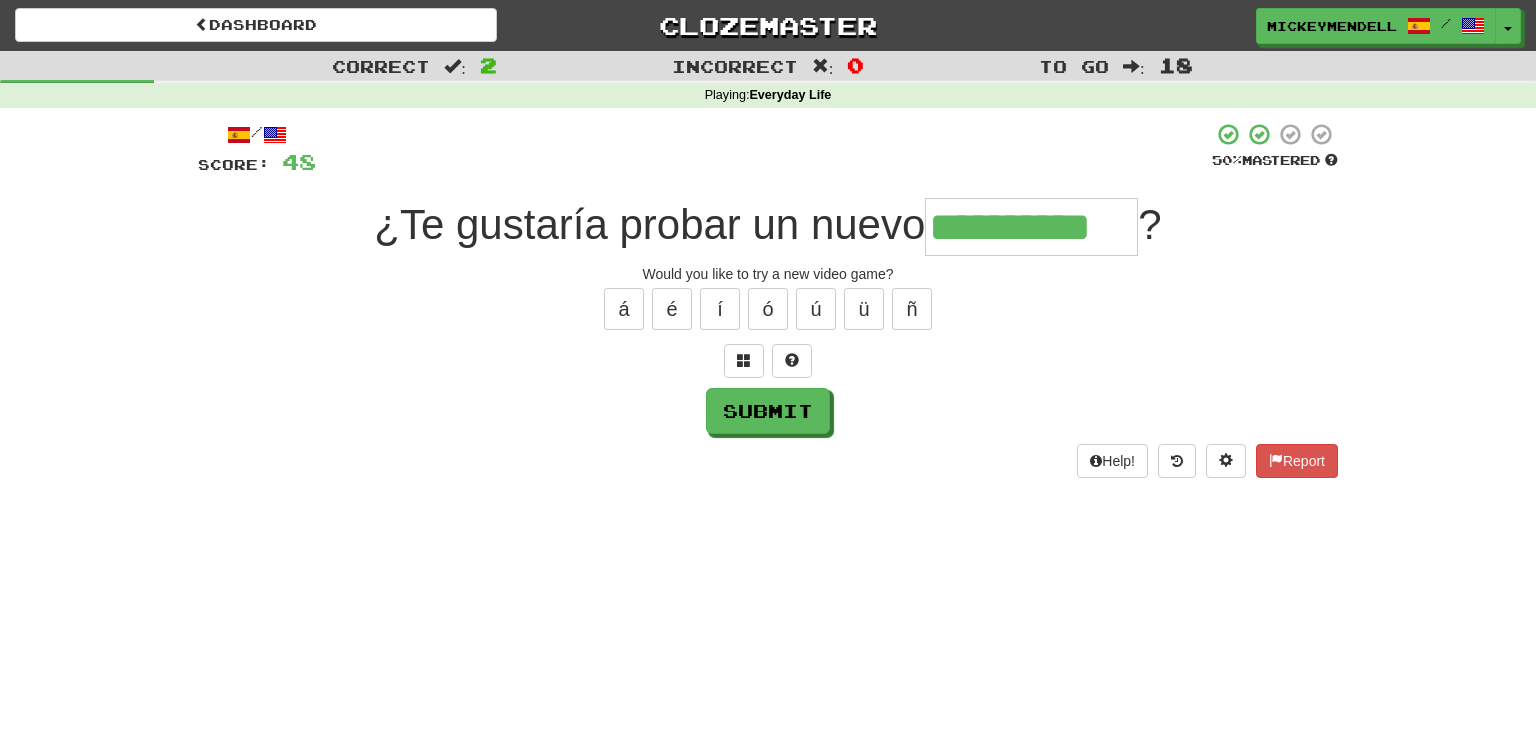 type on "**********" 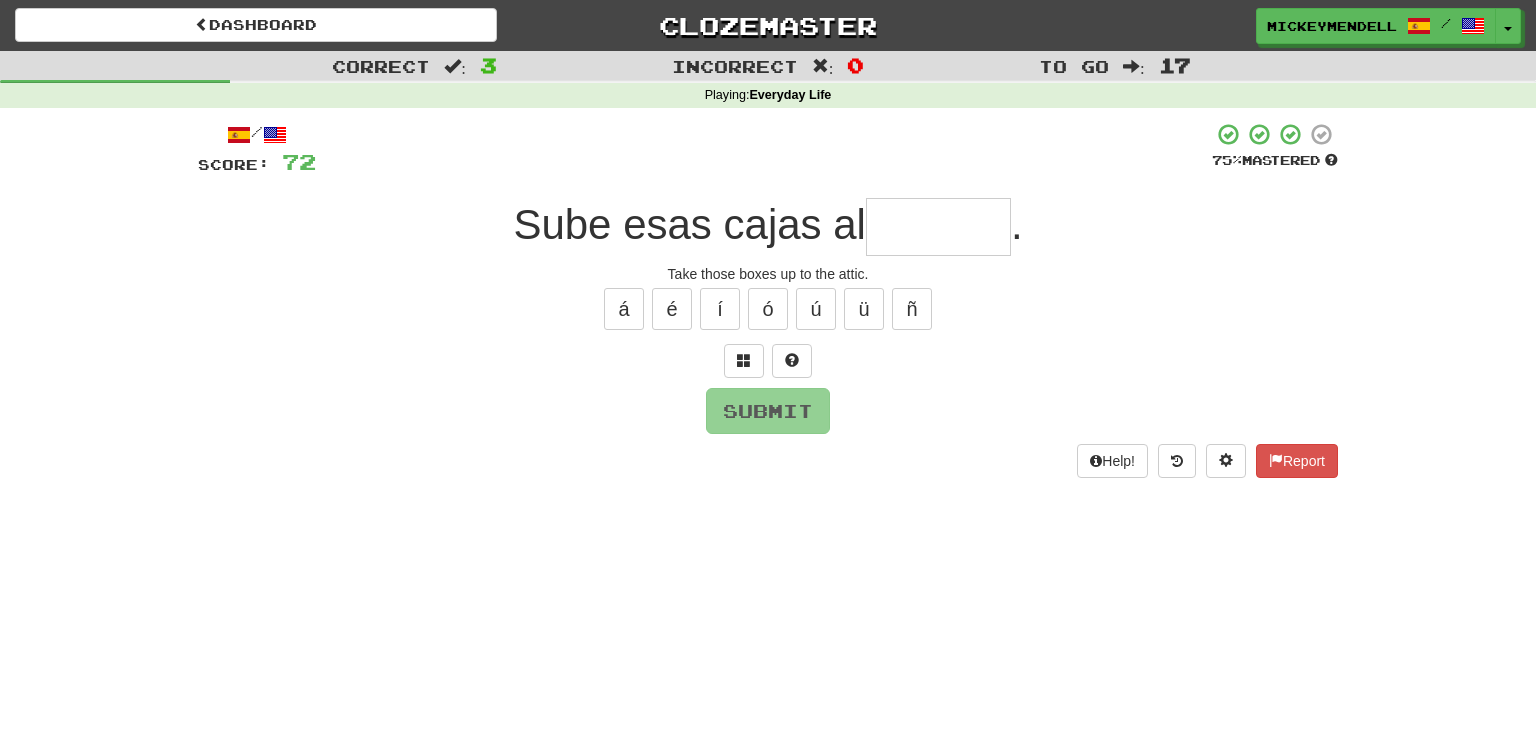 type on "*" 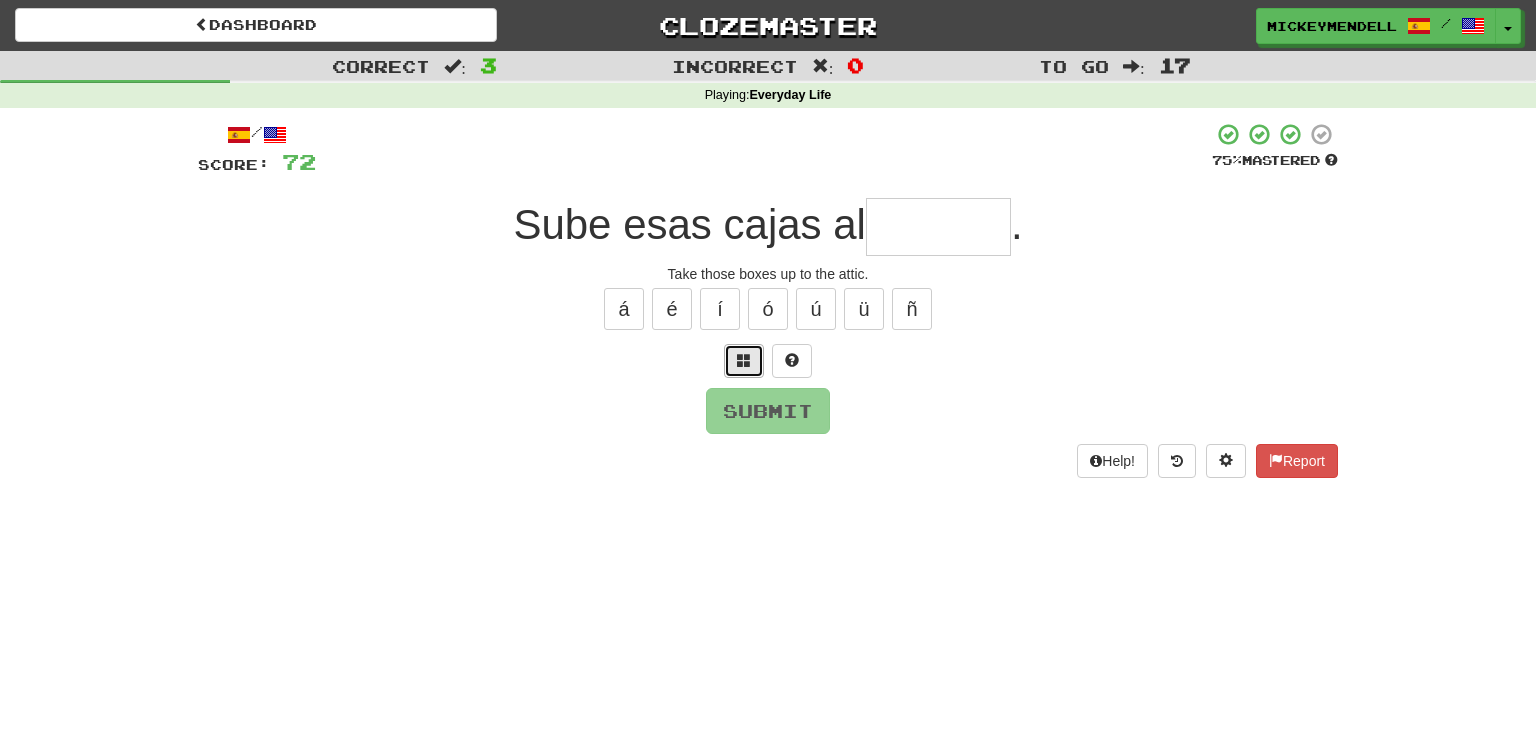 click at bounding box center [744, 361] 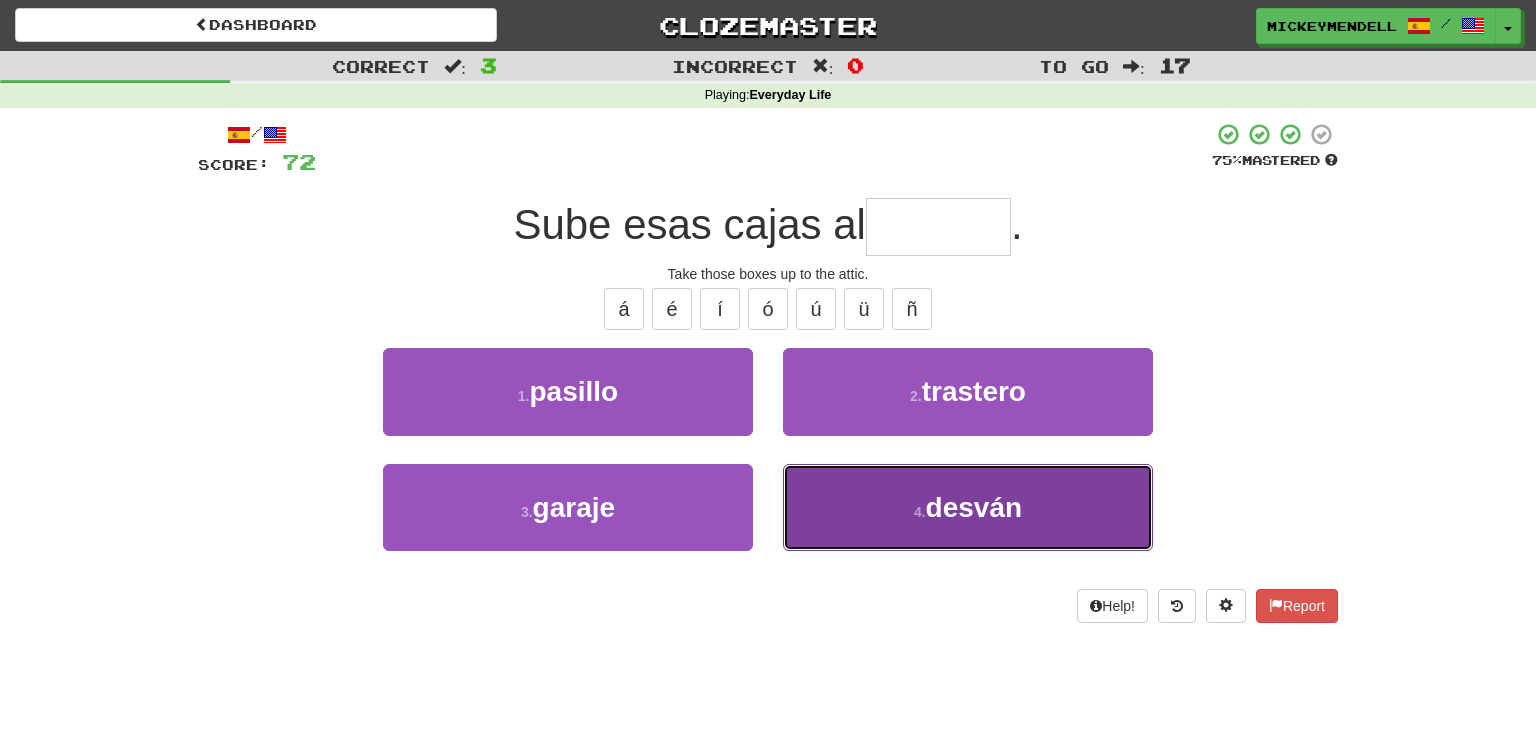 click on "4 .  desván" at bounding box center [968, 507] 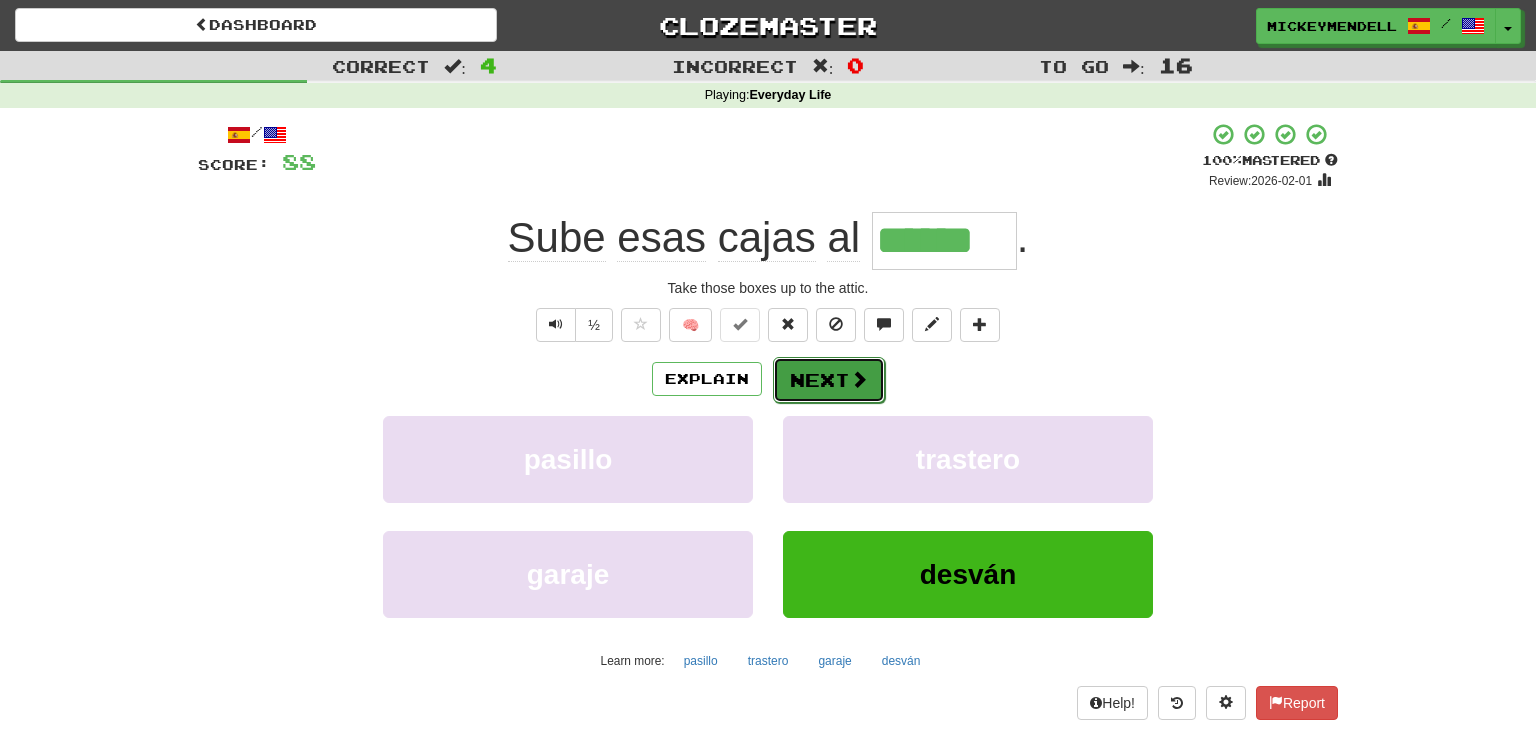 click on "Next" at bounding box center [829, 380] 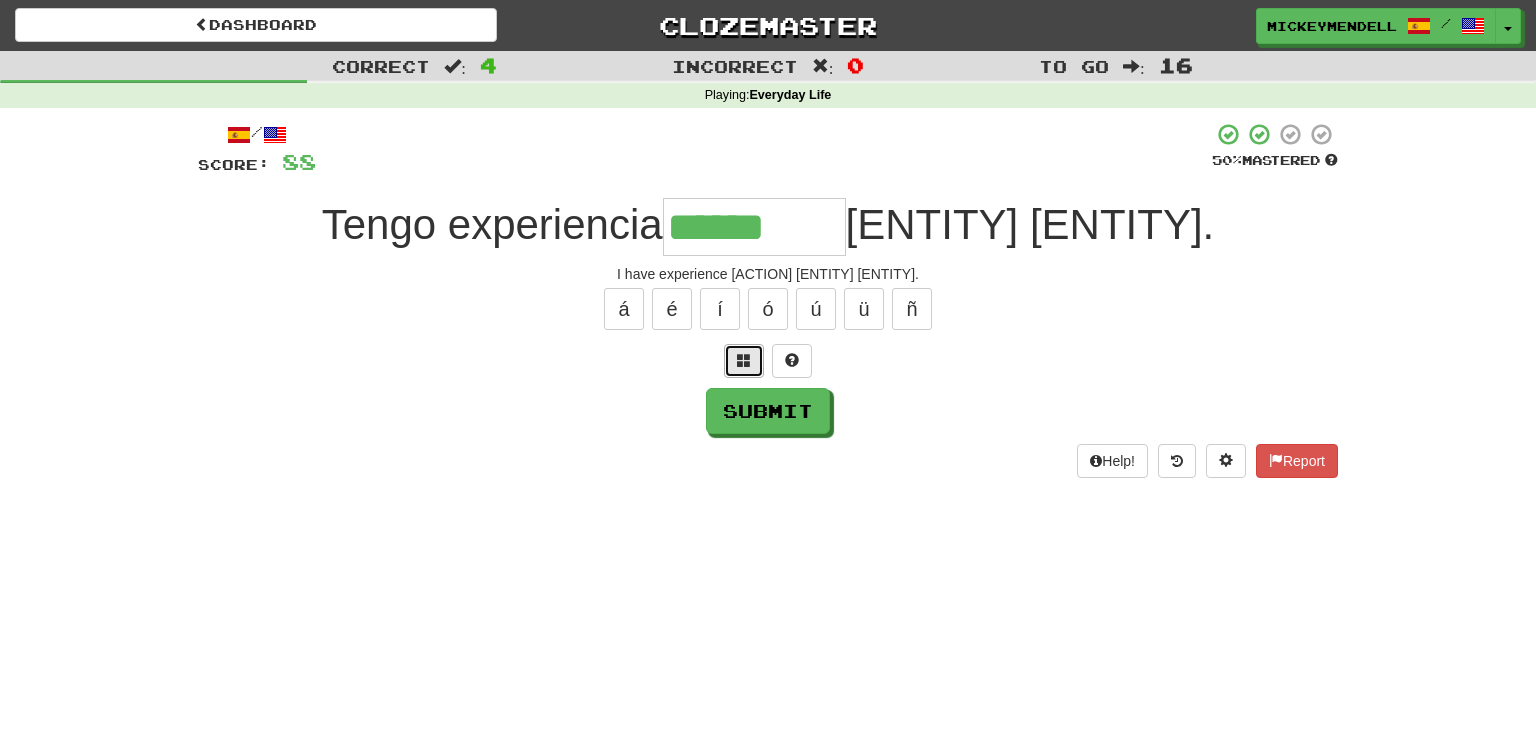 click at bounding box center (744, 360) 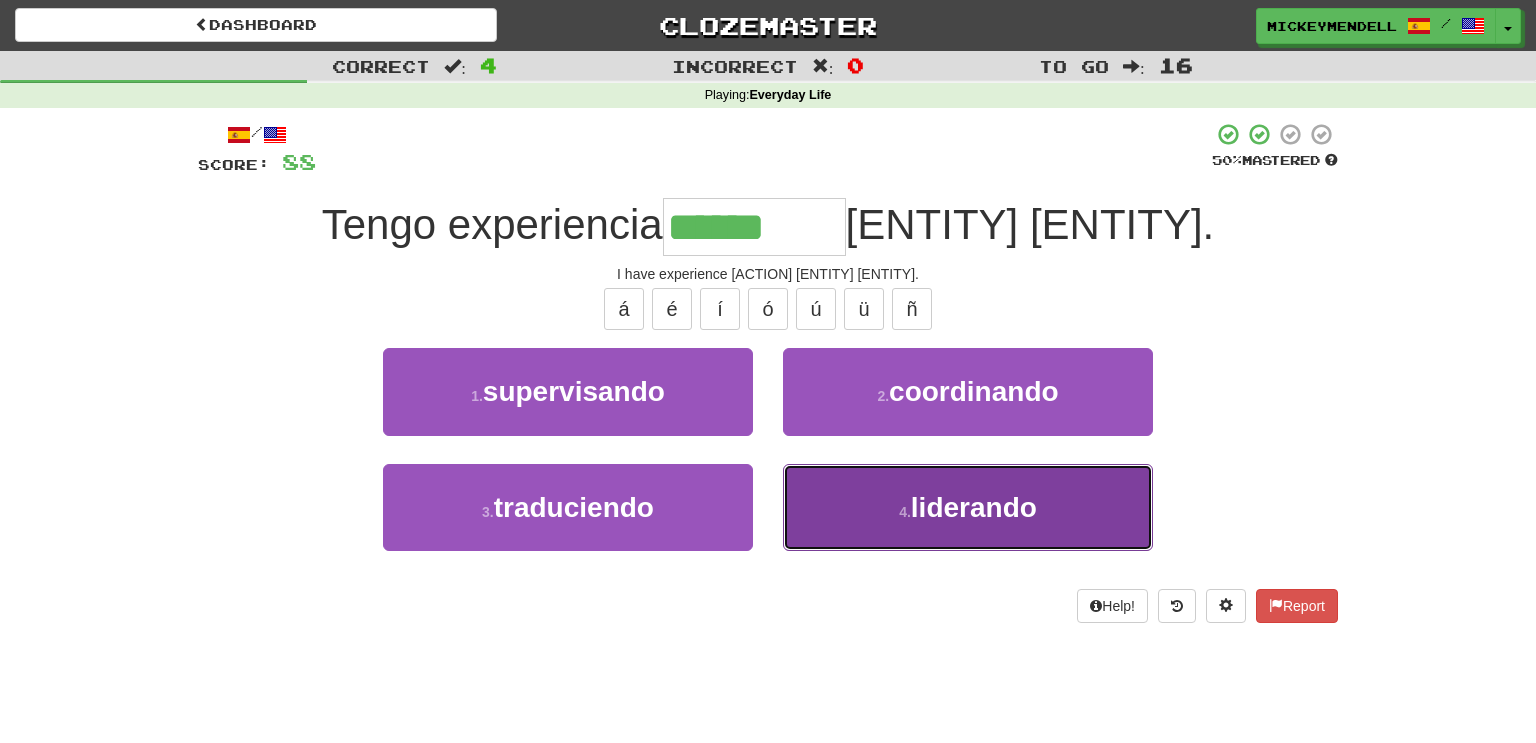 click on "4 .  liderando" at bounding box center [968, 507] 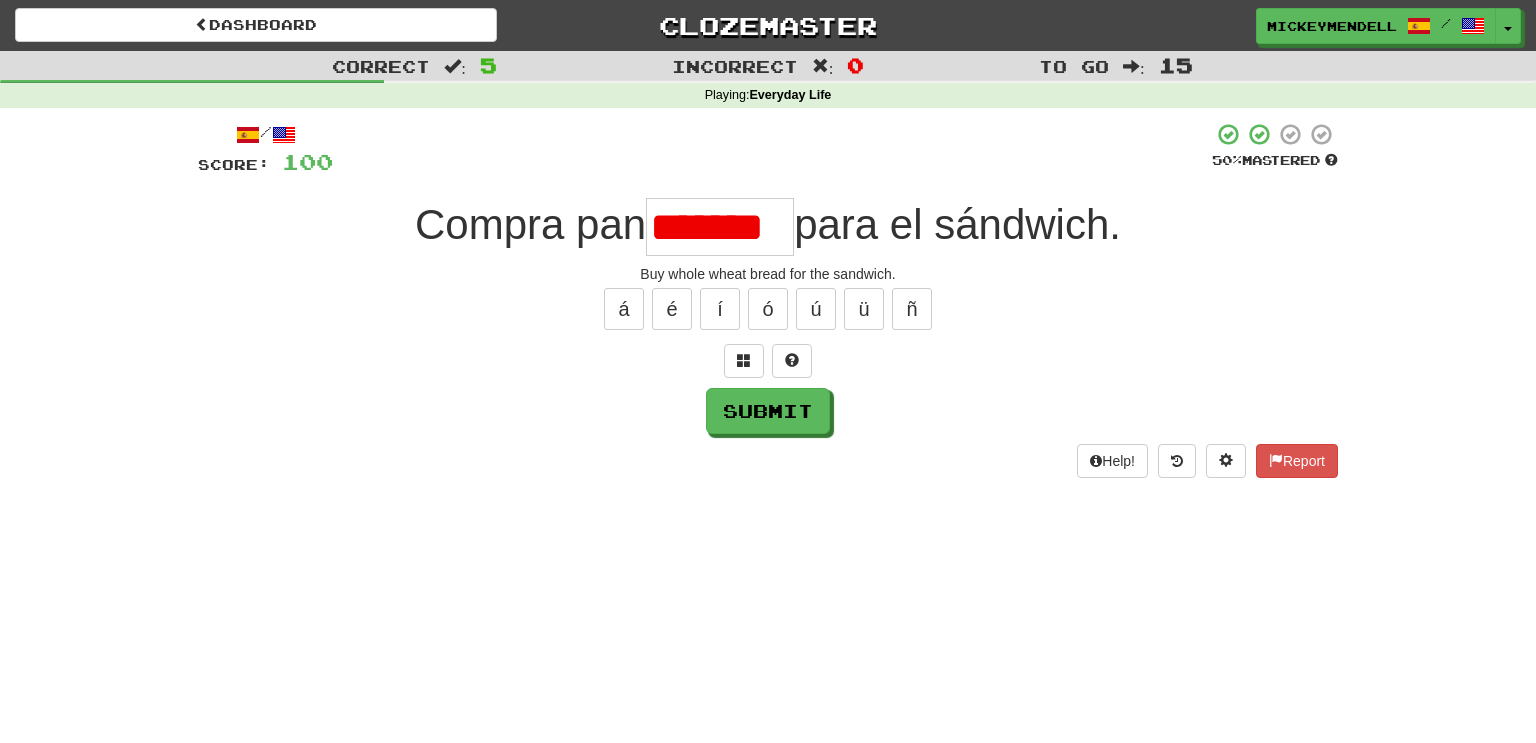 scroll, scrollTop: 0, scrollLeft: 0, axis: both 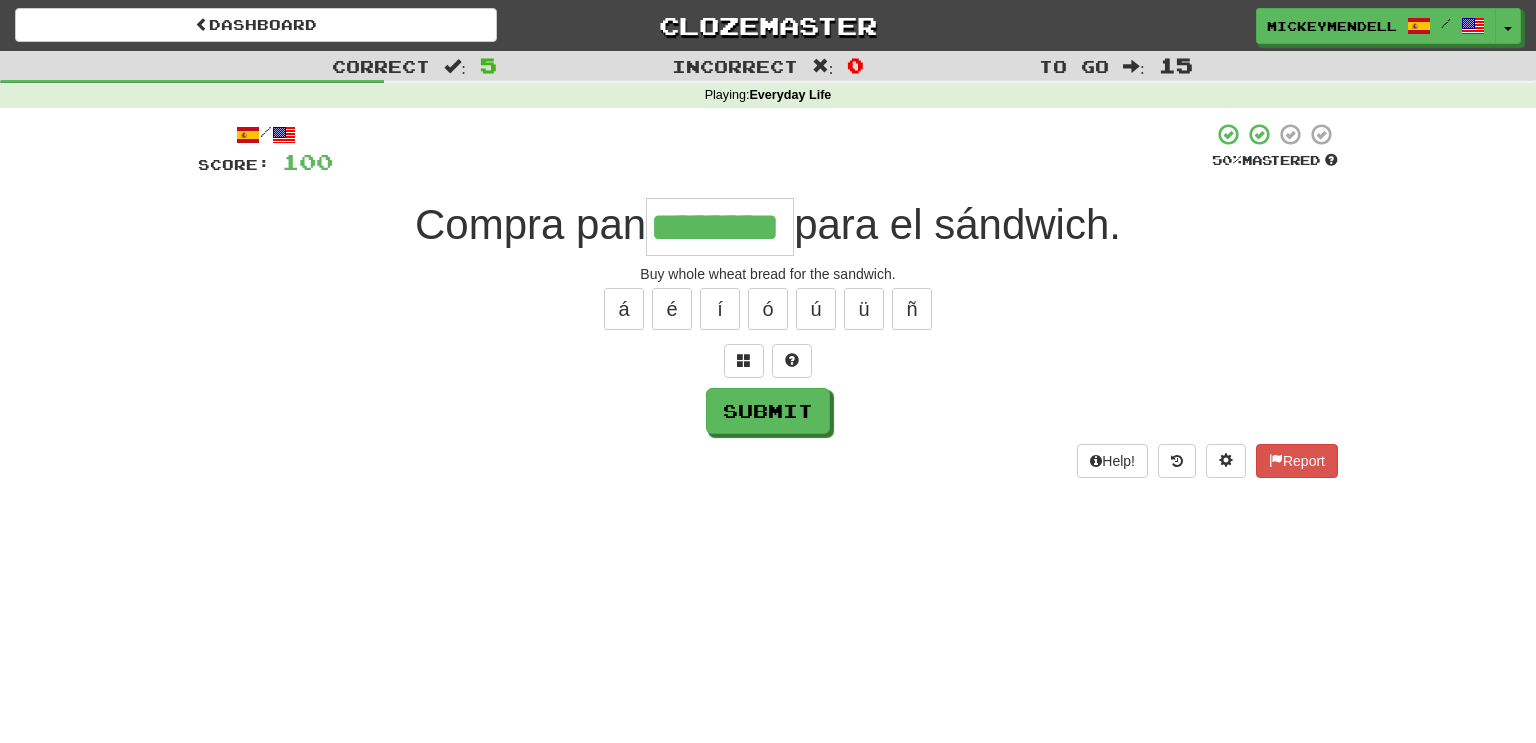type on "********" 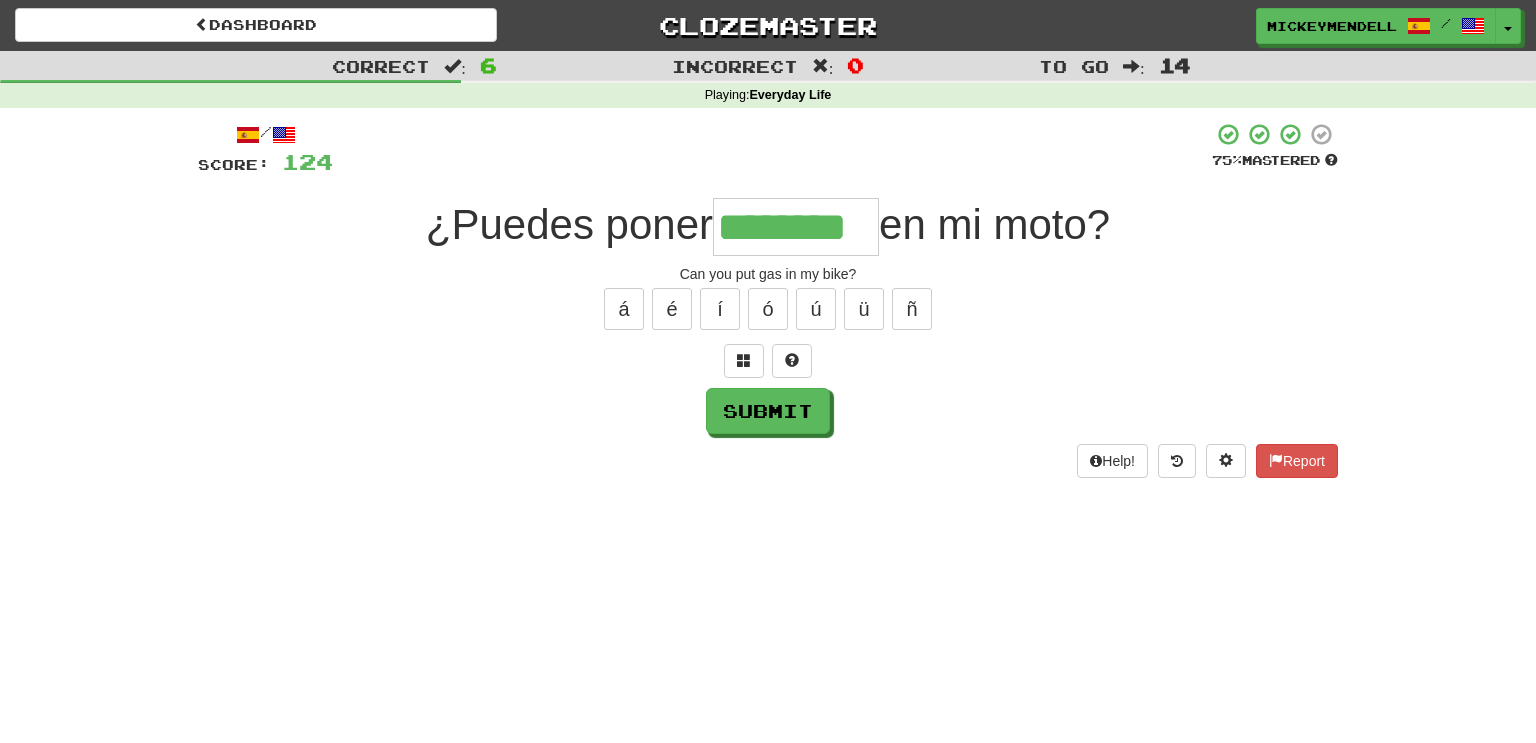 type on "********" 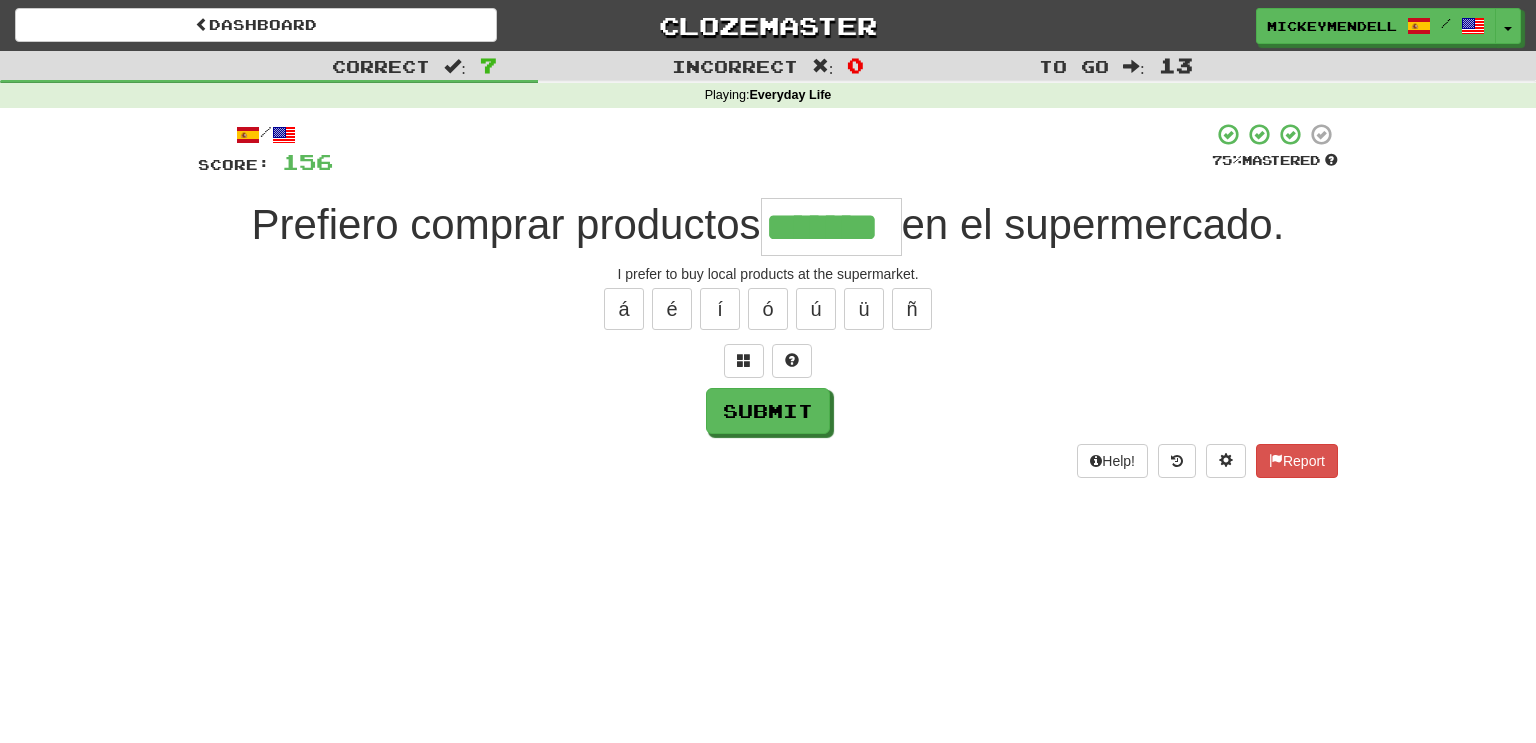 type on "*******" 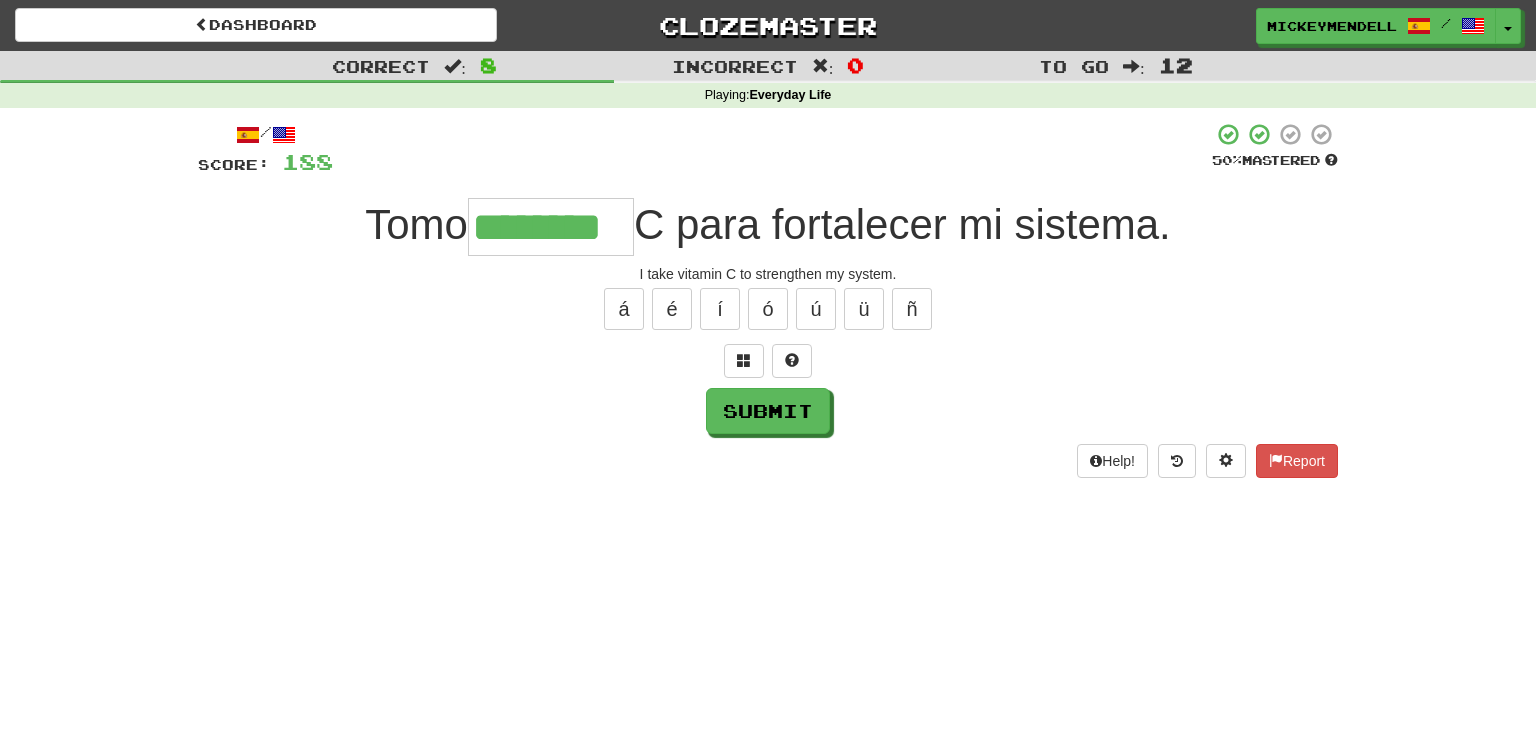 type on "********" 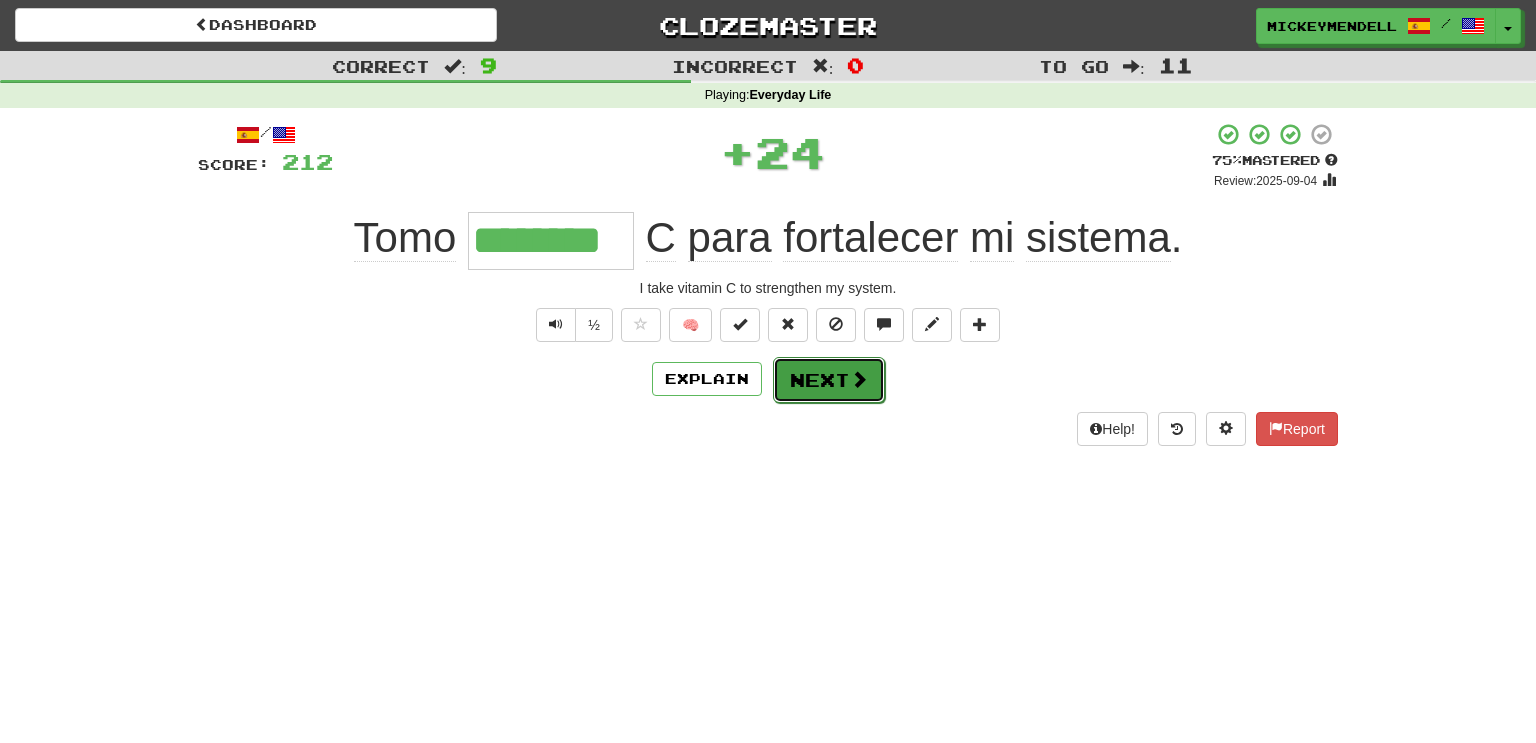 click on "Next" at bounding box center (829, 380) 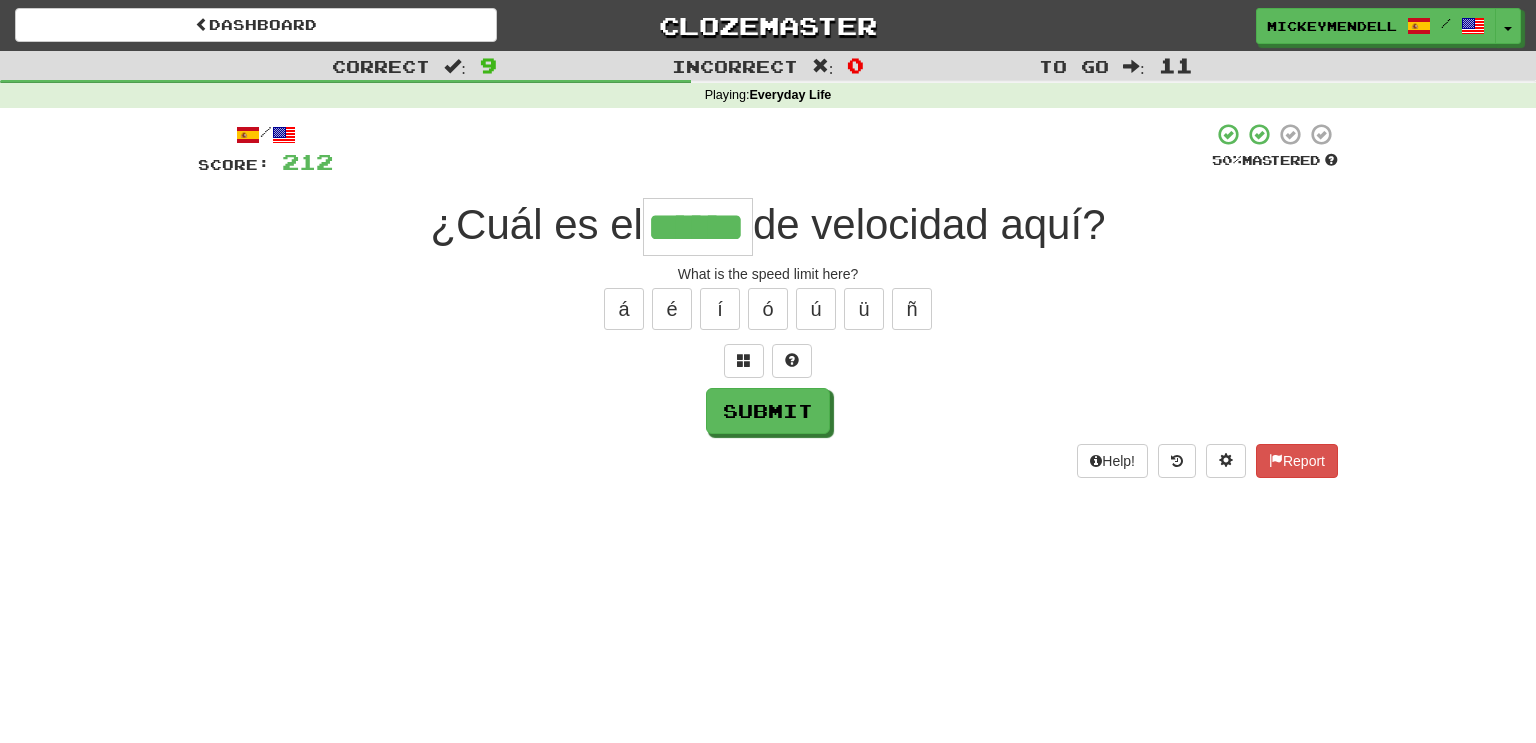 type on "******" 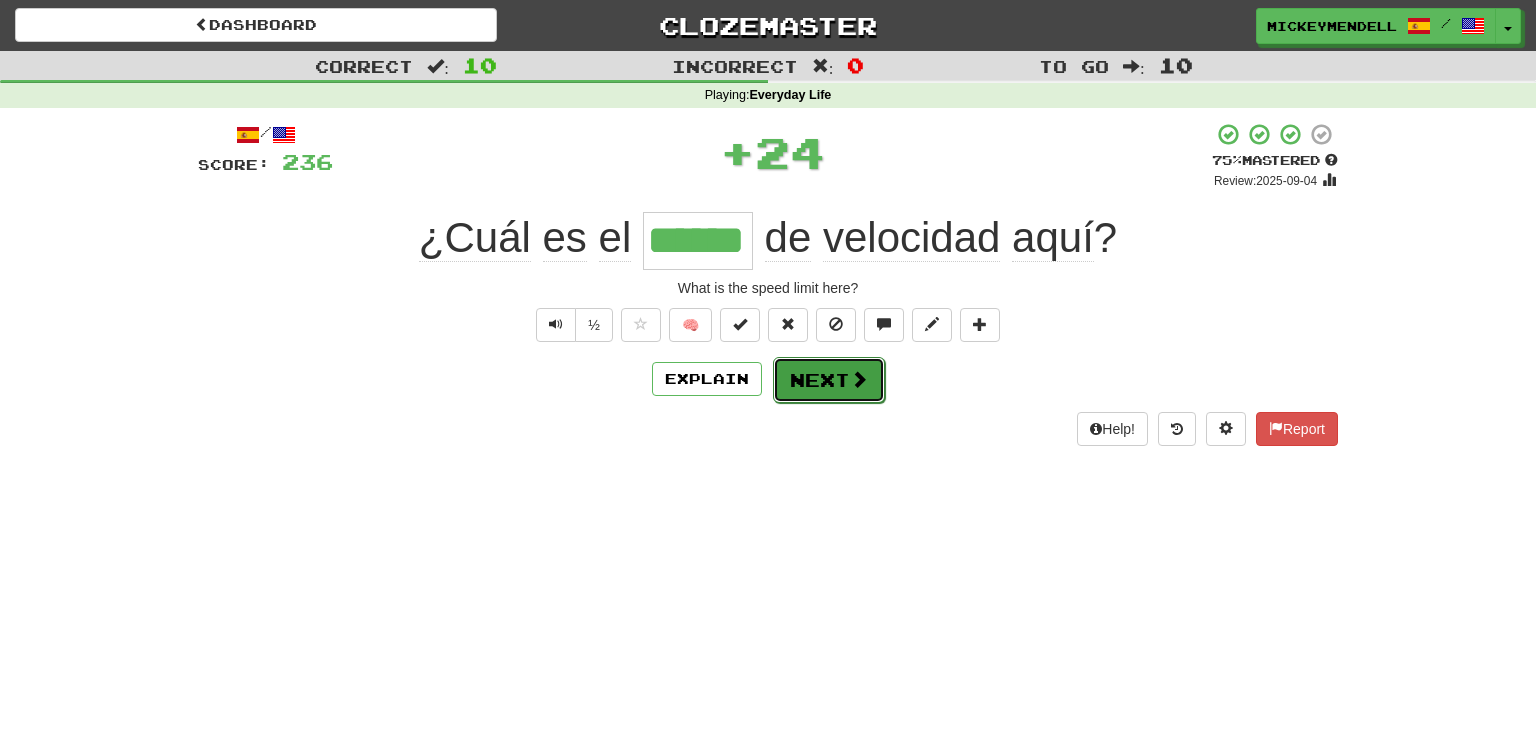 click on "Next" at bounding box center [829, 380] 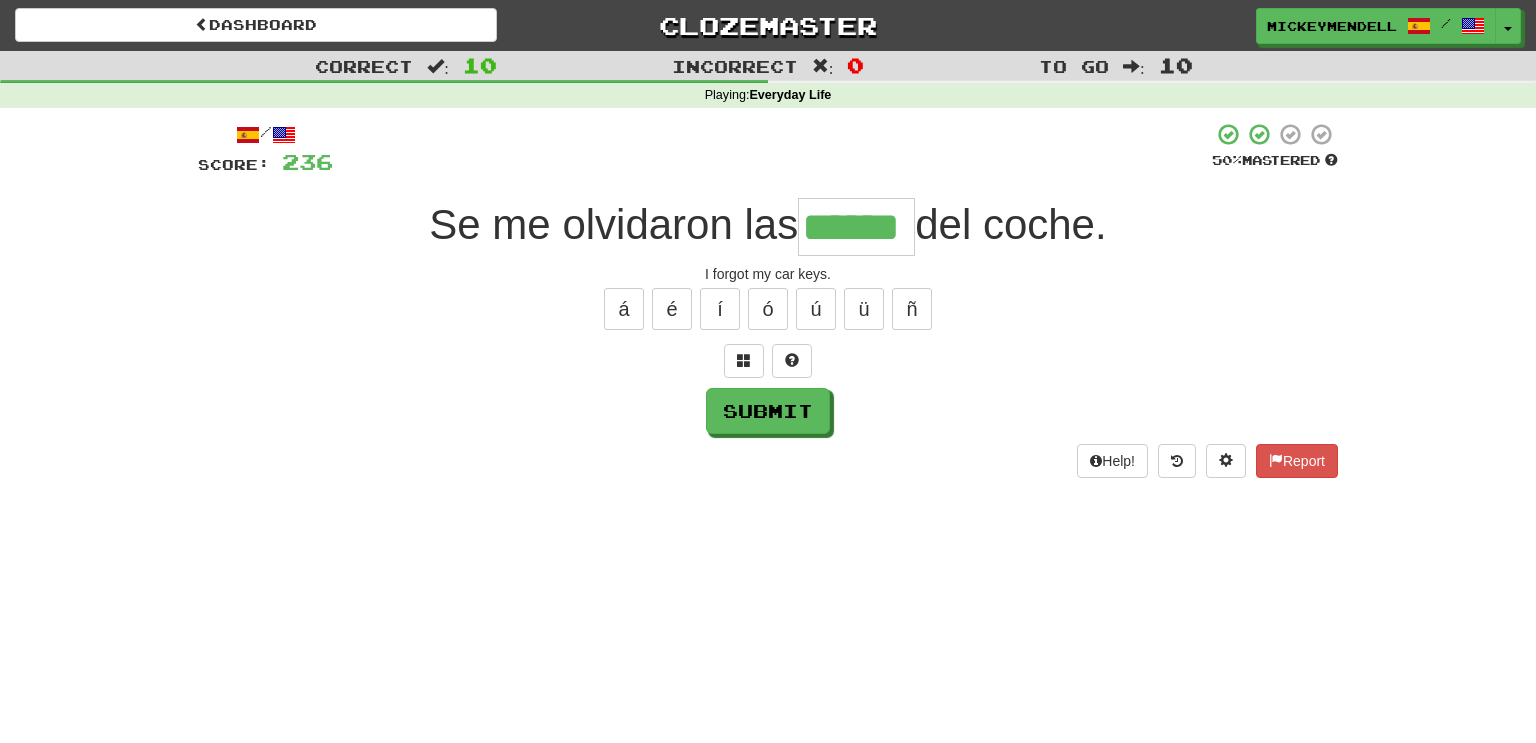 type on "******" 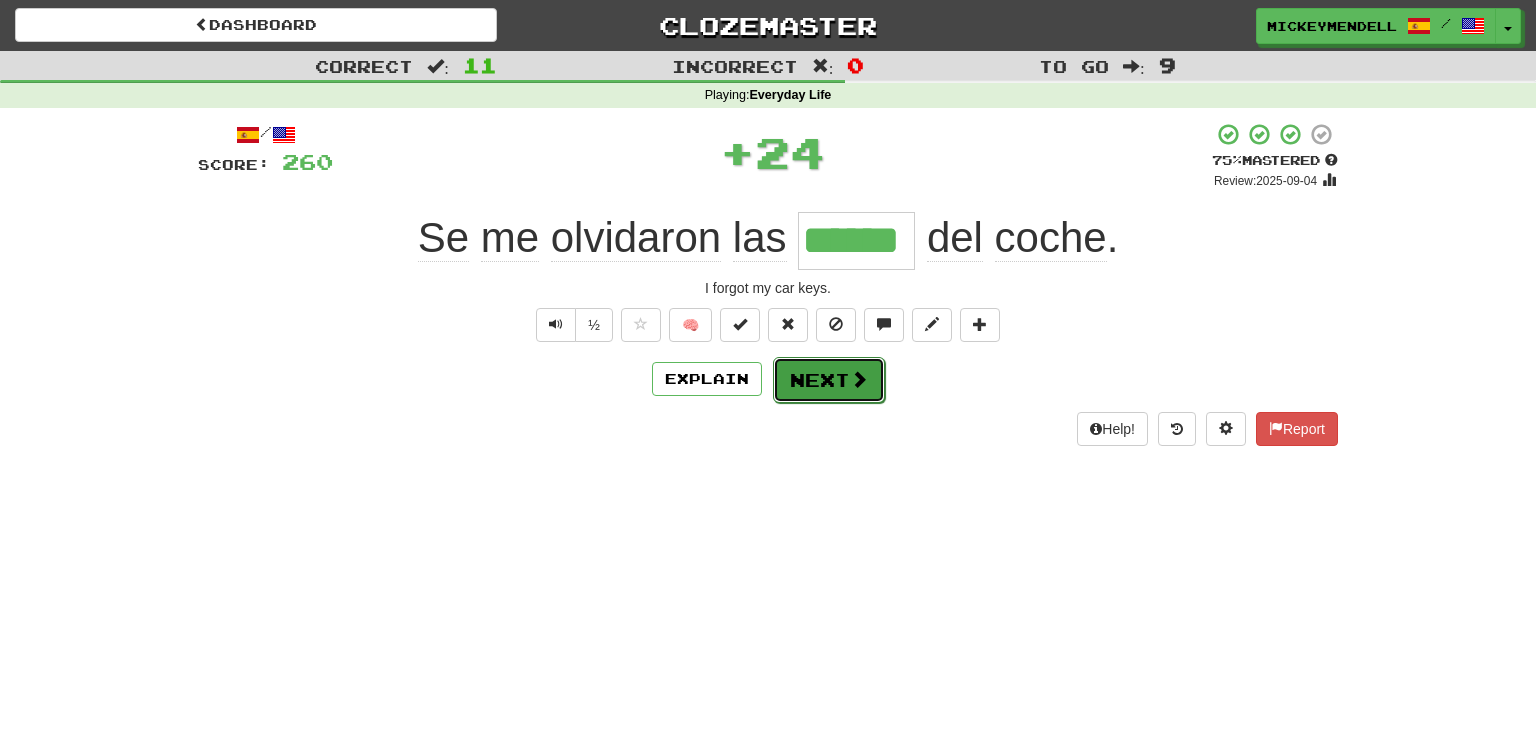 click on "Next" at bounding box center (829, 380) 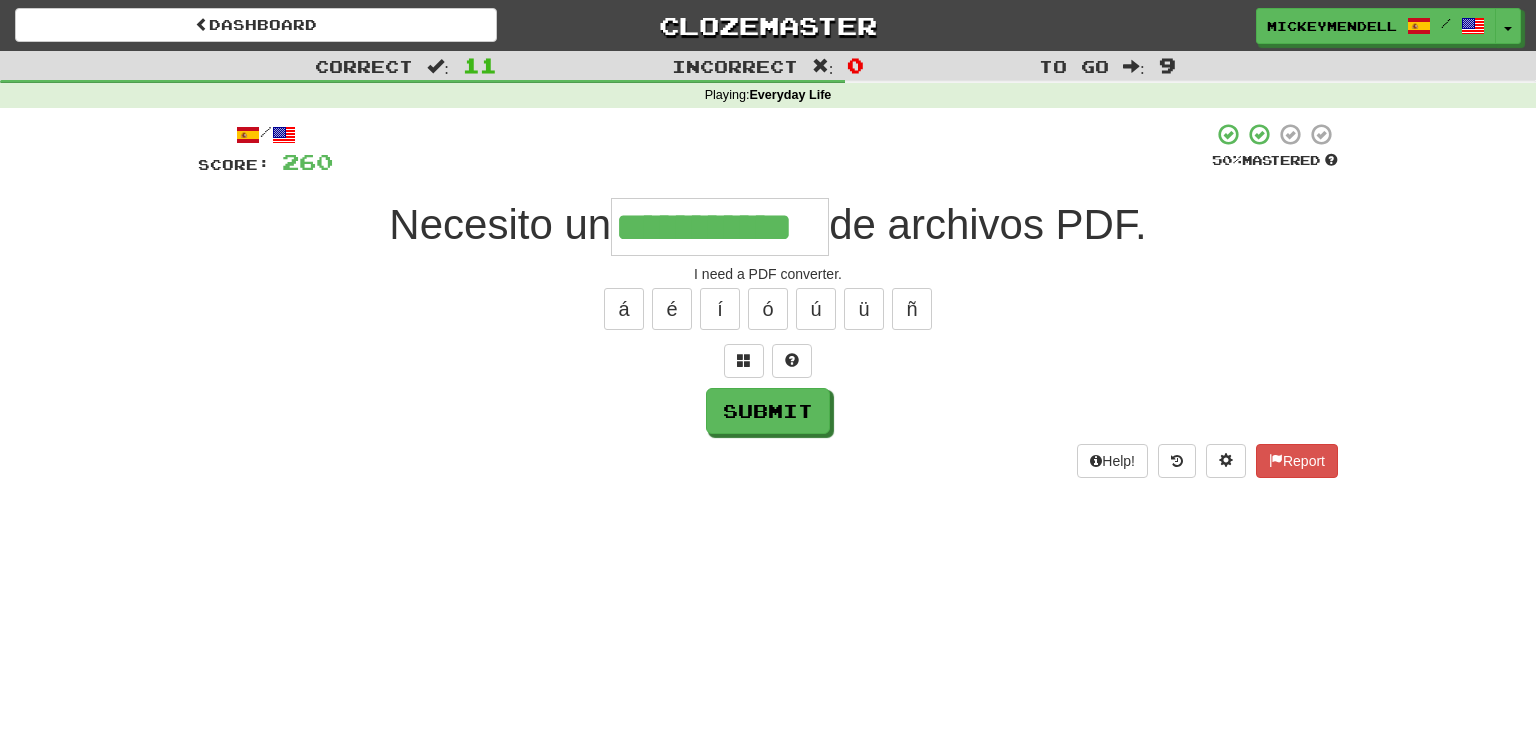 type on "**********" 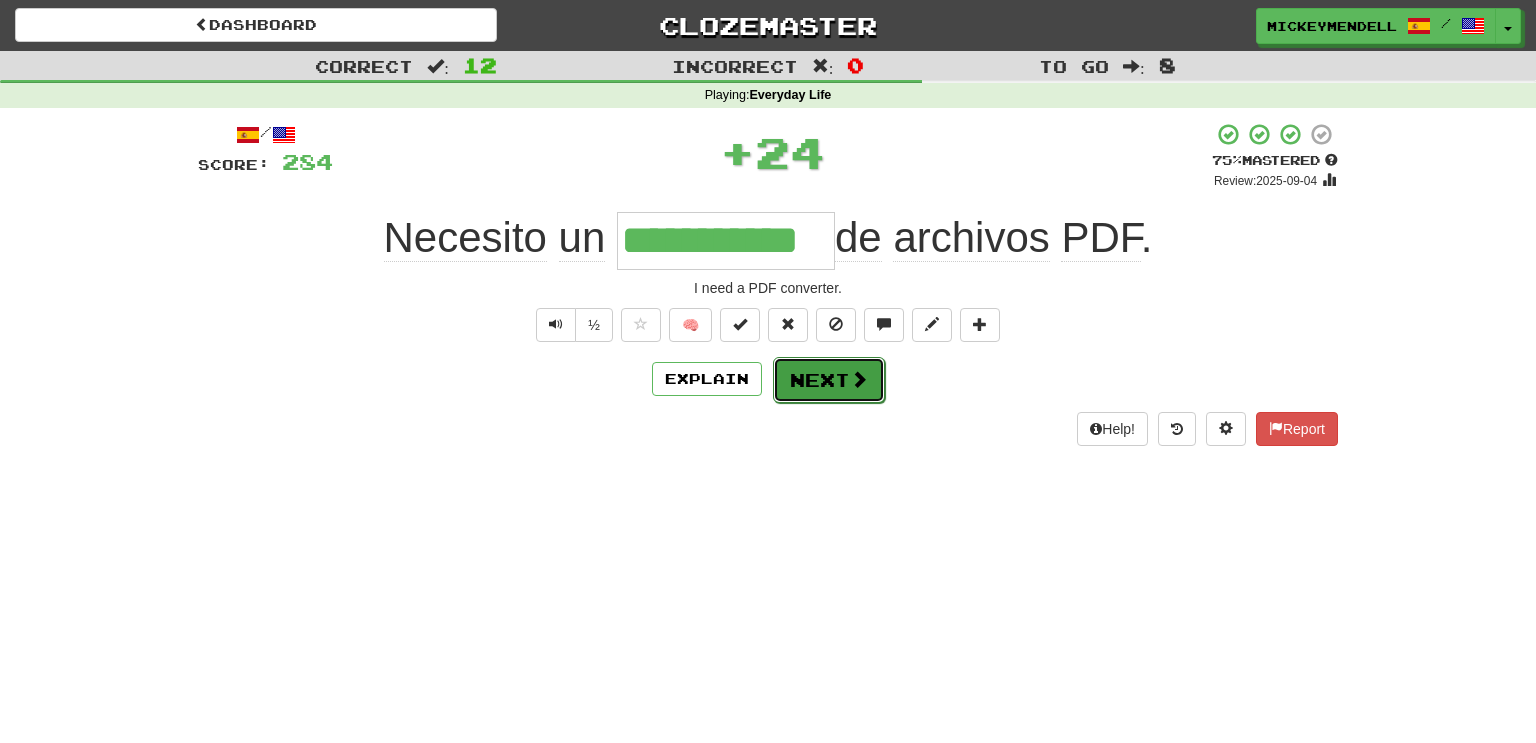 click on "Next" at bounding box center [829, 380] 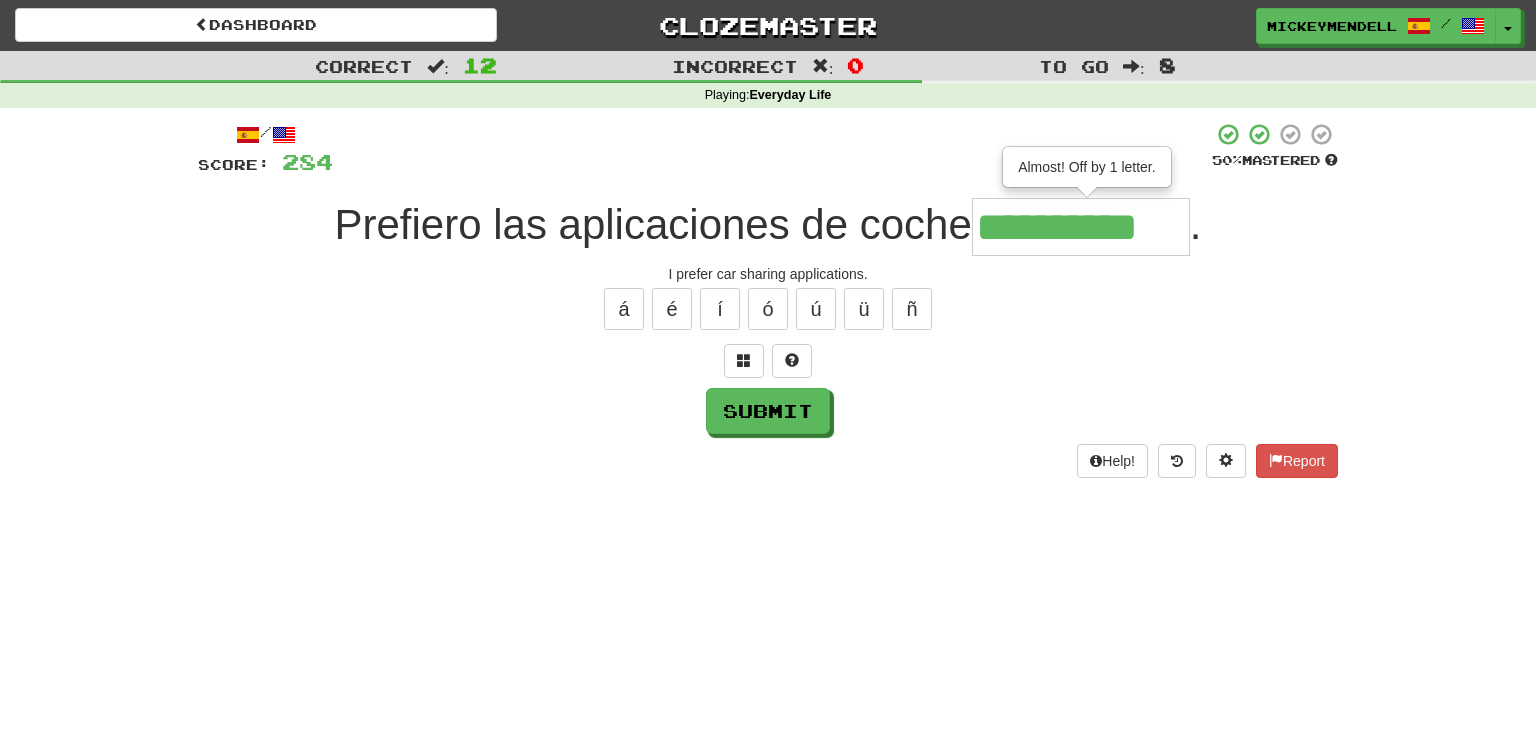 scroll, scrollTop: 0, scrollLeft: 0, axis: both 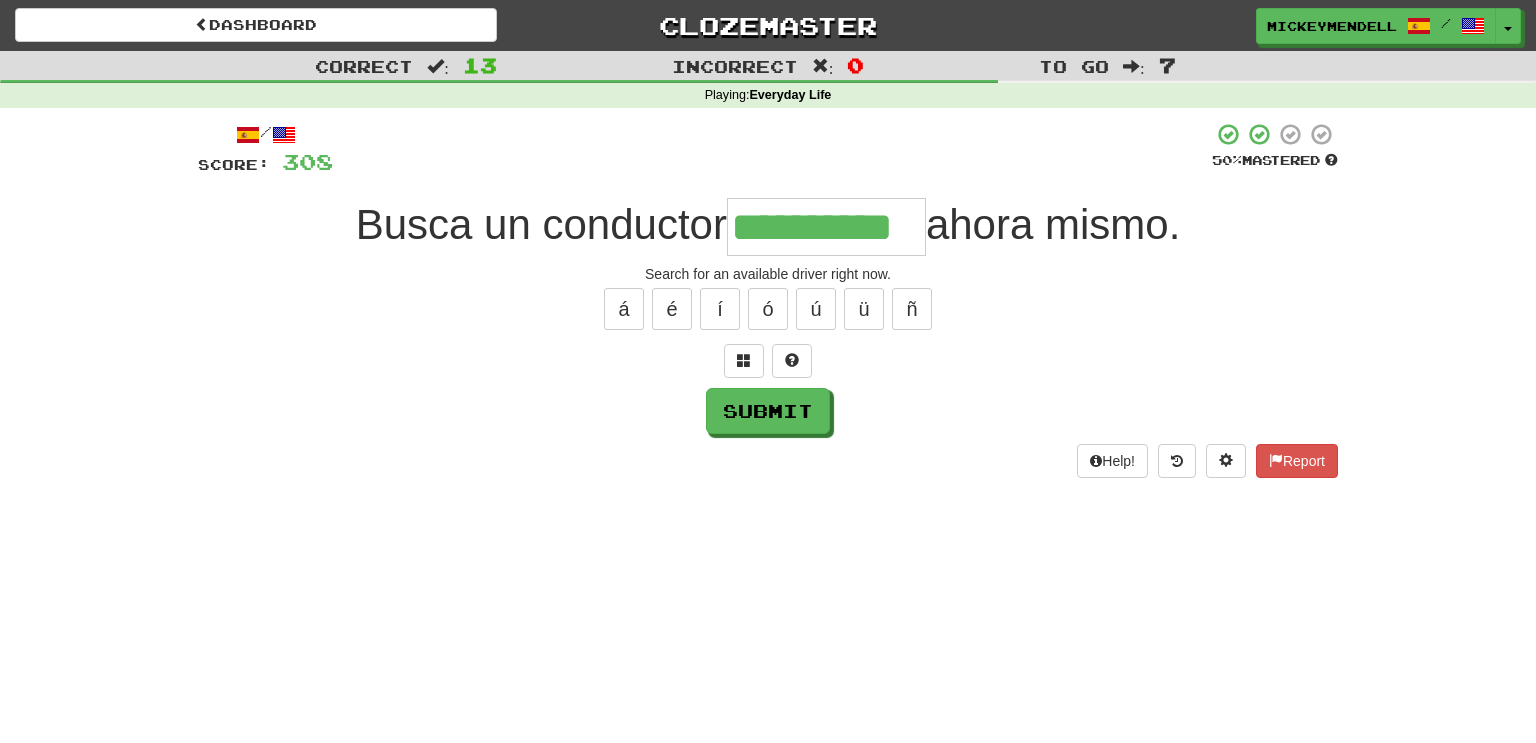 type on "**********" 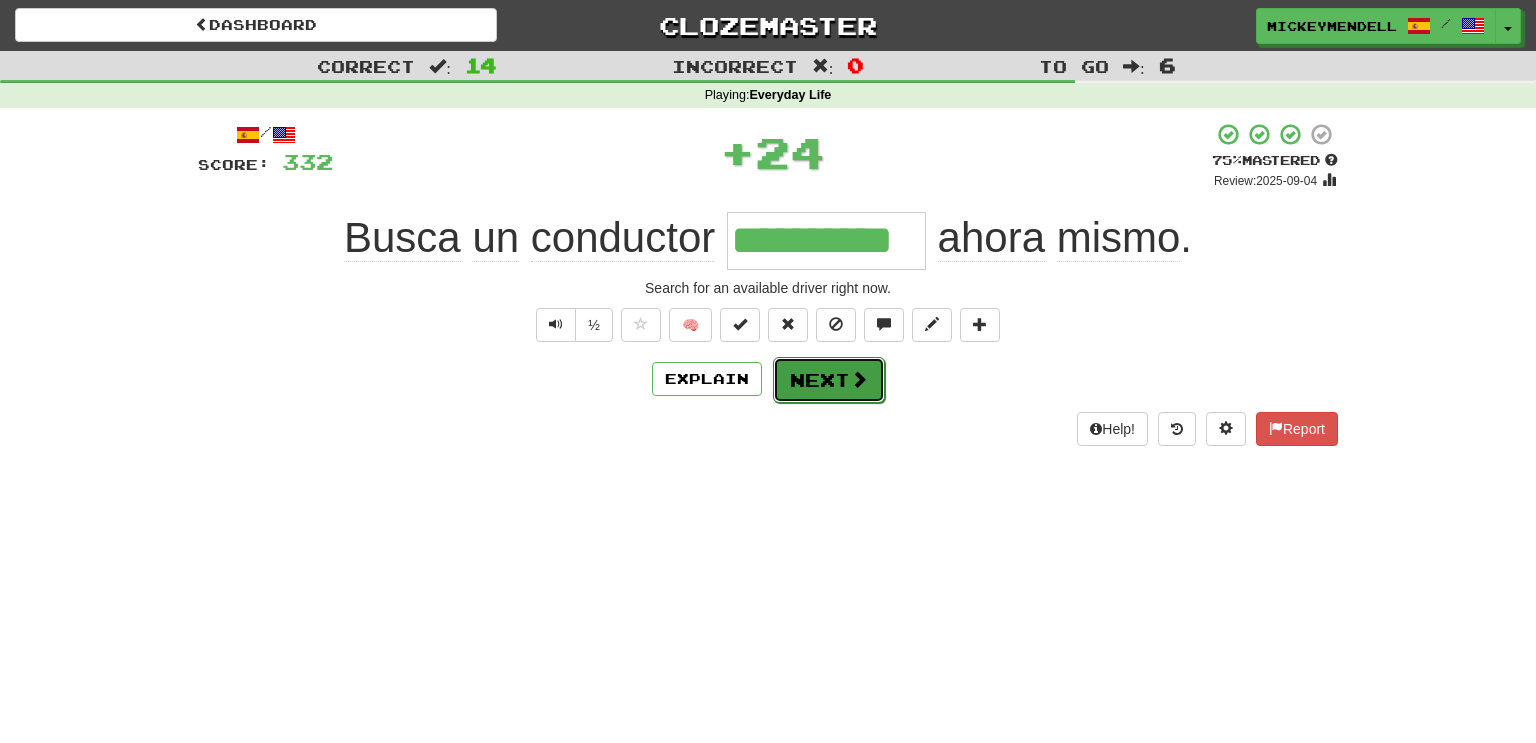 click on "Next" at bounding box center (829, 380) 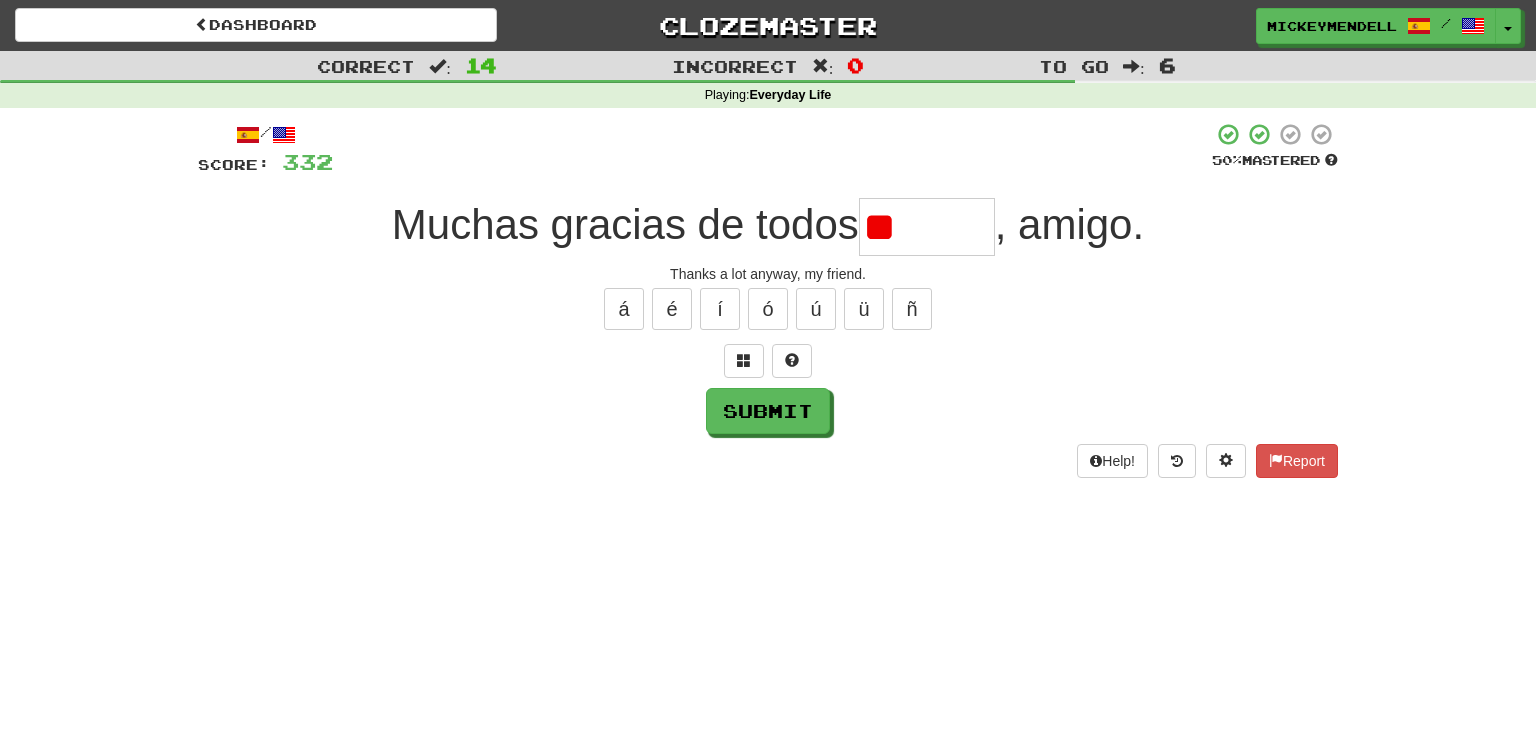 type on "*" 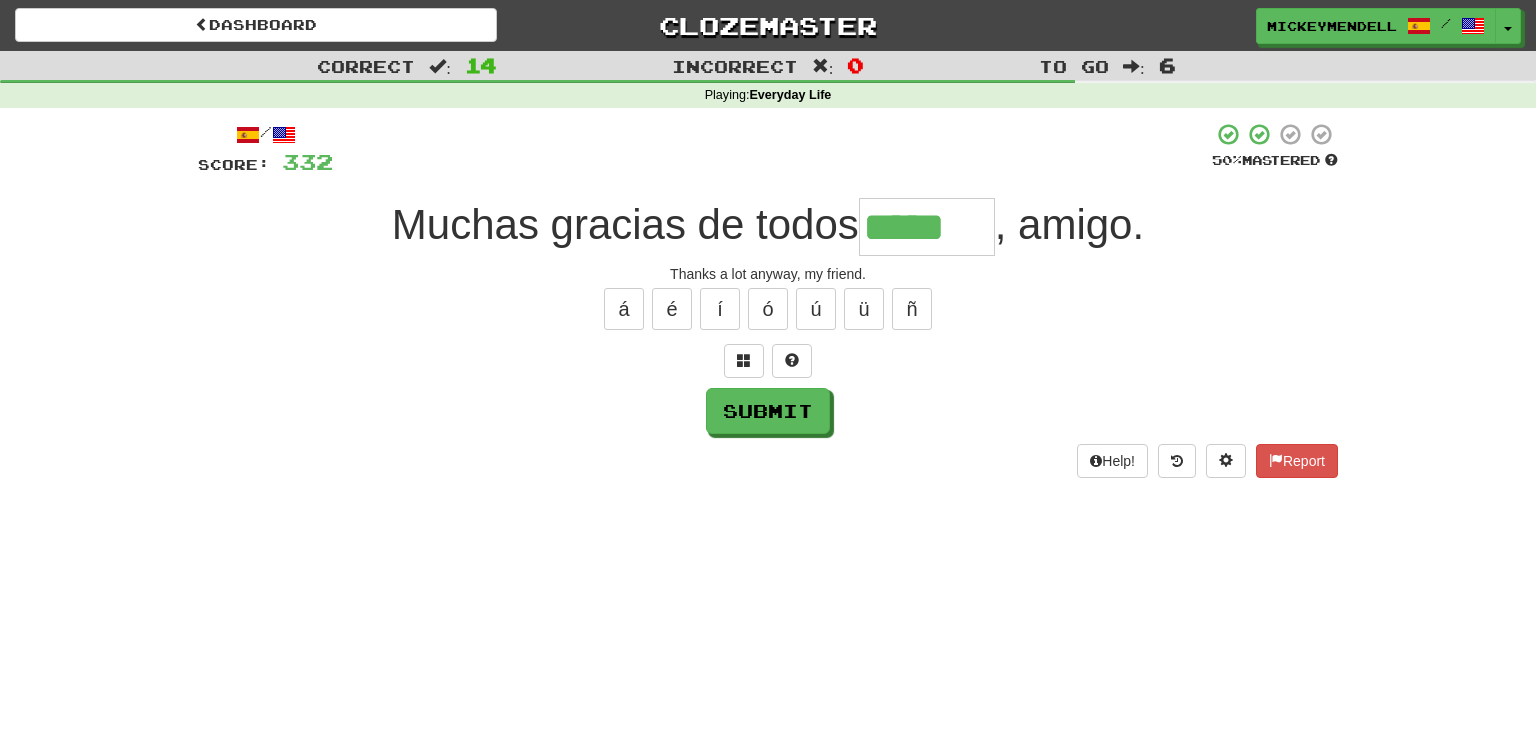 type on "*****" 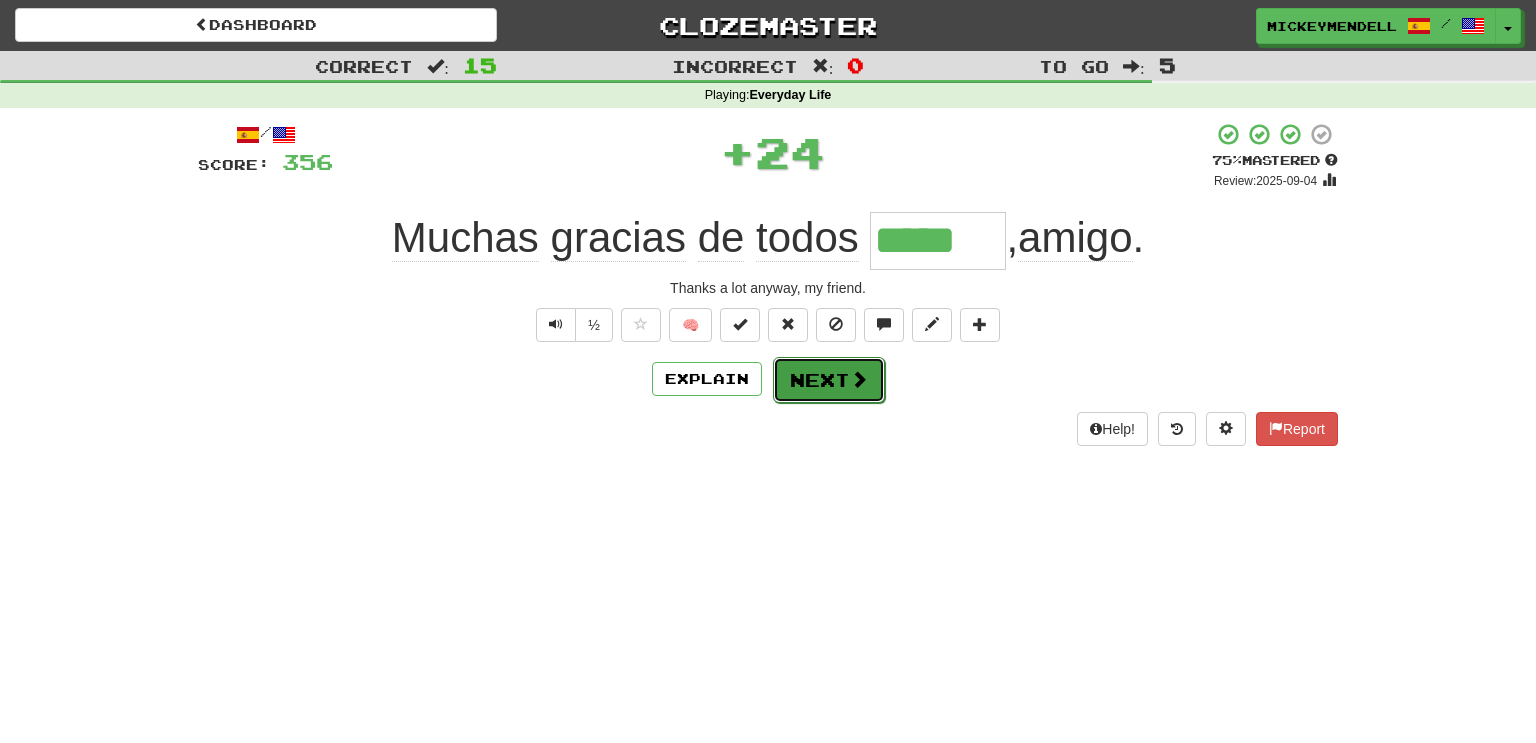 click at bounding box center (859, 379) 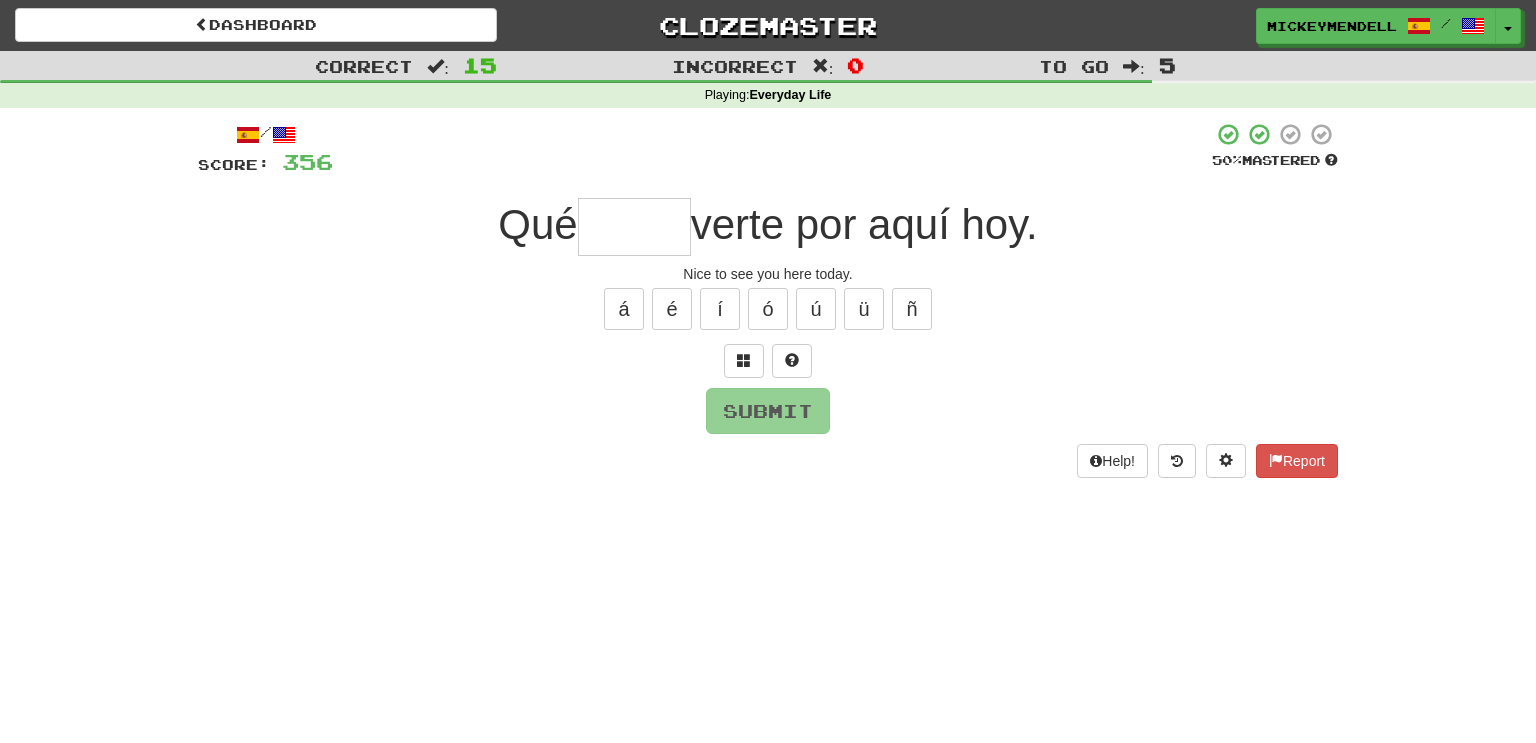 type on "*" 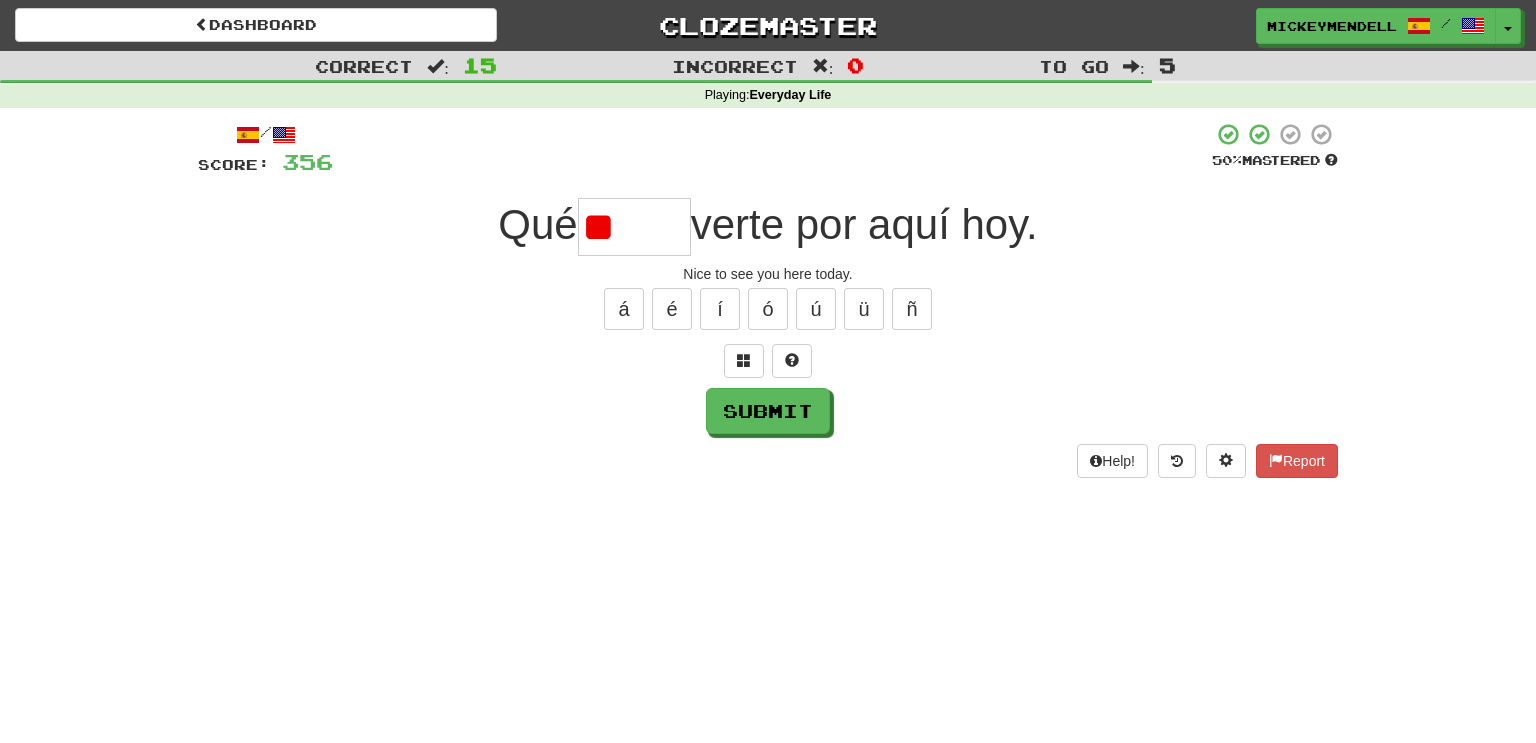 type on "*" 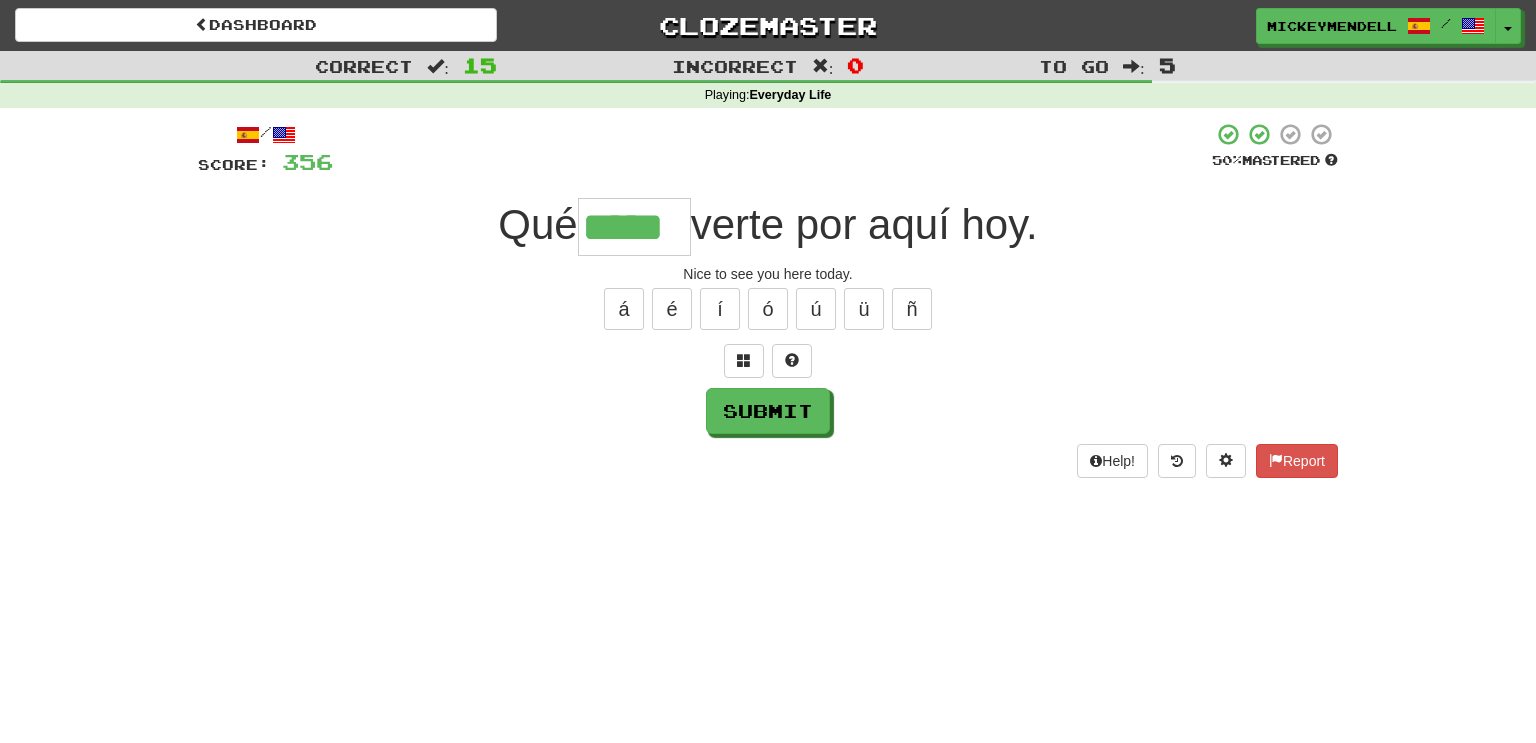 type on "*****" 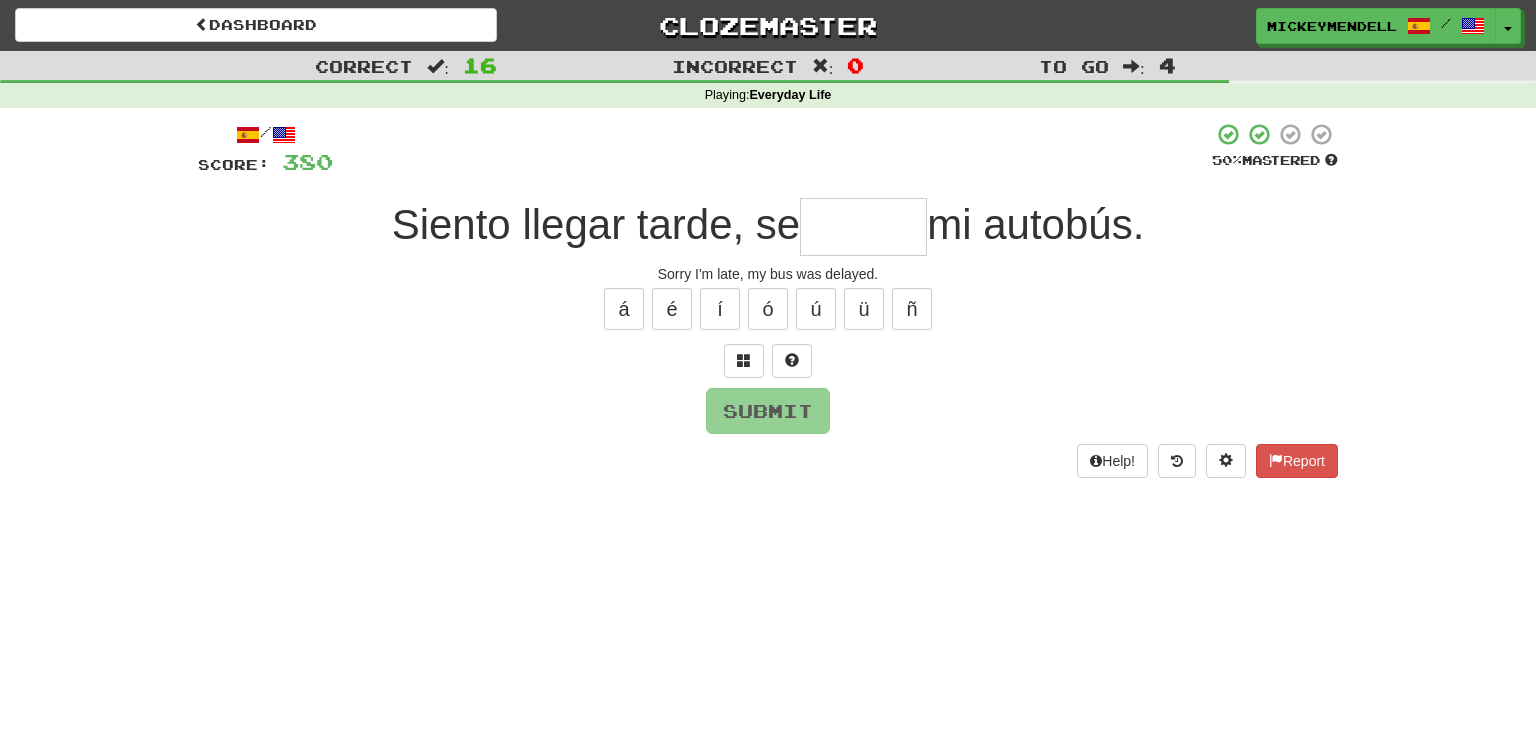 type on "*" 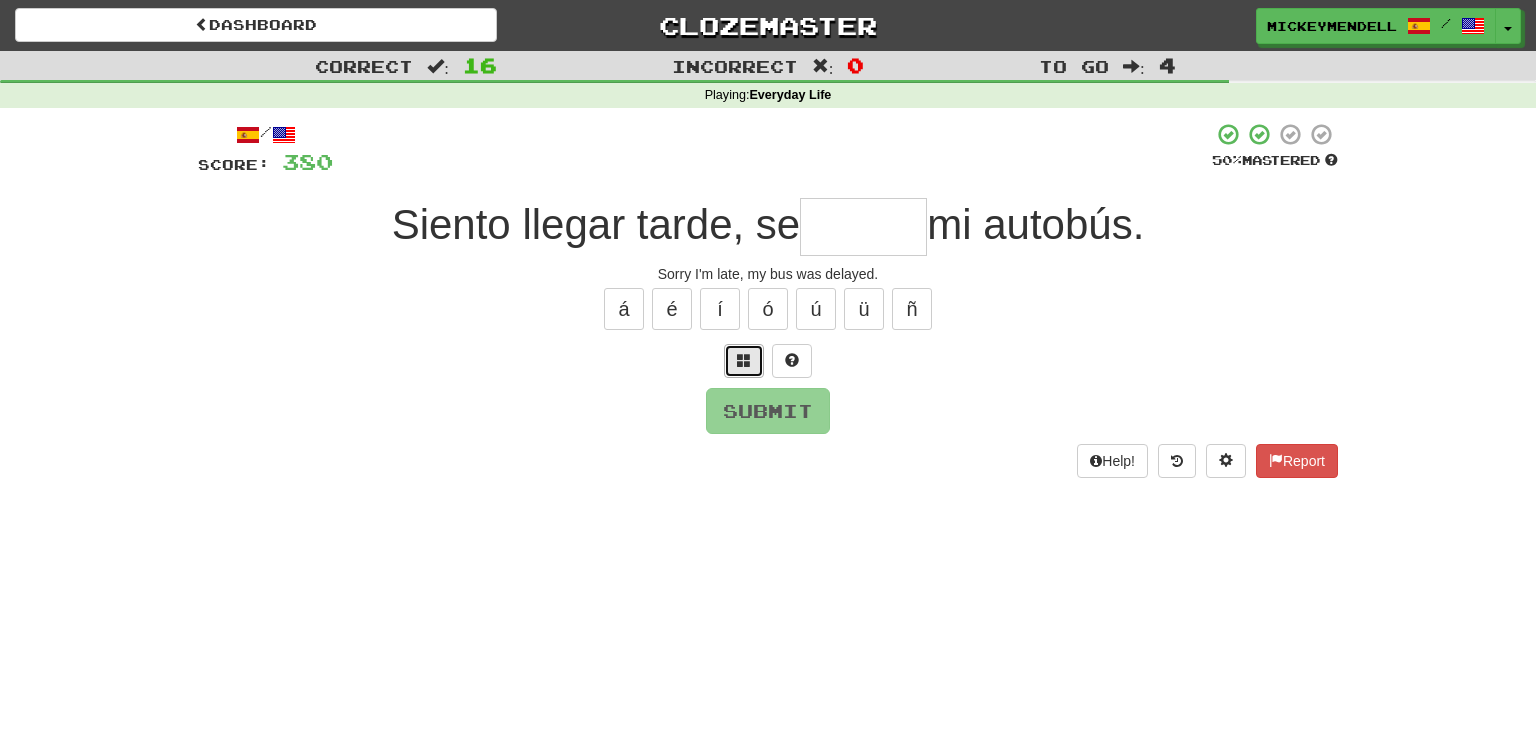 click at bounding box center (744, 361) 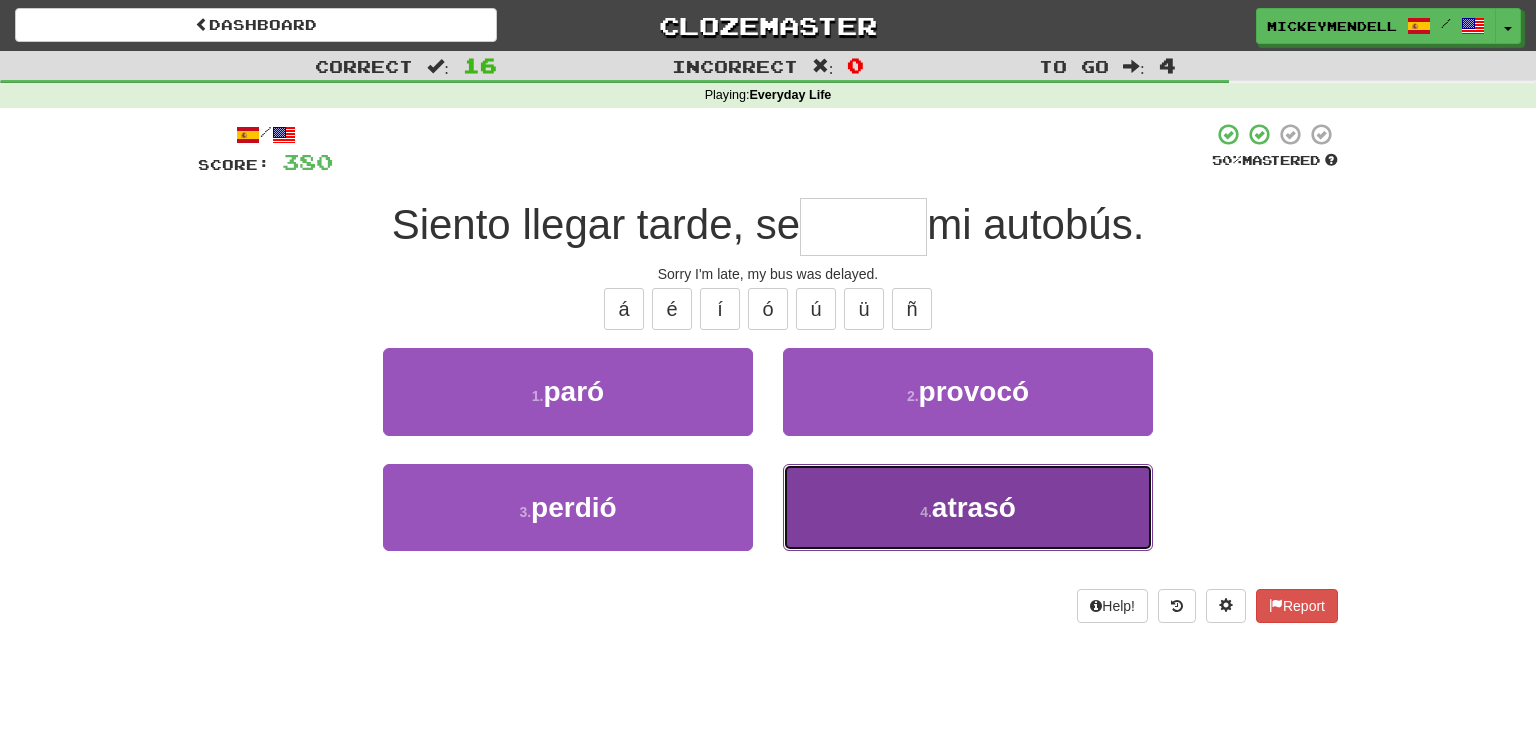 click on "4 .  atrasó" at bounding box center [968, 507] 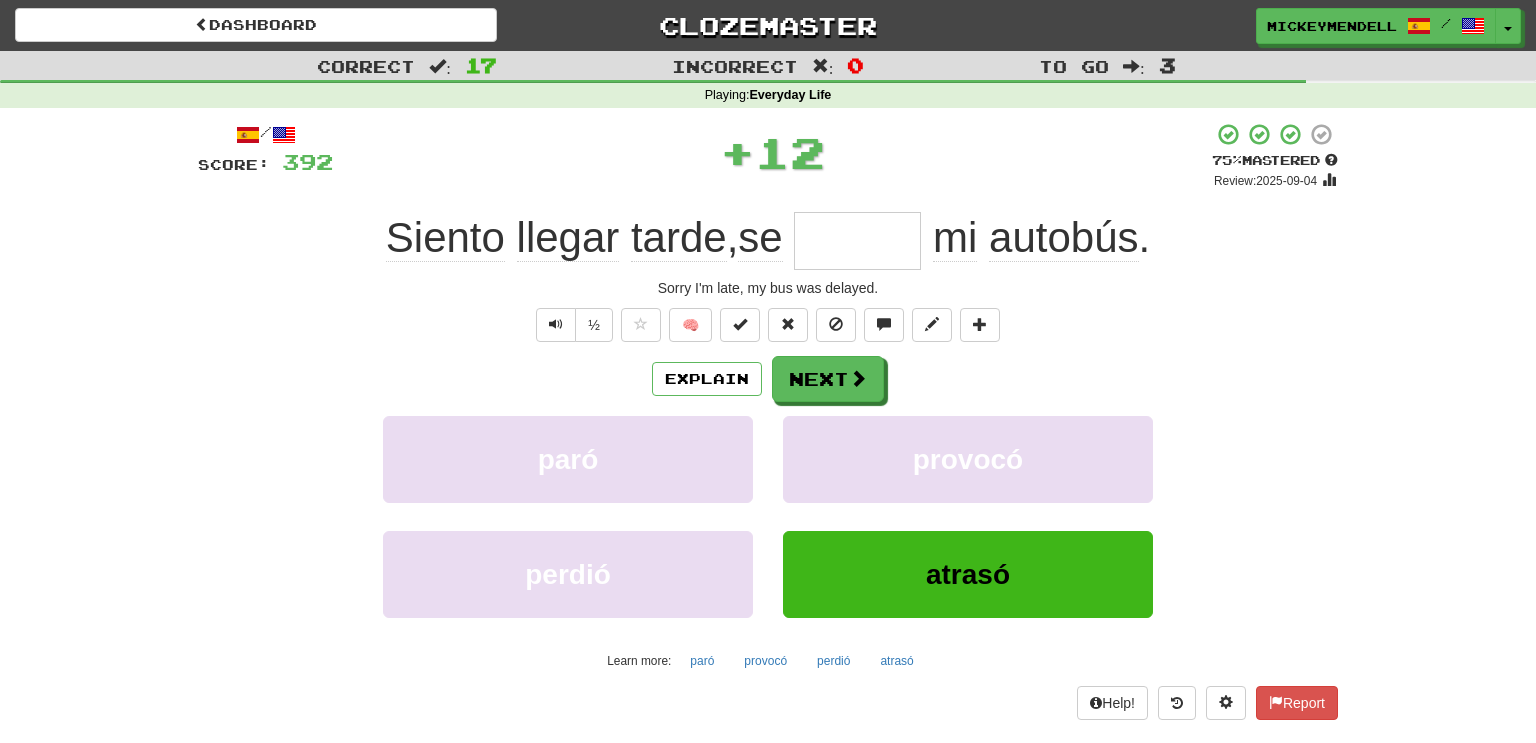 type on "******" 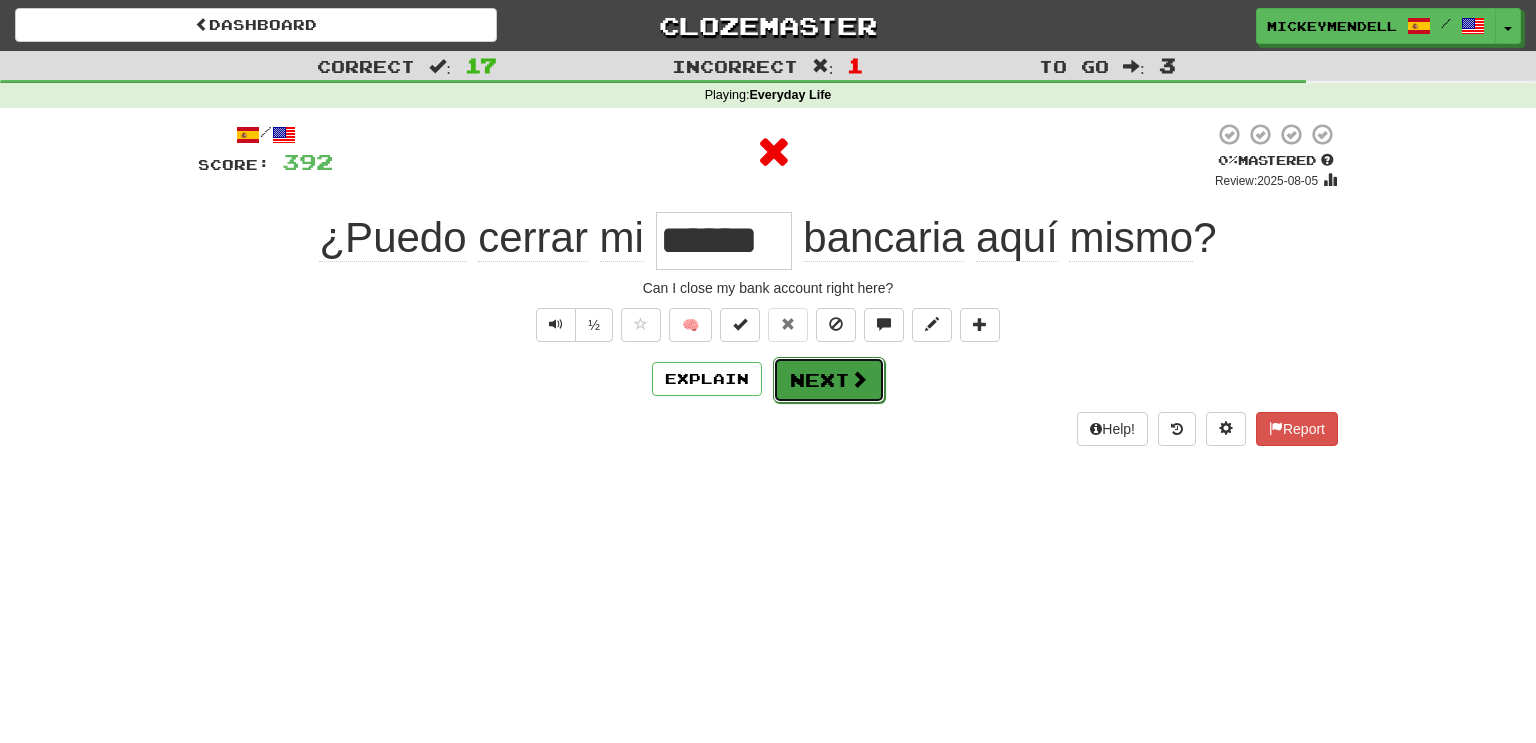 click on "Next" at bounding box center (829, 380) 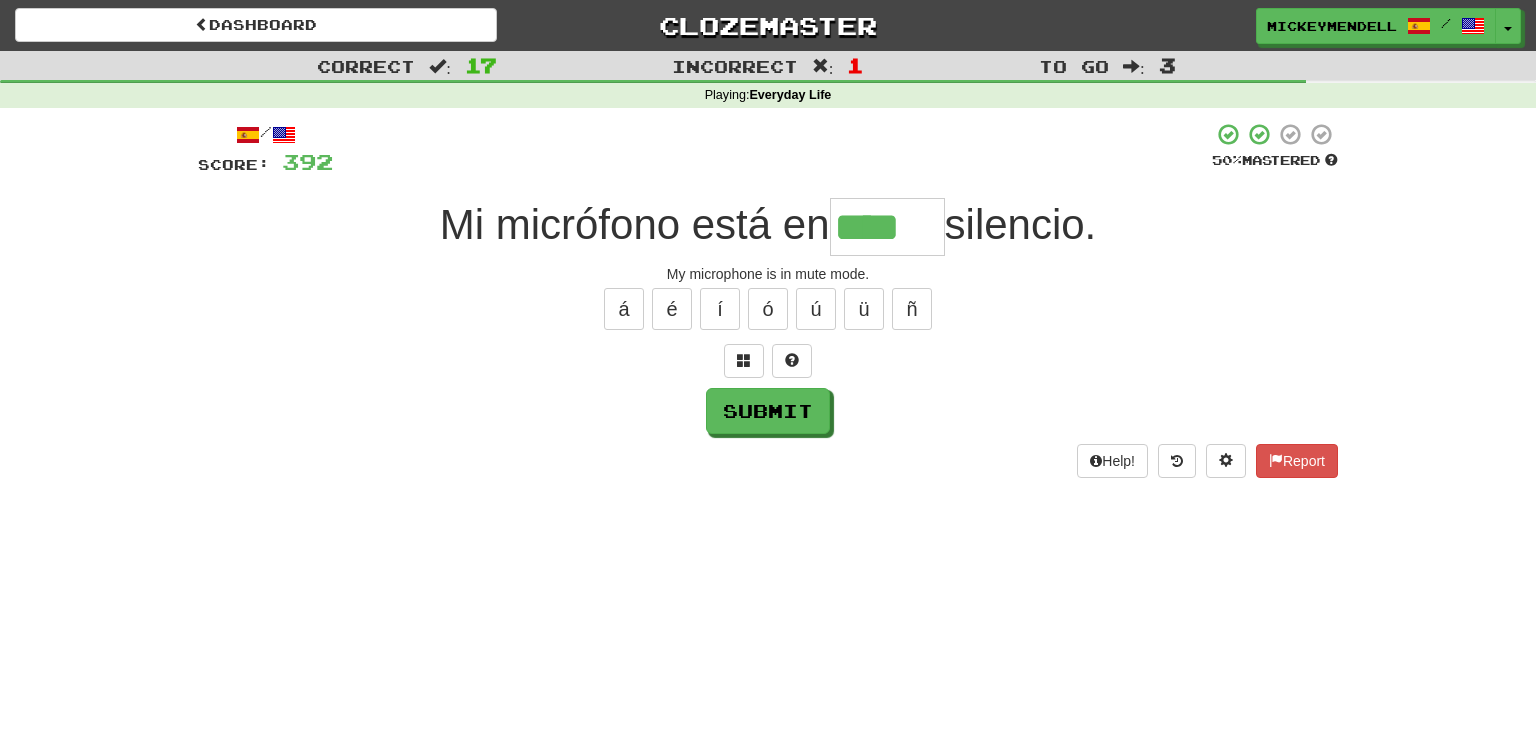 type on "****" 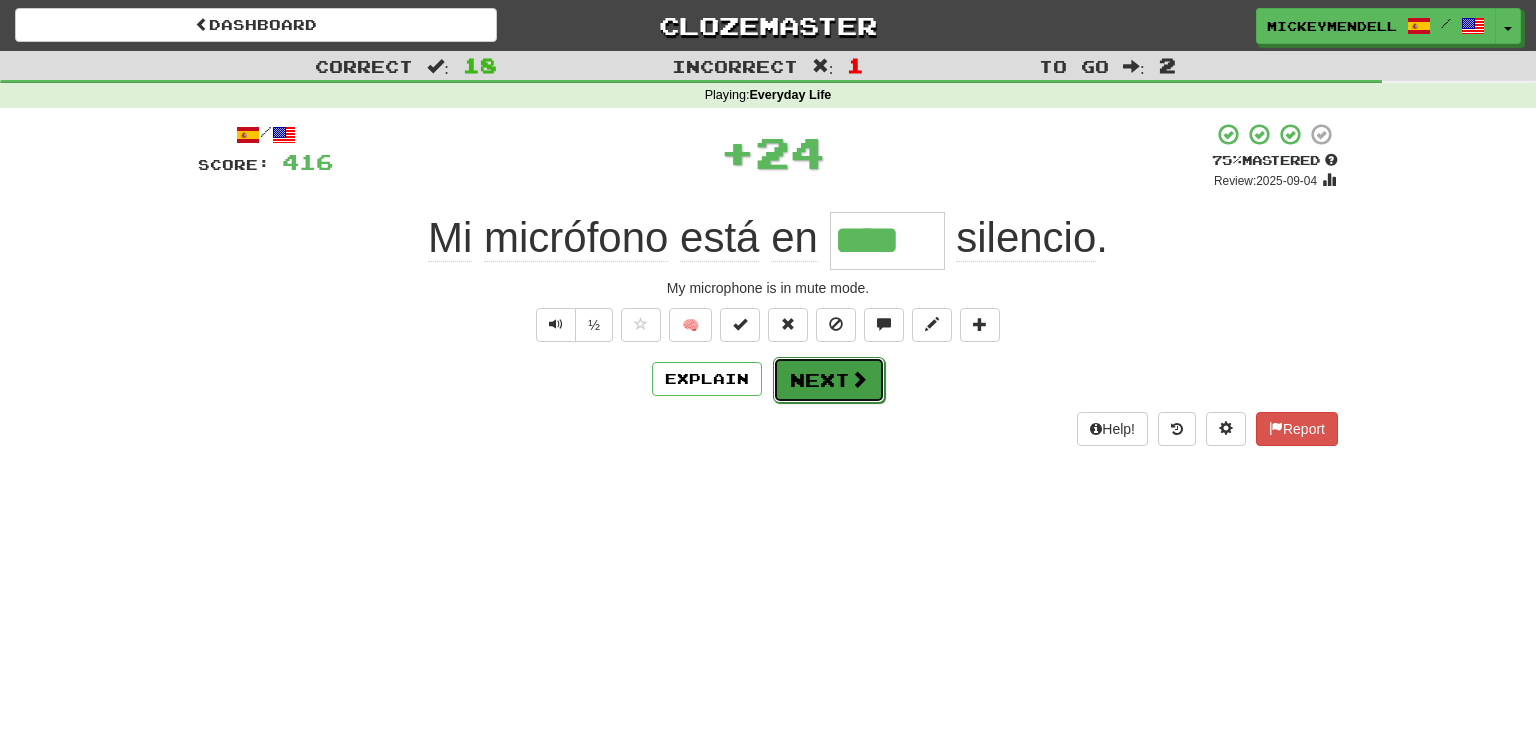 click at bounding box center [859, 379] 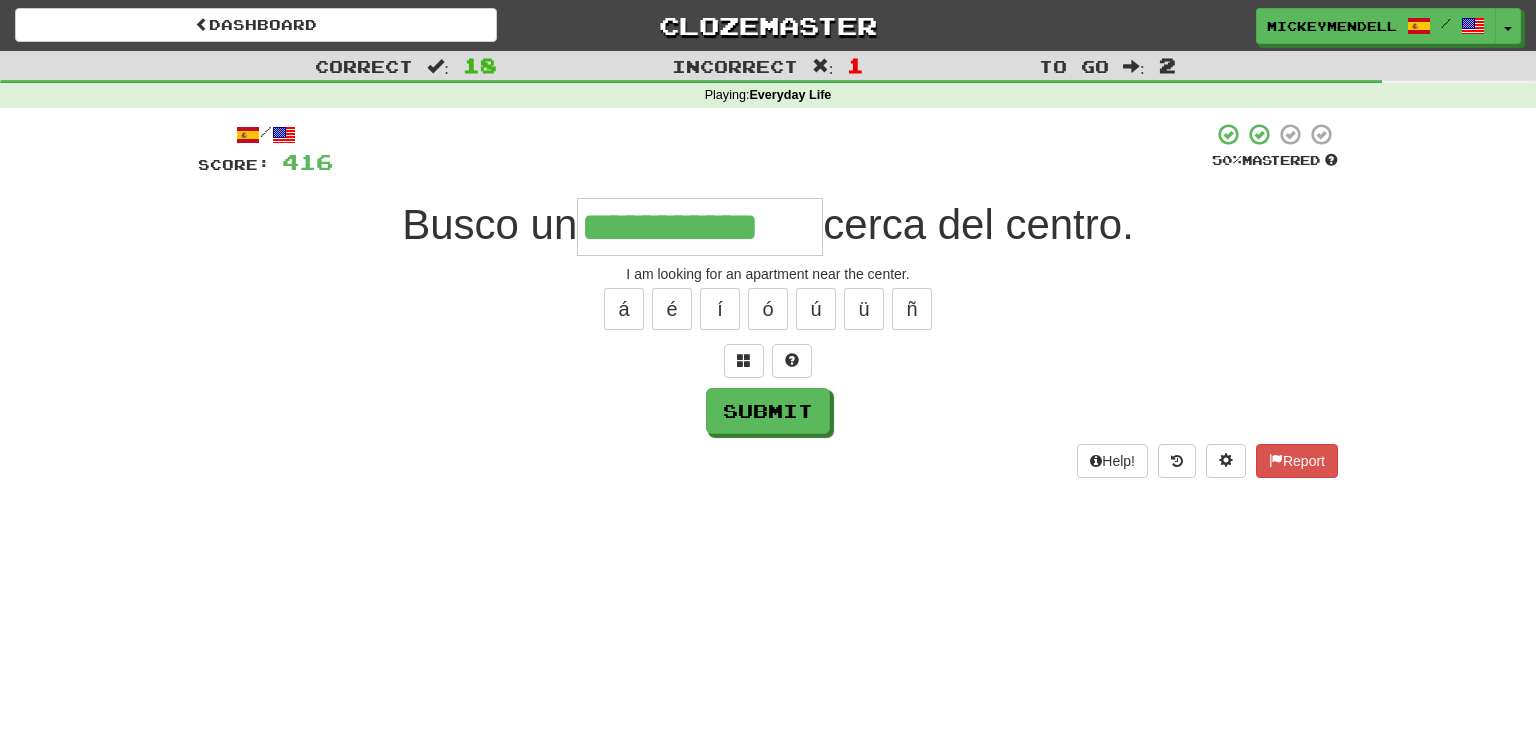 type on "**********" 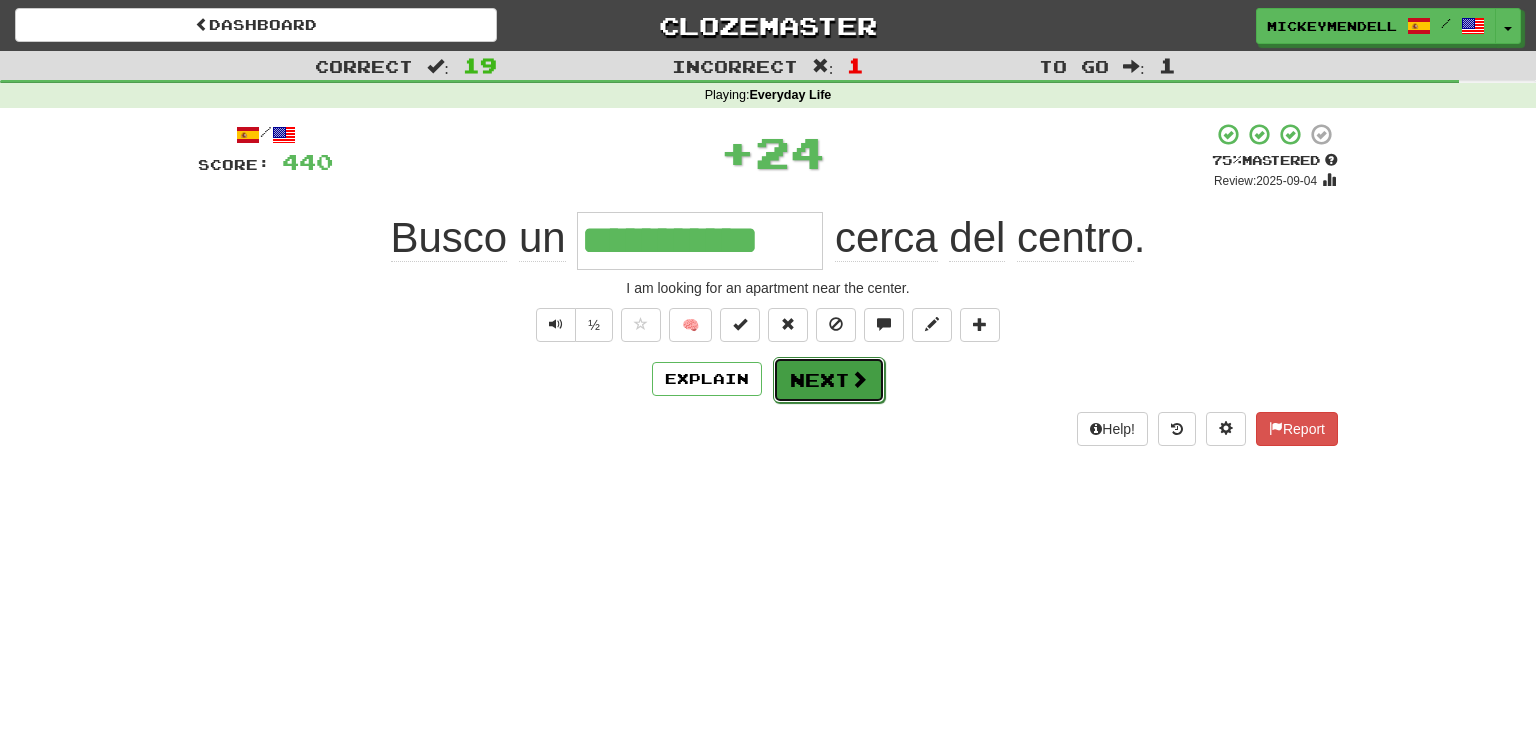 click on "Next" at bounding box center (829, 380) 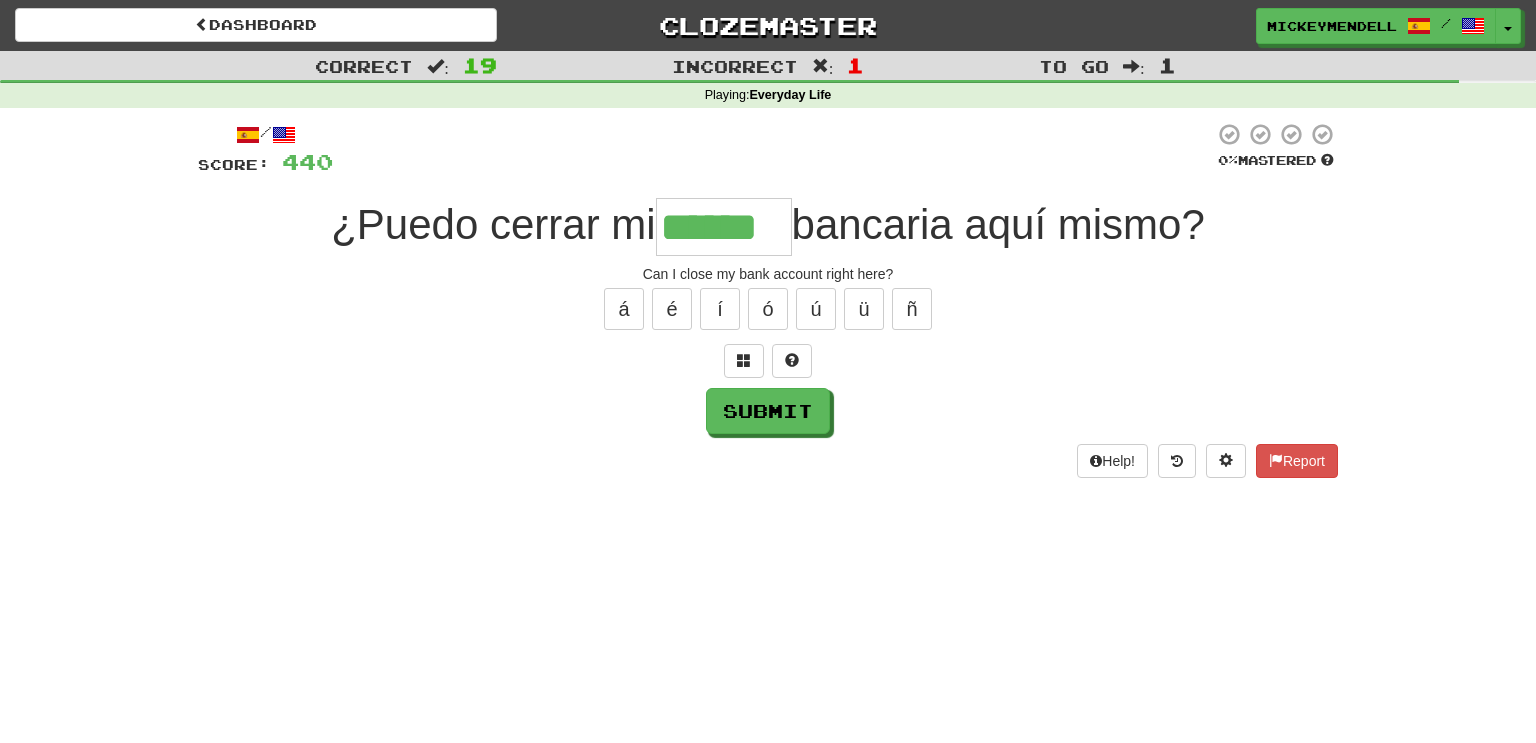 type on "******" 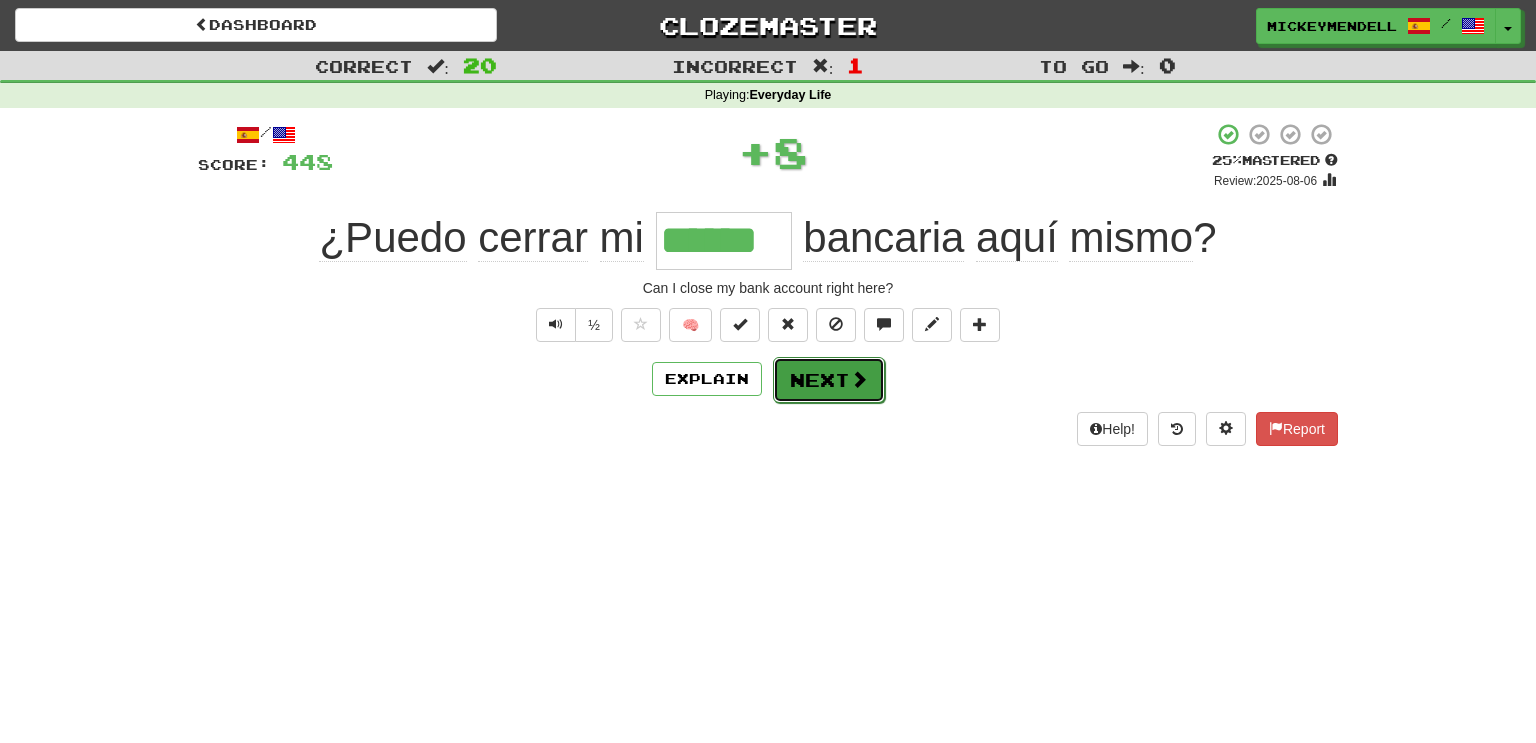 click at bounding box center [859, 379] 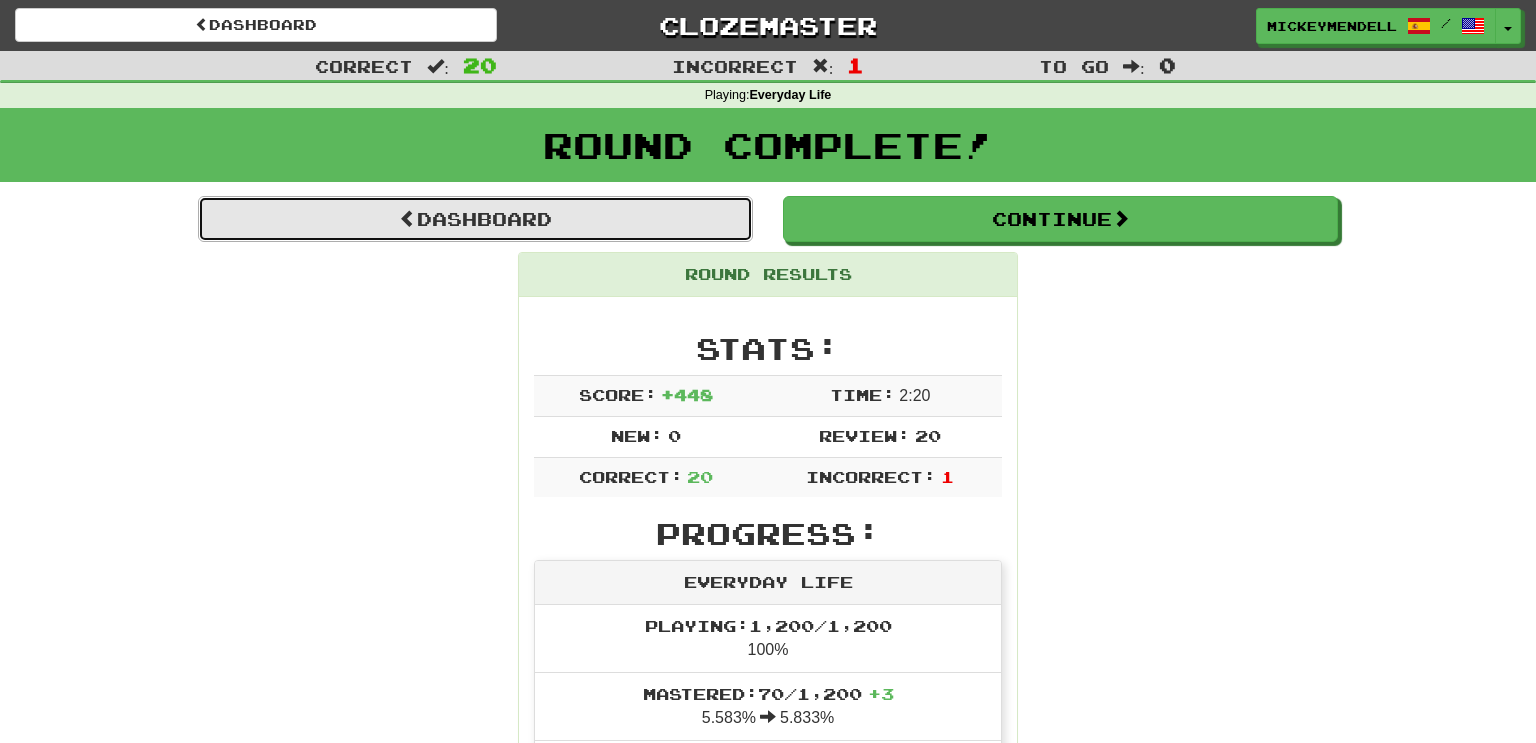 click on "Dashboard" at bounding box center (475, 219) 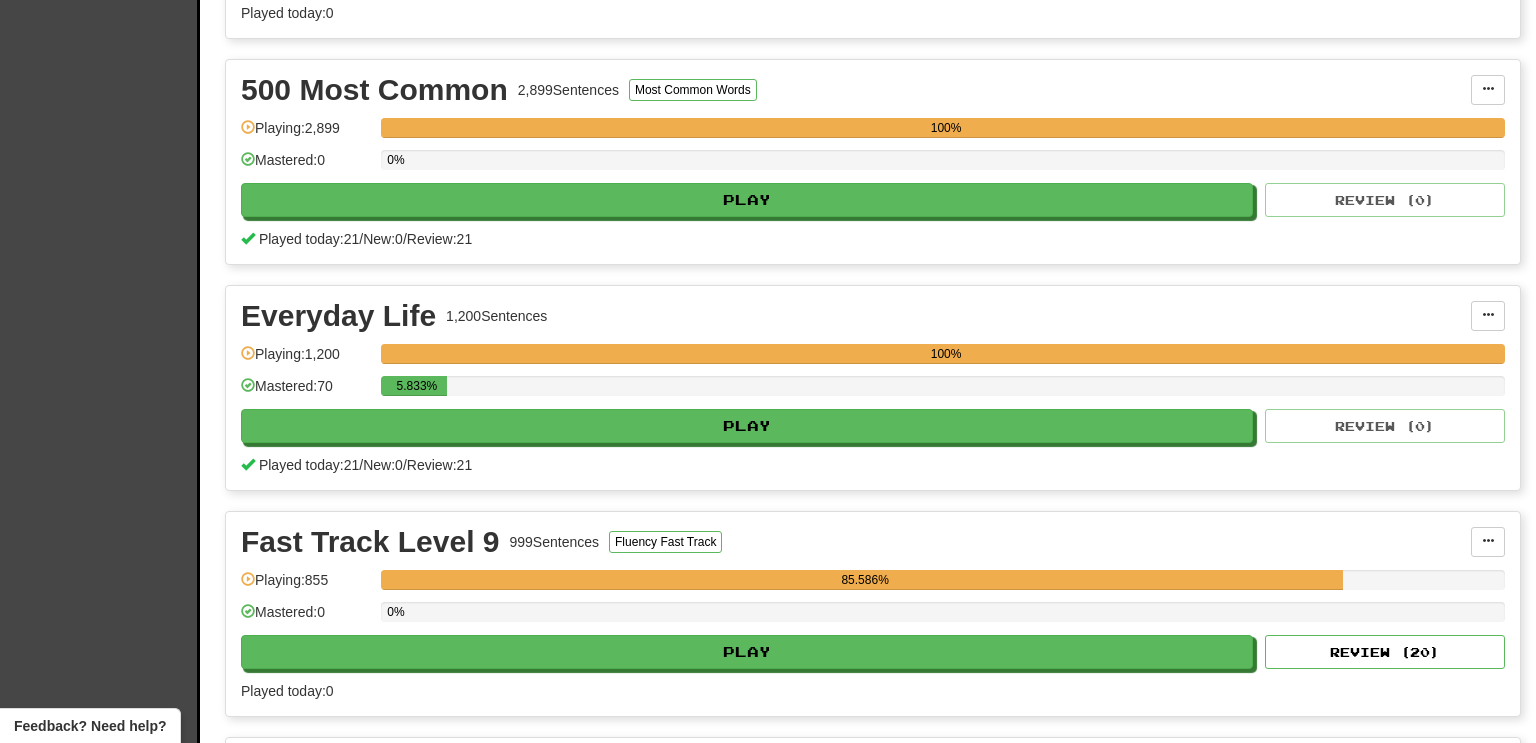 scroll, scrollTop: 634, scrollLeft: 0, axis: vertical 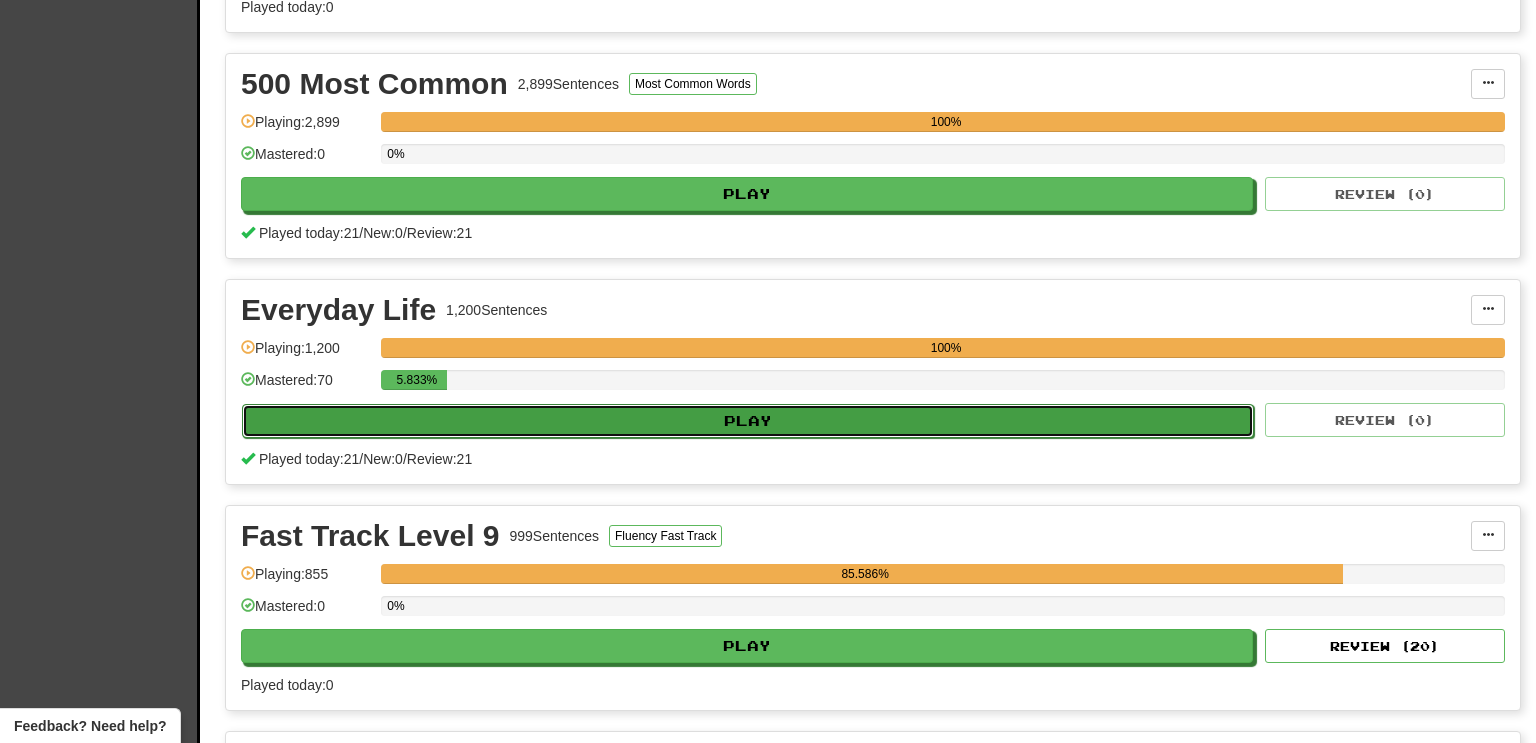 click on "Play" at bounding box center (748, 421) 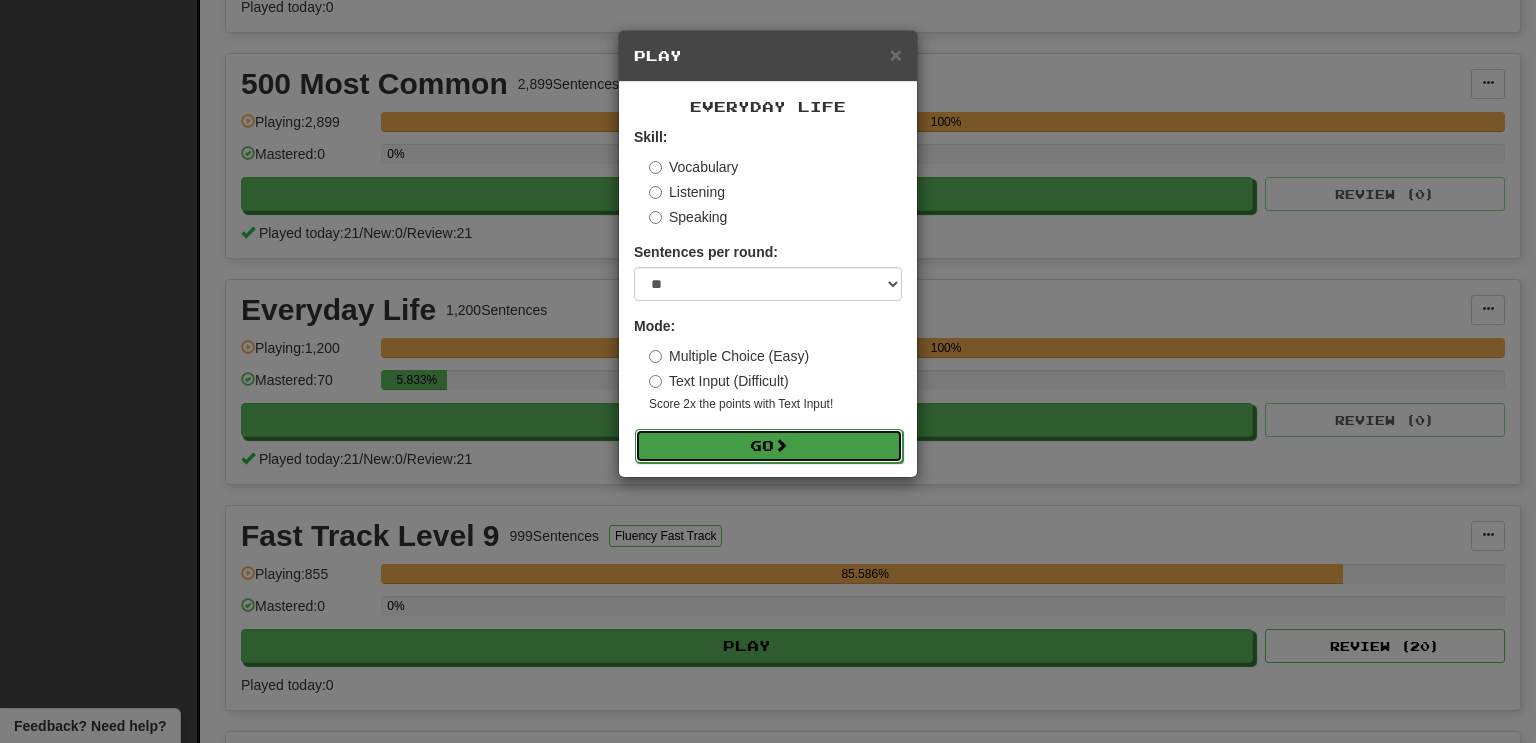 click on "Go" at bounding box center [769, 446] 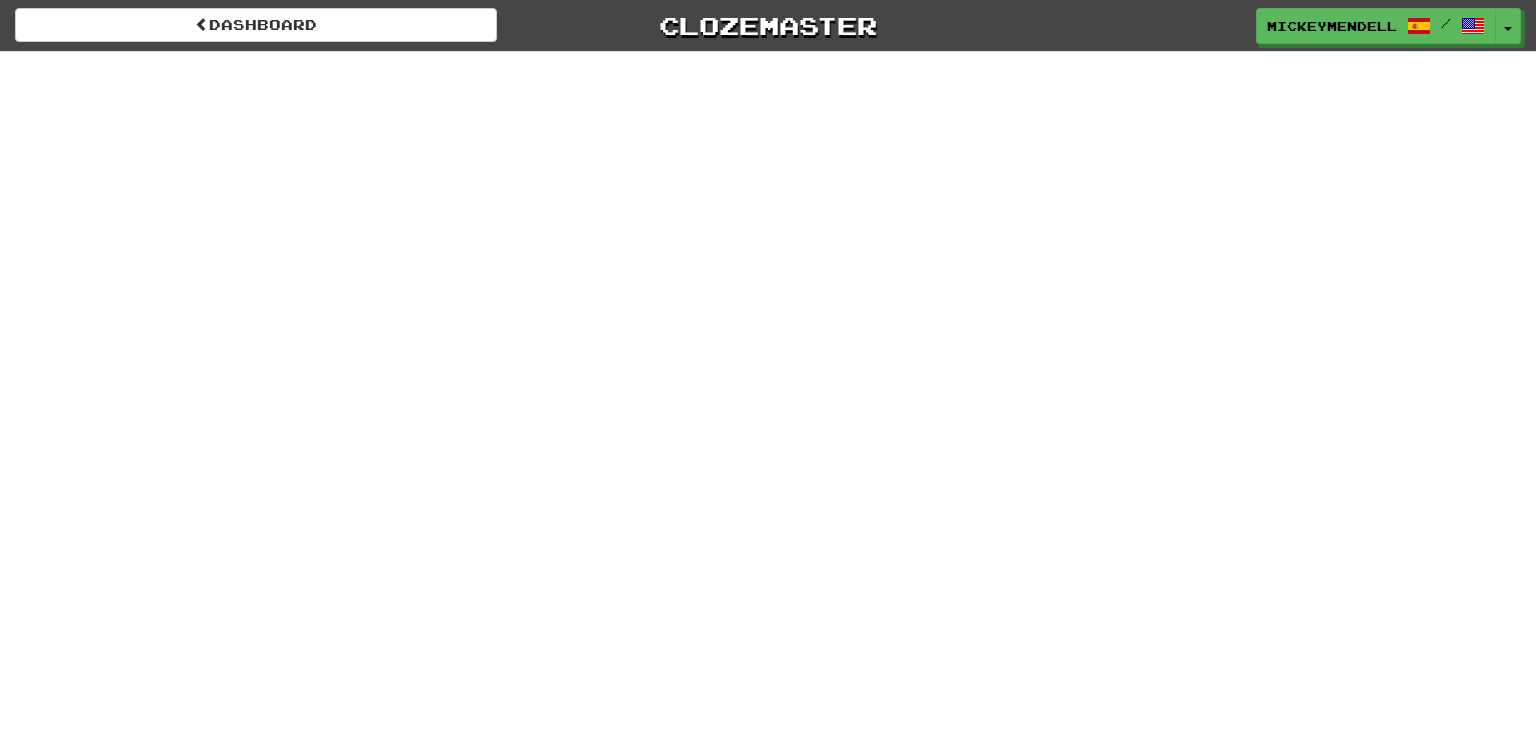 scroll, scrollTop: 0, scrollLeft: 0, axis: both 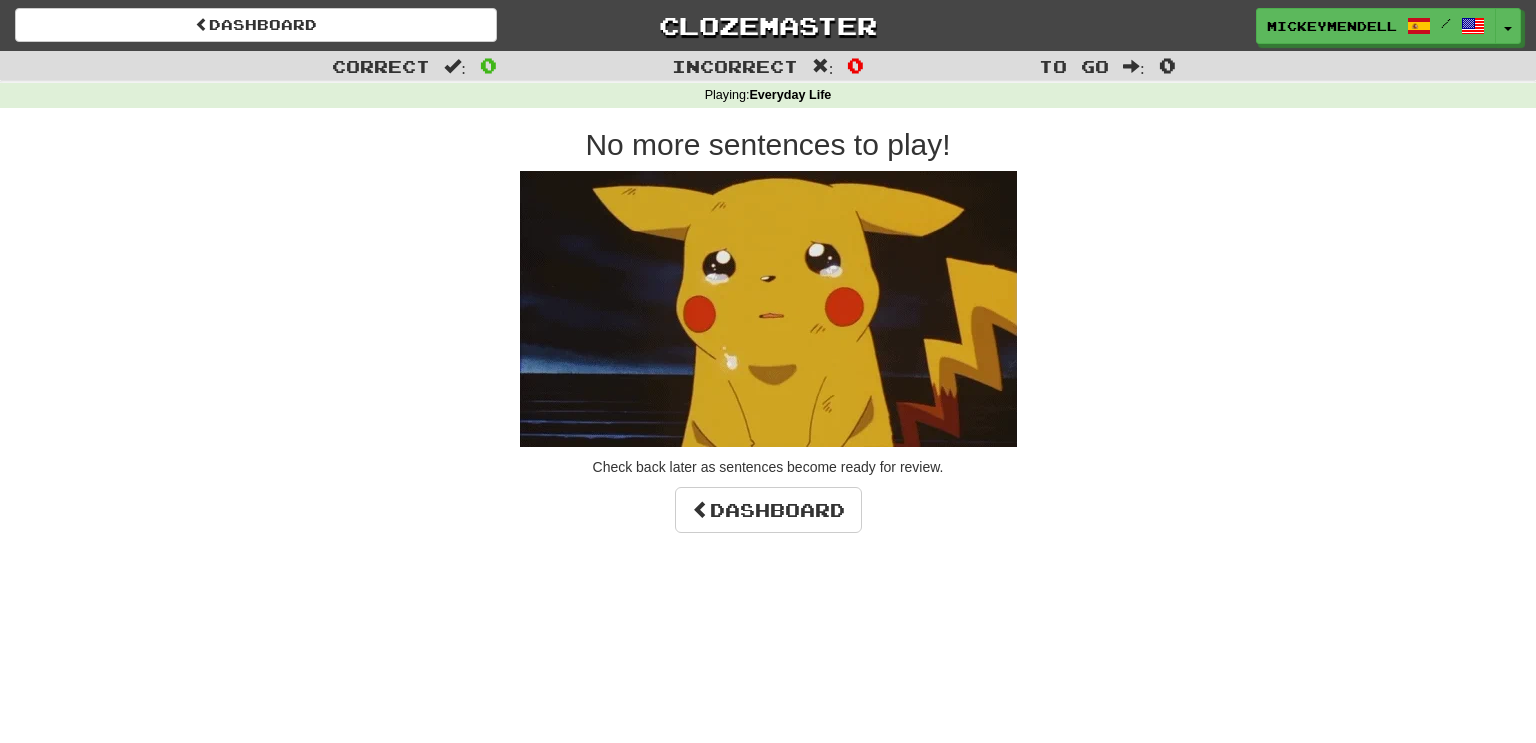 click on "Dashboard
Clozemaster
mickeymendell
/
Toggle Dropdown
Dashboard
Leaderboard
Activity Feed
Notifications
Profile
Discussions
Deutsch
/
English
Streak:
0
Review:
20
Points Today: 0
Español
/
English
Streak:
22
Review:
100
Points Today: 768
Français
/
English
Streak:
0
Review:
100
Points Today: 0
Italiano
/
English
Streak:
0
Review:
41
Points Today: 0
Português
/
English
Streak:
0
Review:
20
Points Today: 0
हिन्दी
/
English
Streak:
0
Review:
20
Points Today: 0
Languages
Account
Logout
mickeymendell
/
Toggle Dropdown" at bounding box center (768, 371) 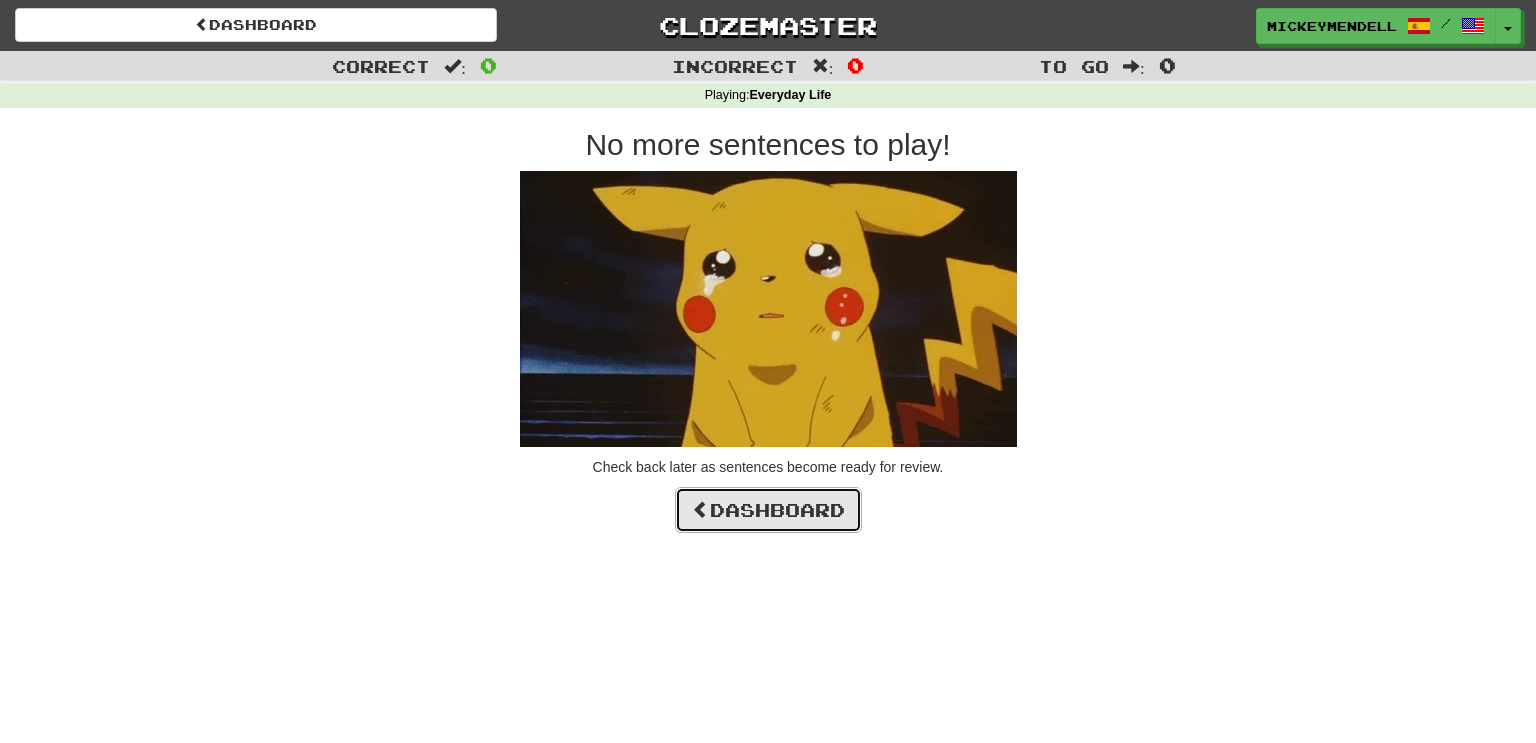 click on "Dashboard" at bounding box center [768, 510] 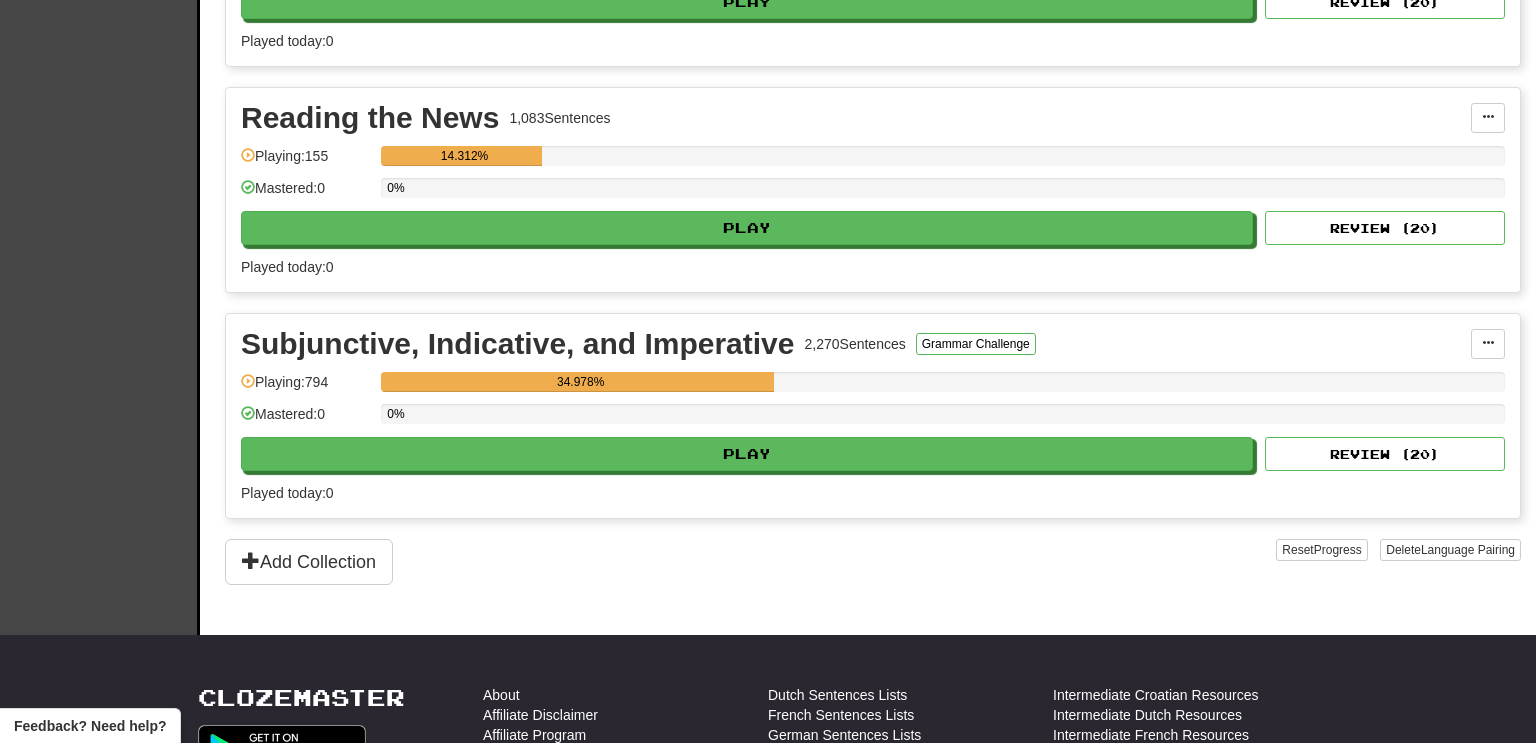 scroll, scrollTop: 1733, scrollLeft: 0, axis: vertical 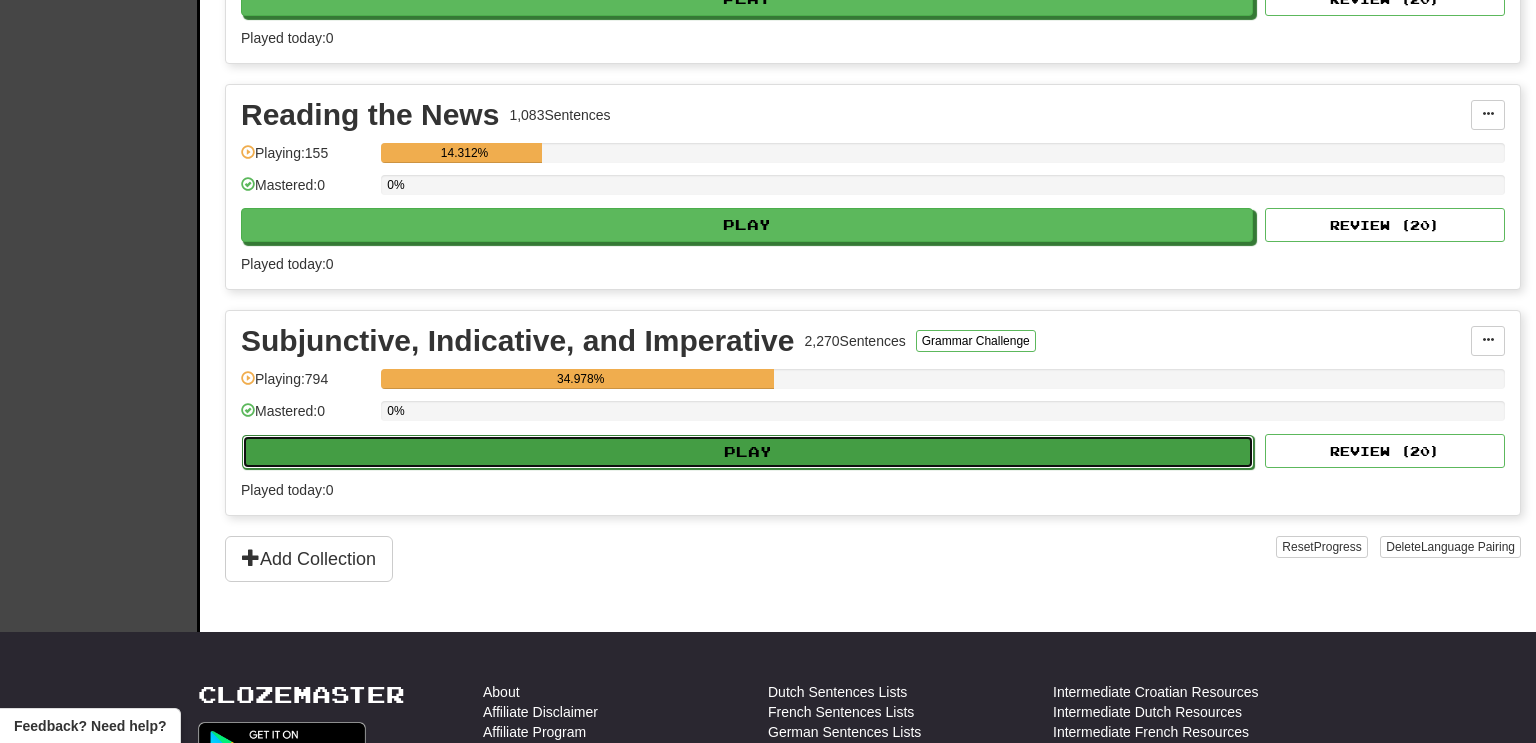 click on "Play" at bounding box center (748, 452) 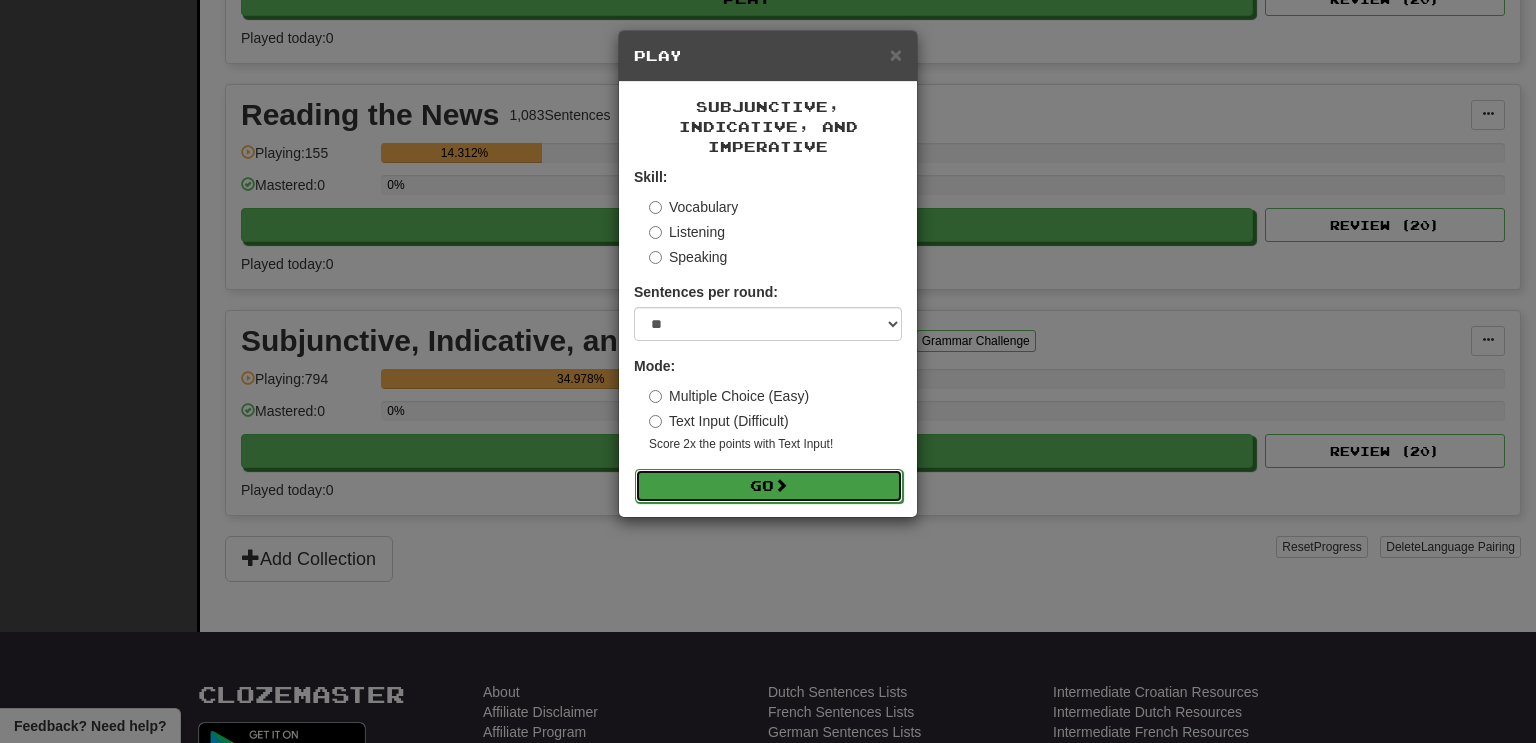 click on "Go" at bounding box center [769, 486] 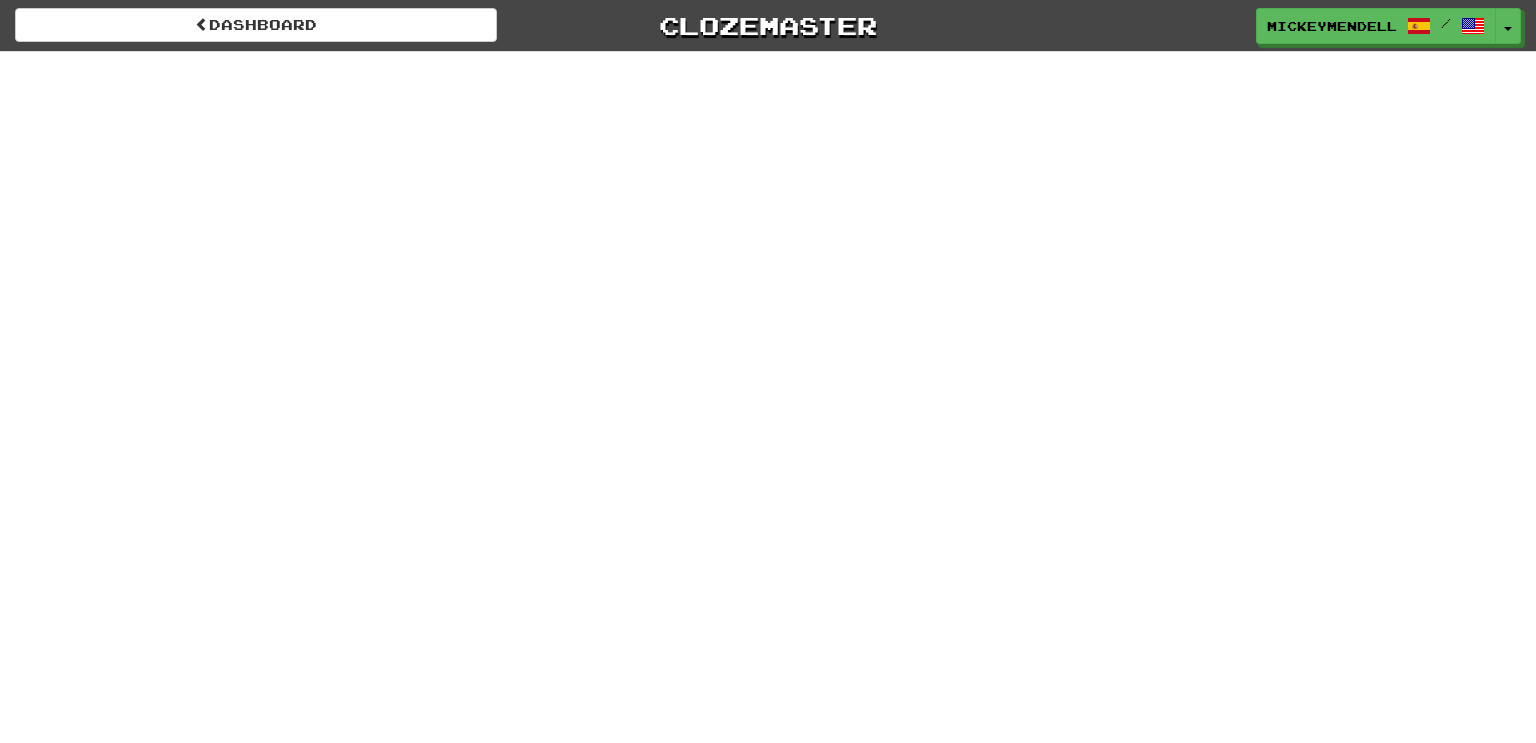 scroll, scrollTop: 0, scrollLeft: 0, axis: both 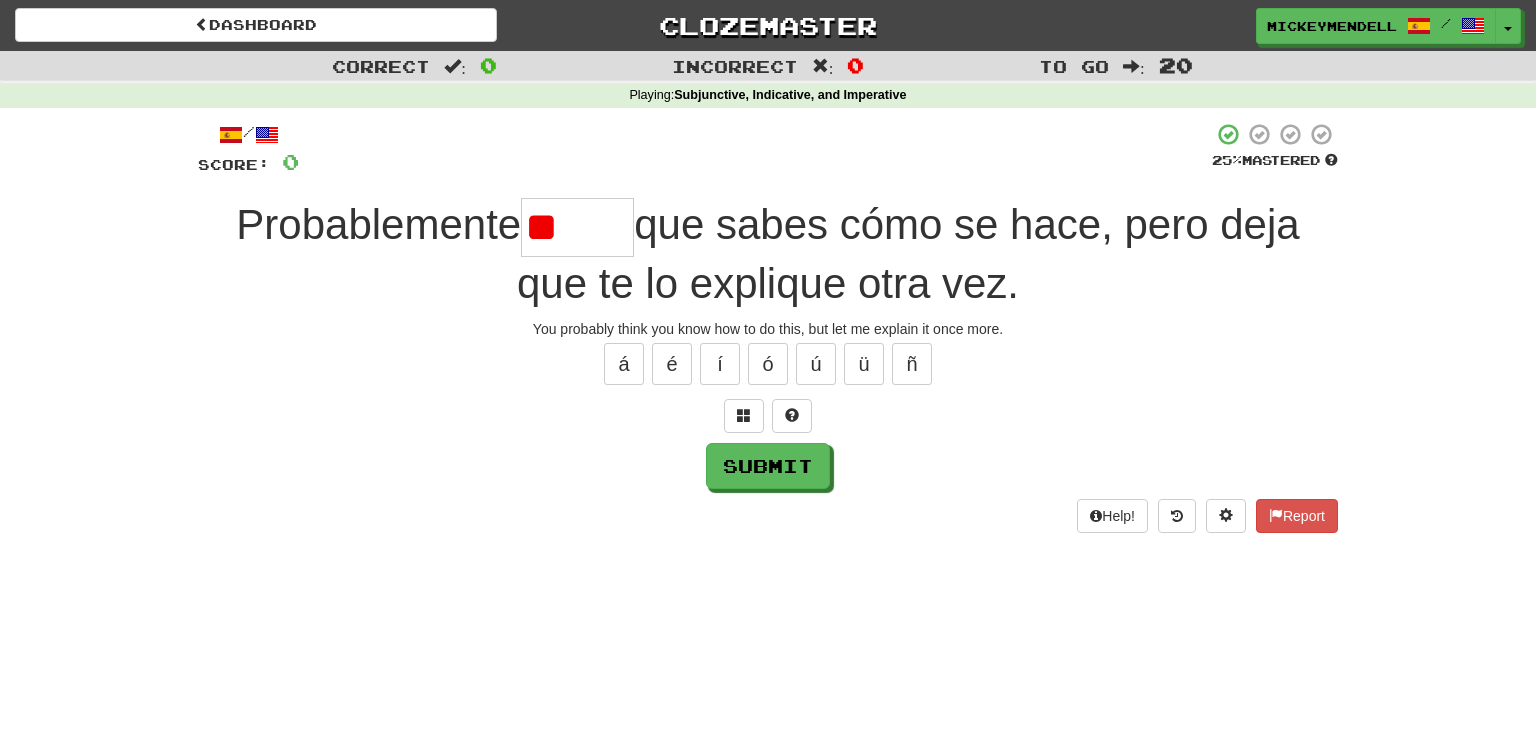 type on "*" 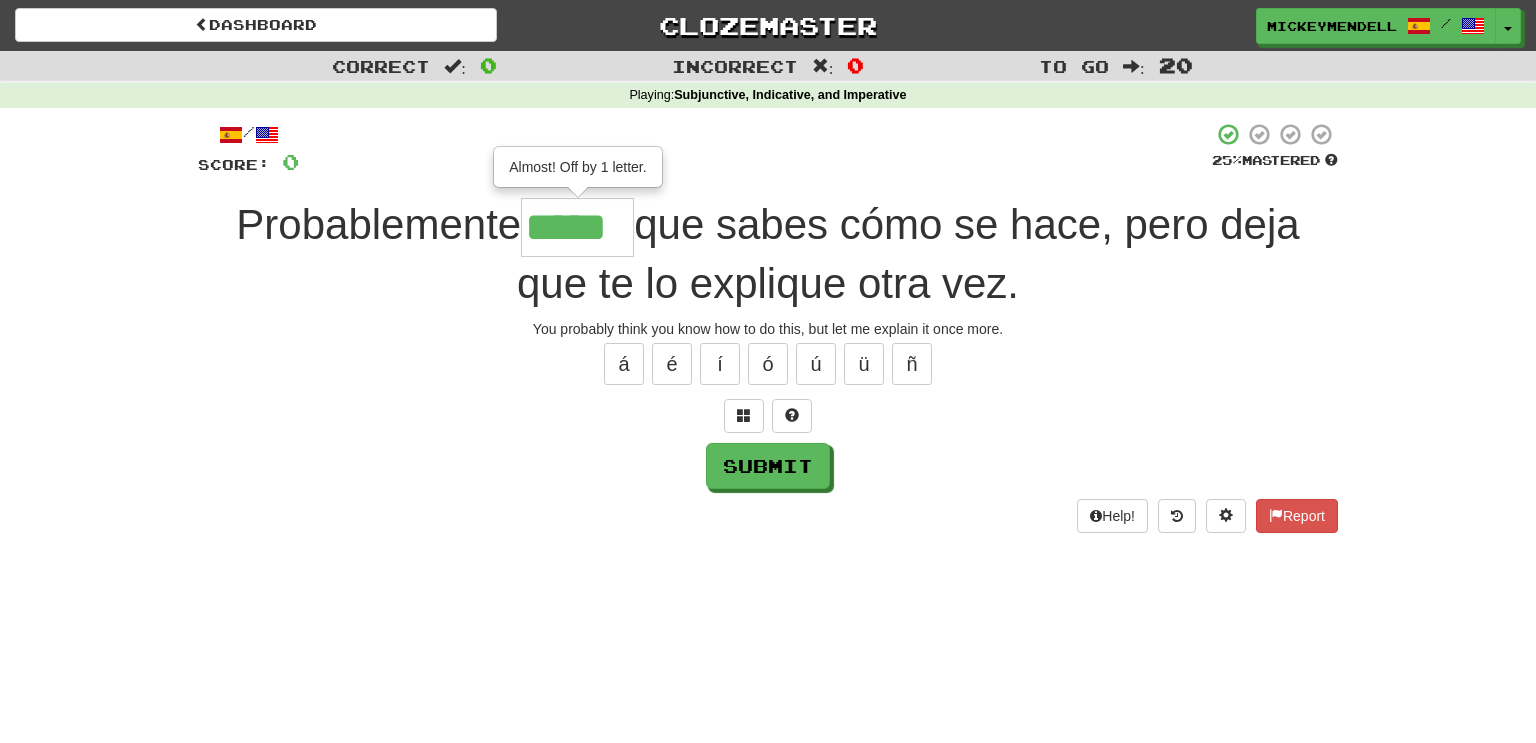 type on "*****" 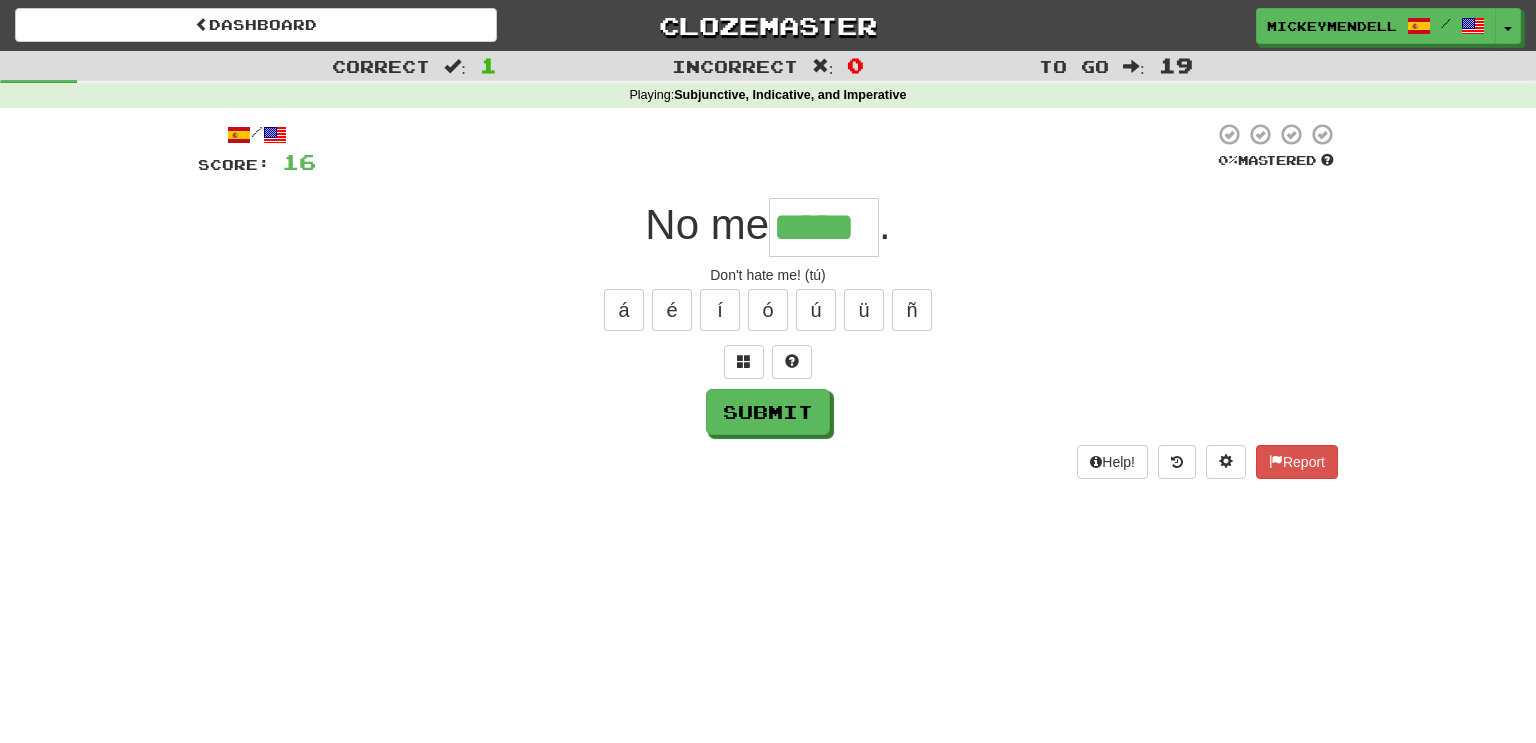 type on "*****" 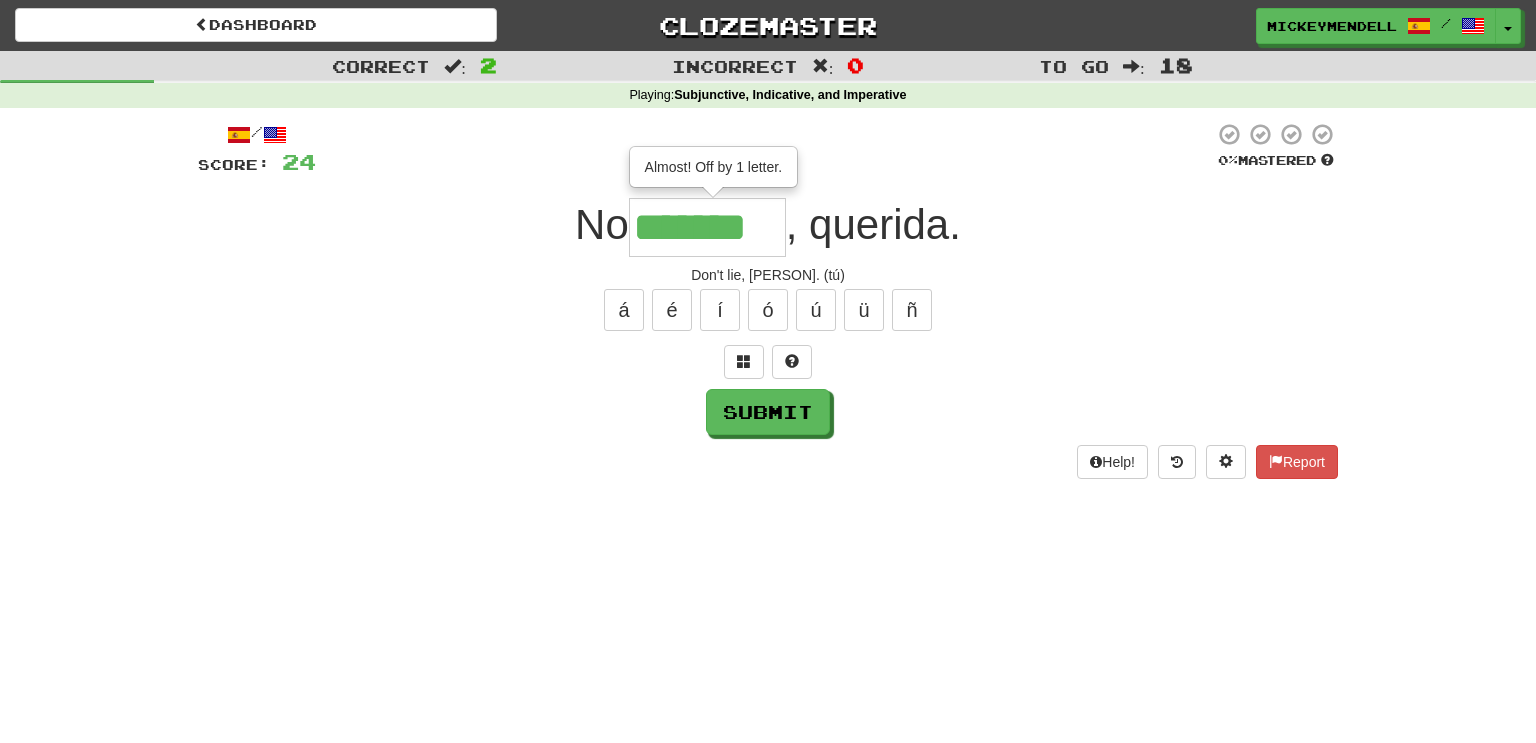 type on "*******" 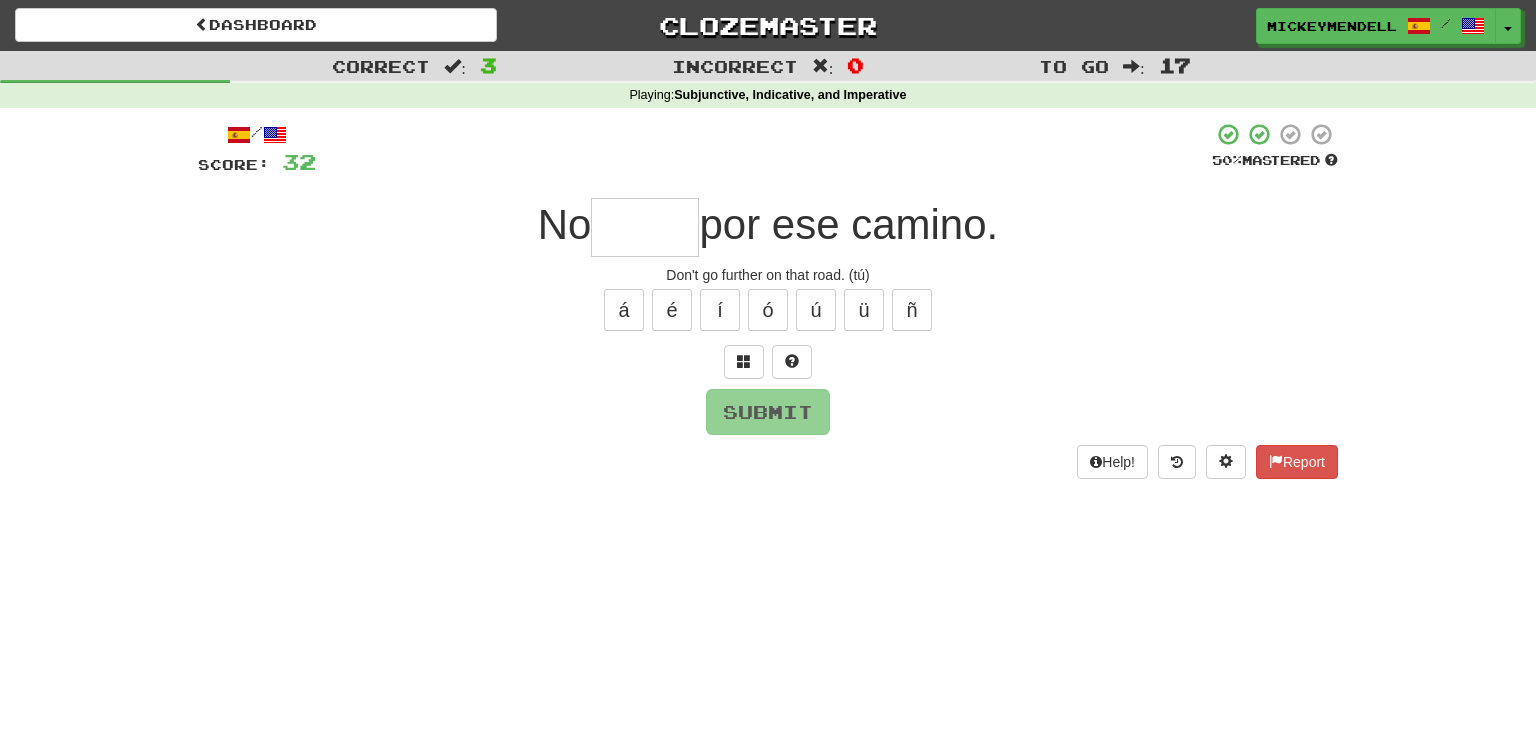type on "*" 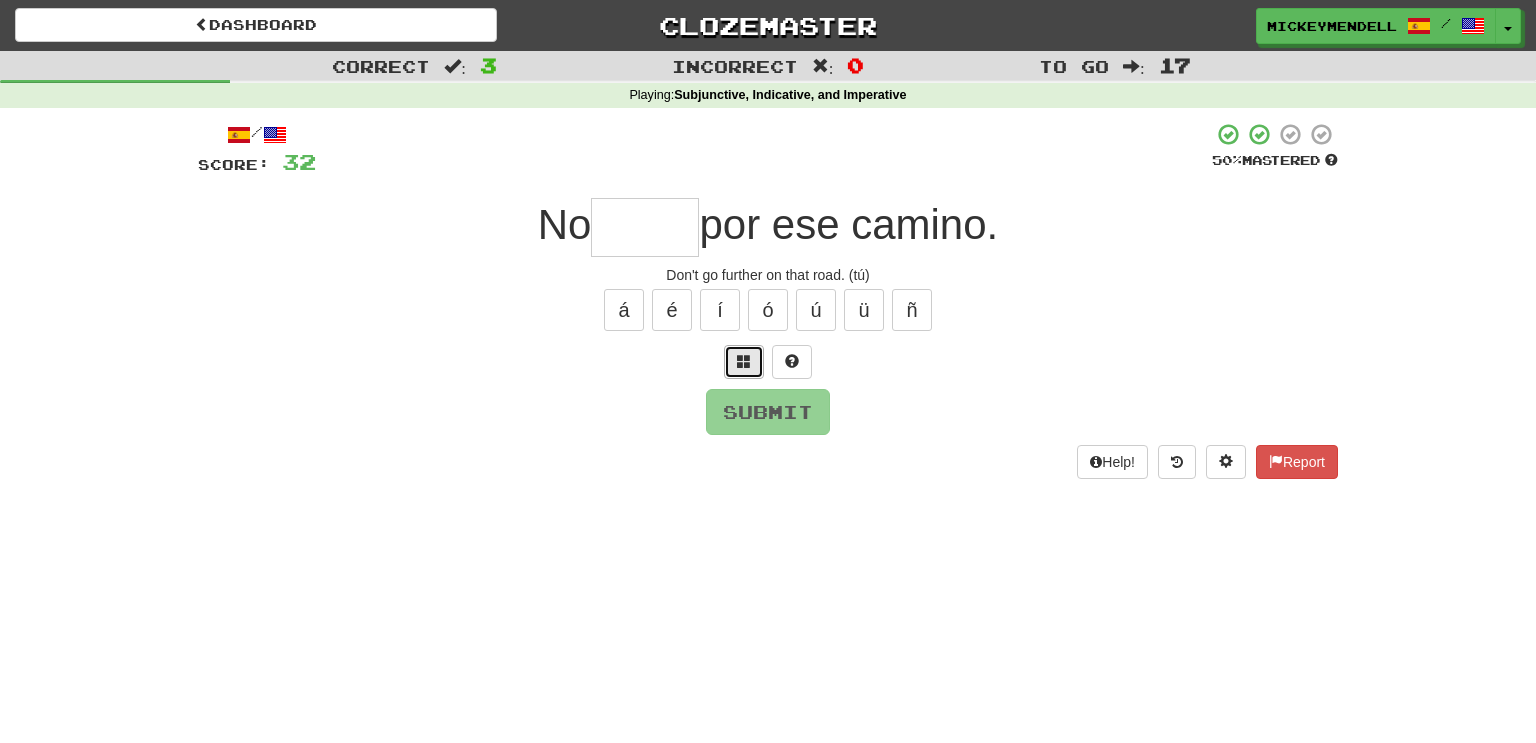 click at bounding box center [744, 361] 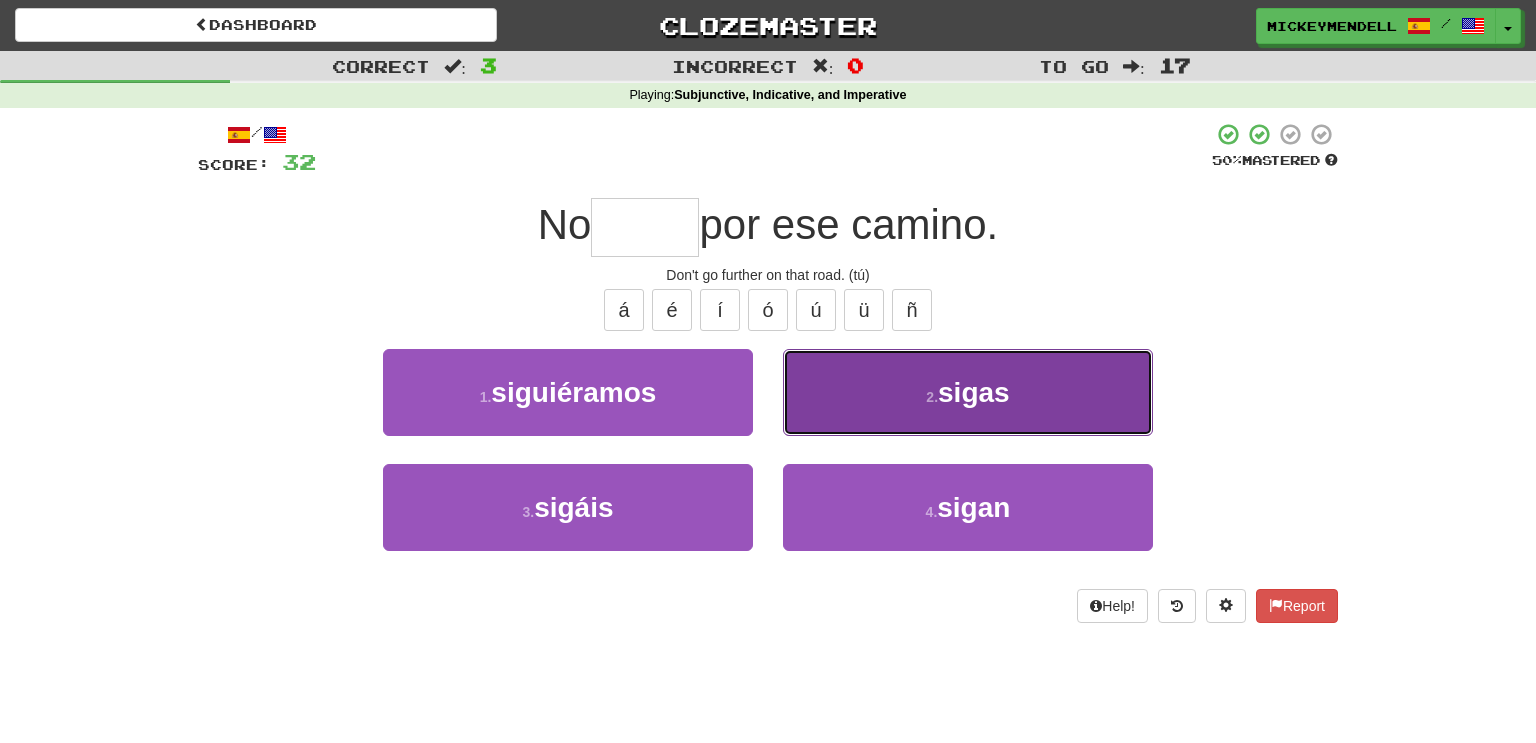 click on "sigas" at bounding box center [974, 392] 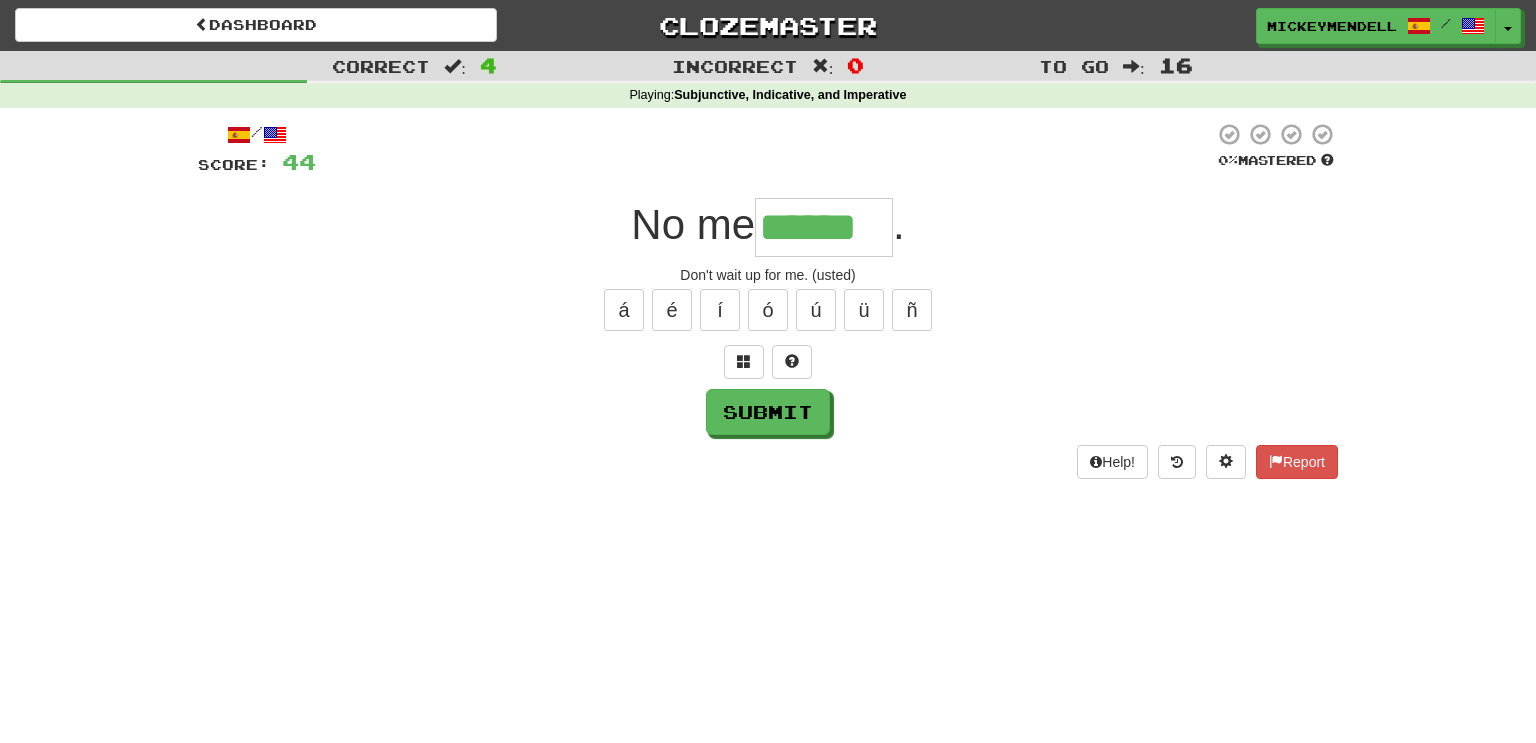 type on "******" 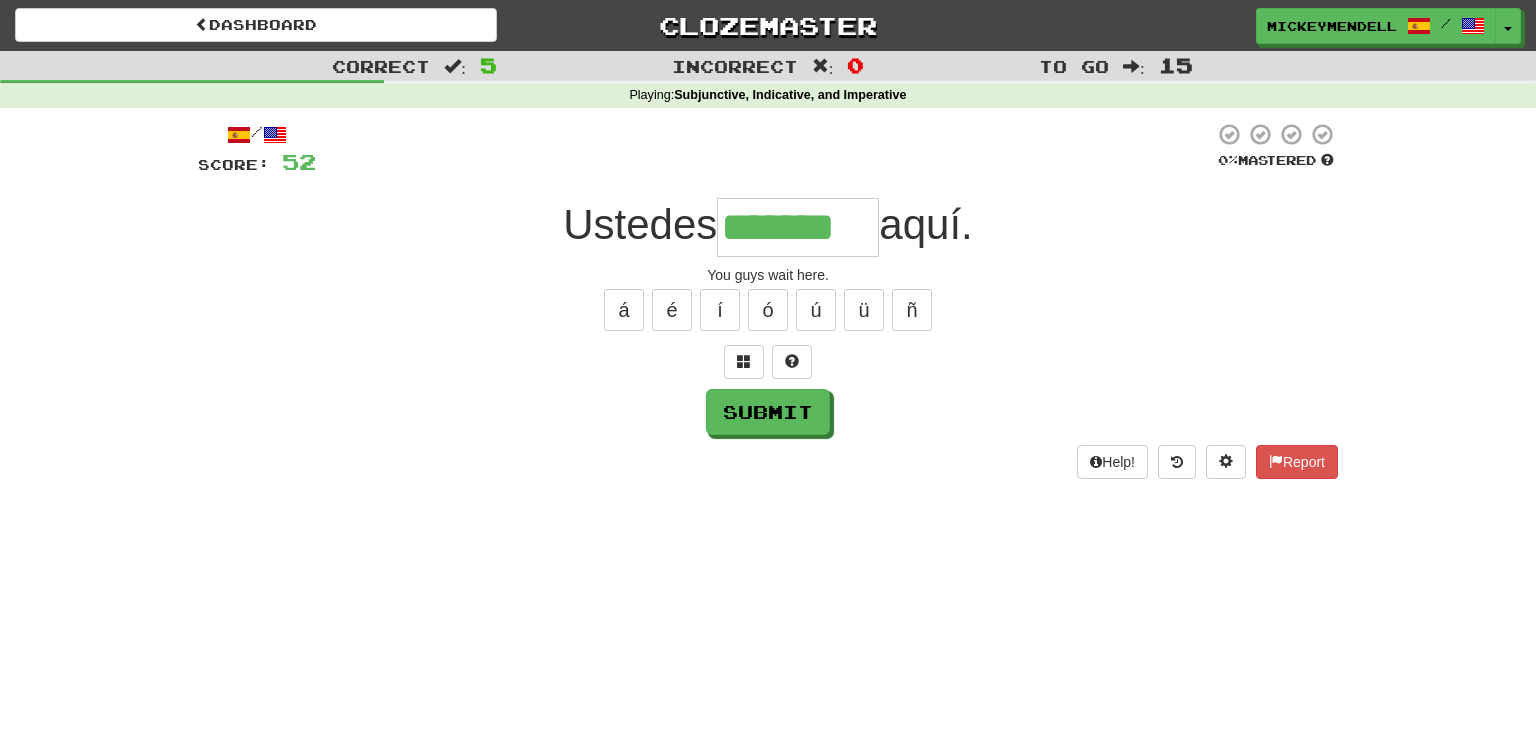 type on "*******" 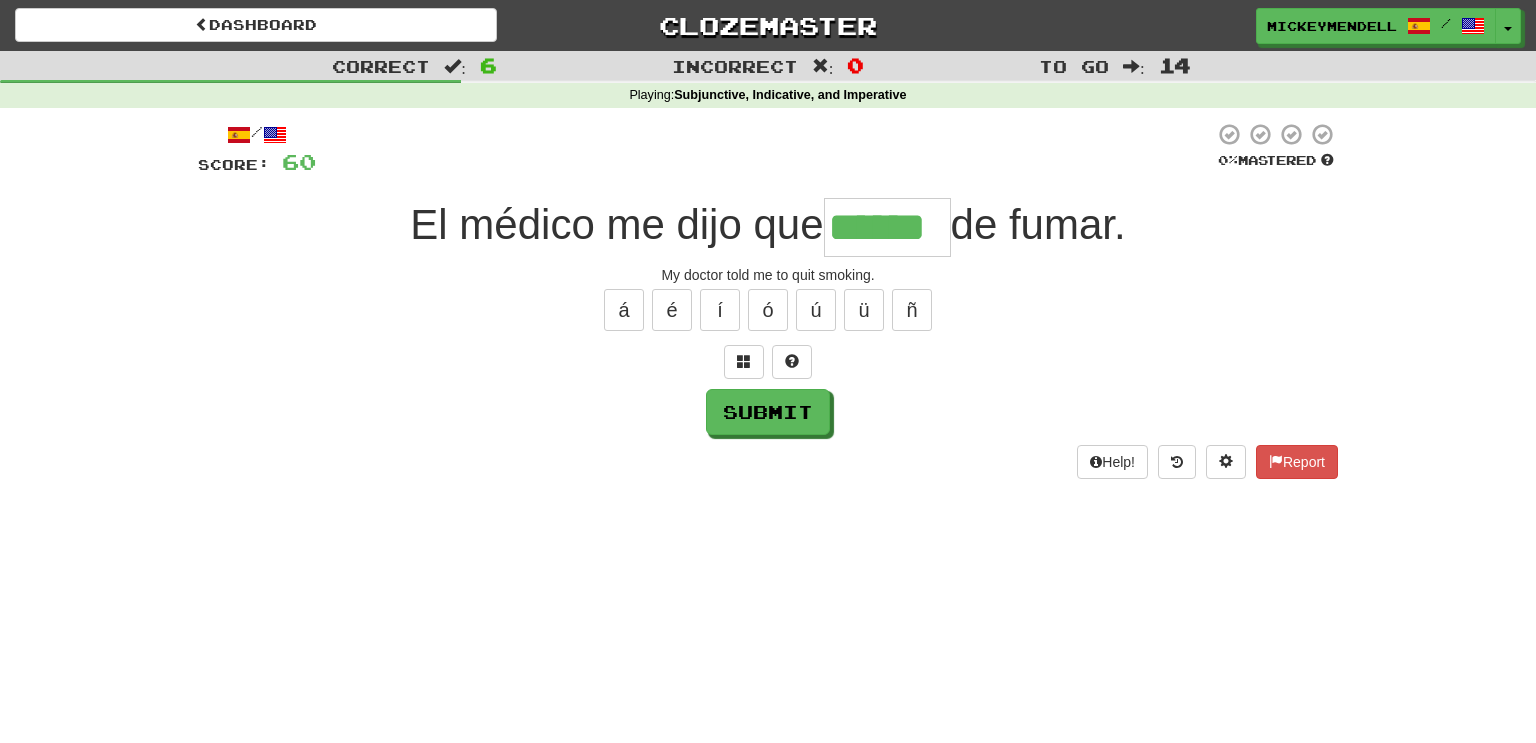 type on "******" 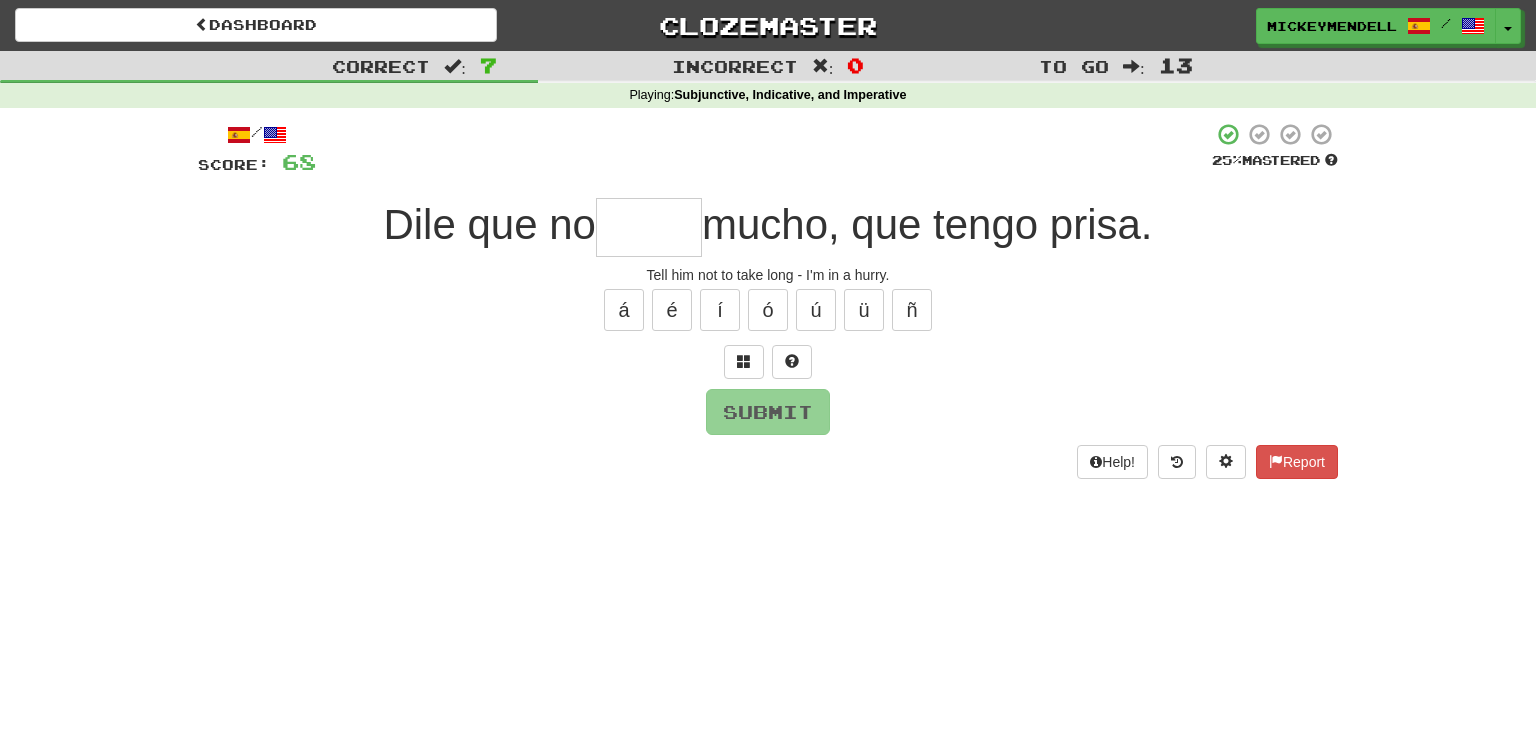 type on "*" 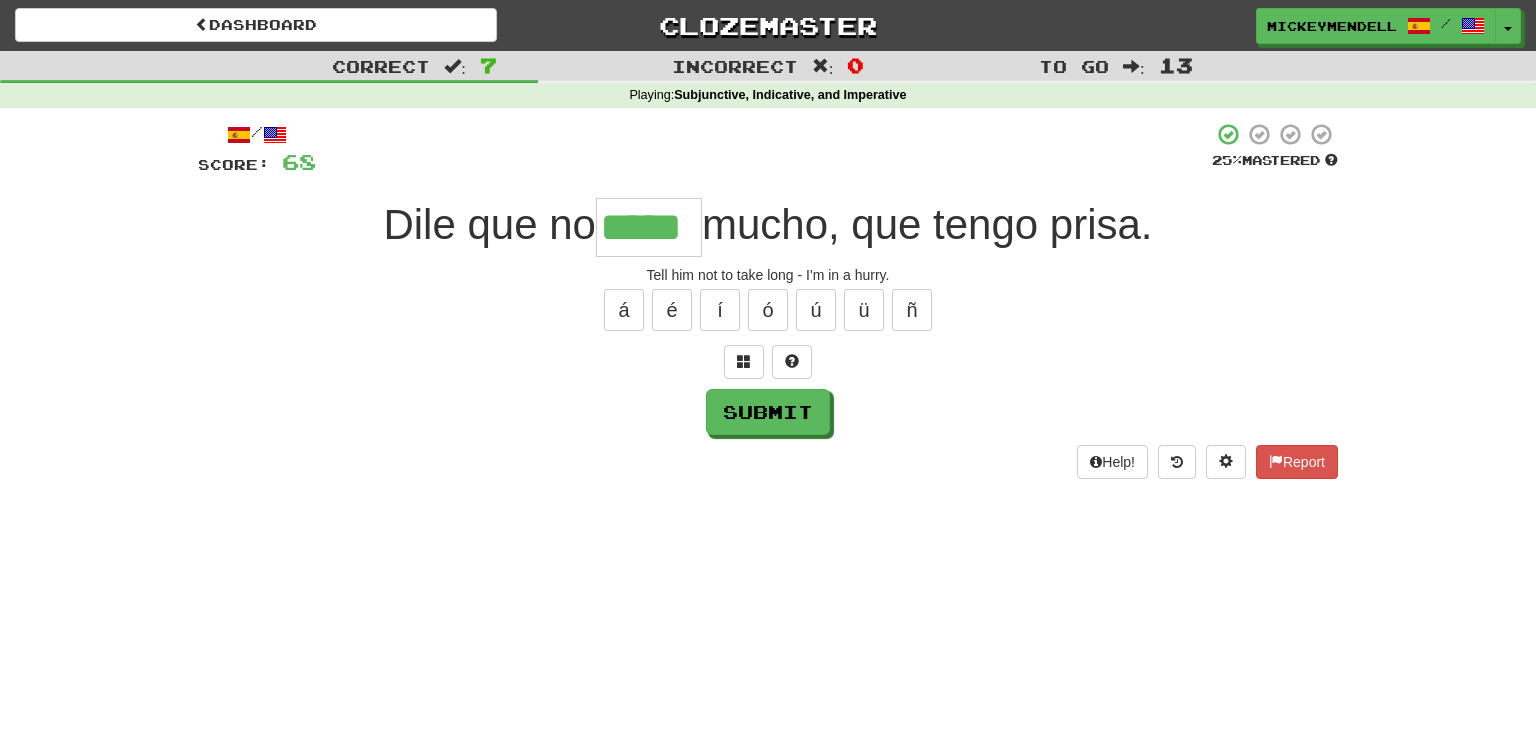 type on "*****" 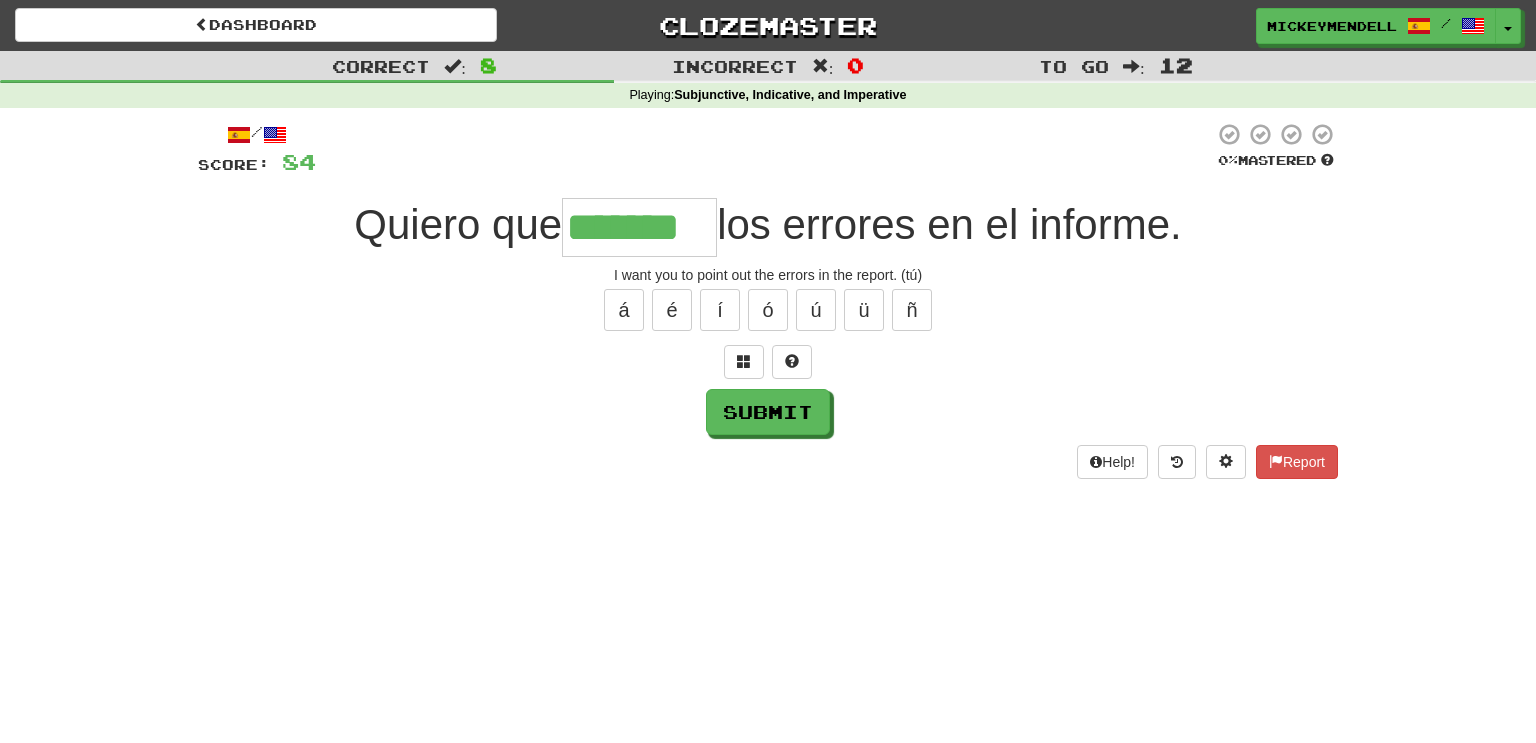 type on "*******" 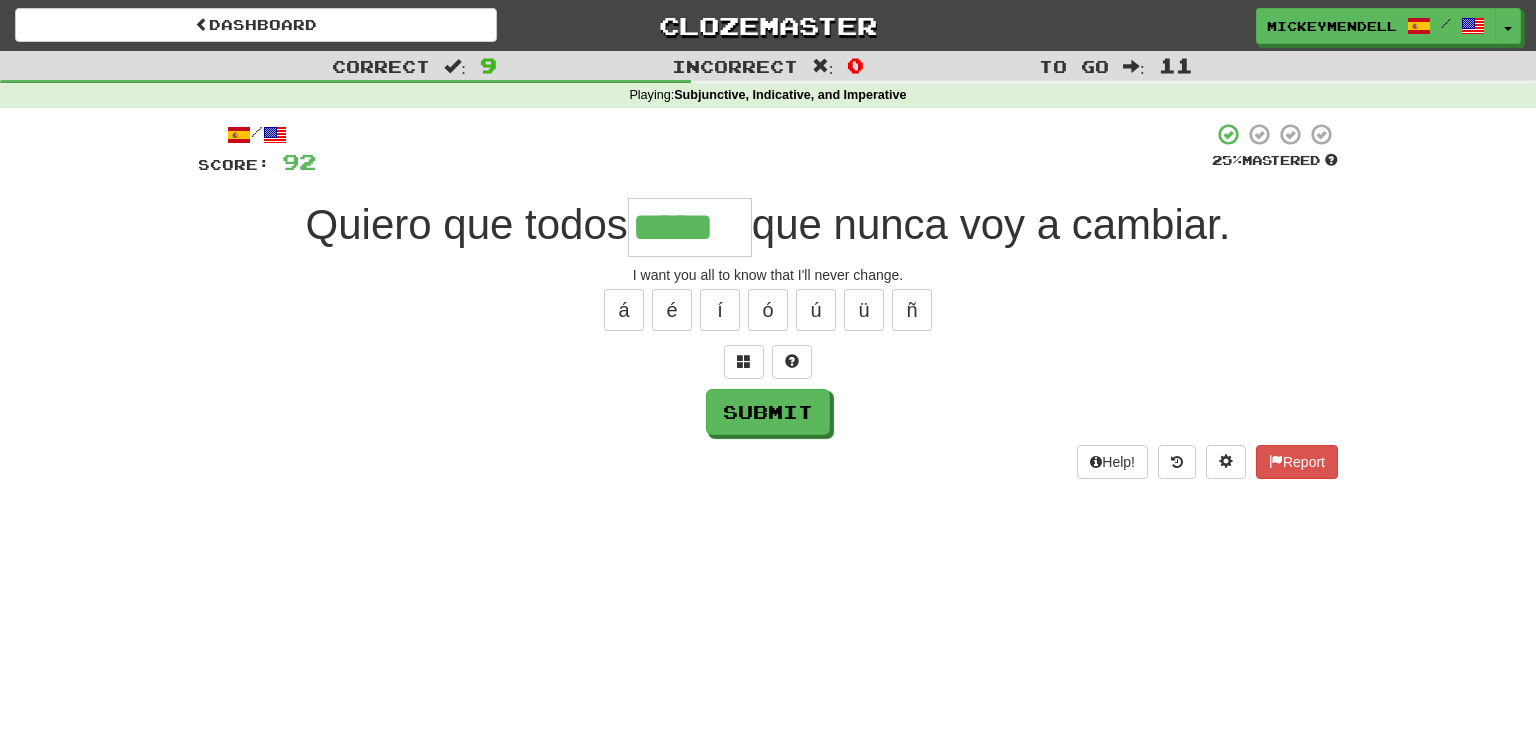 type on "*****" 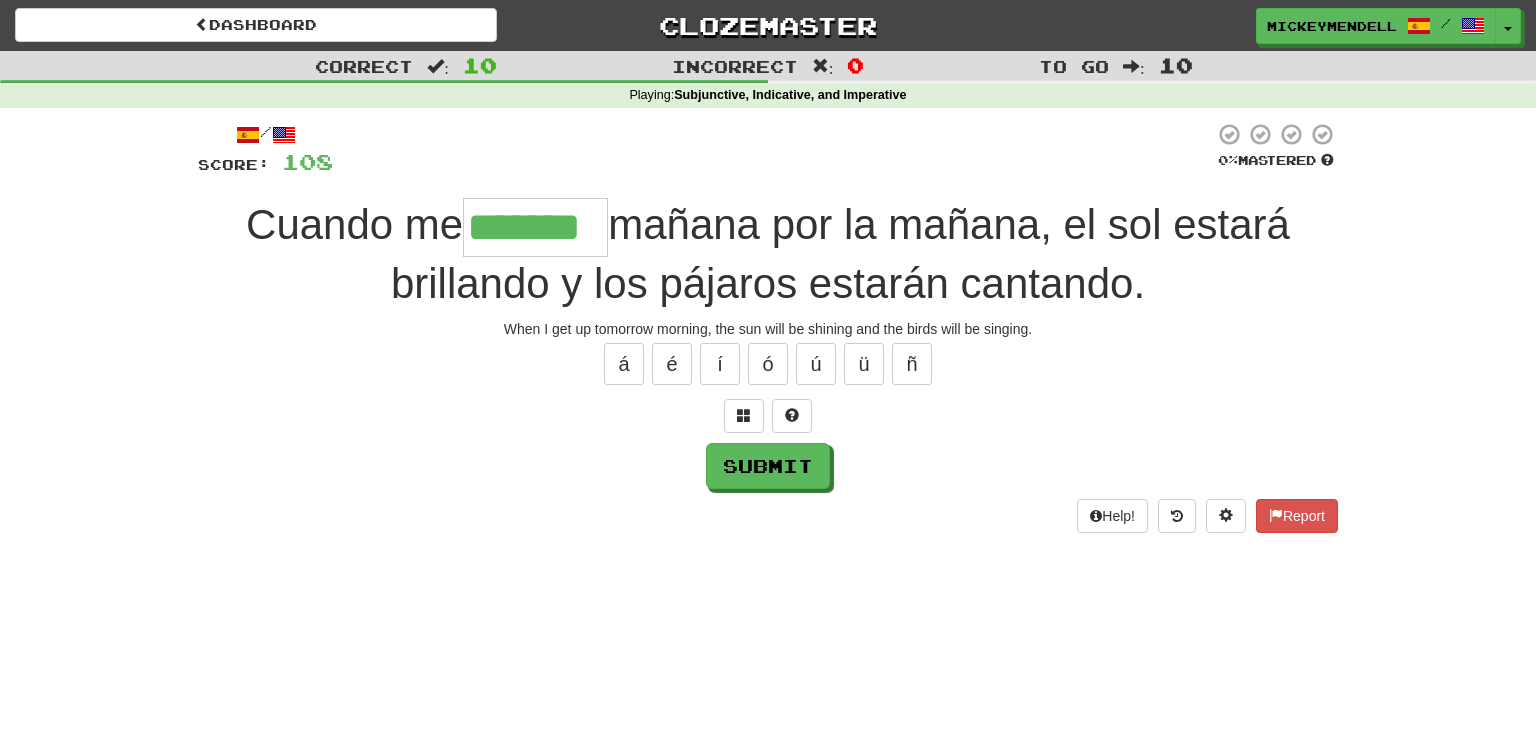 type on "*******" 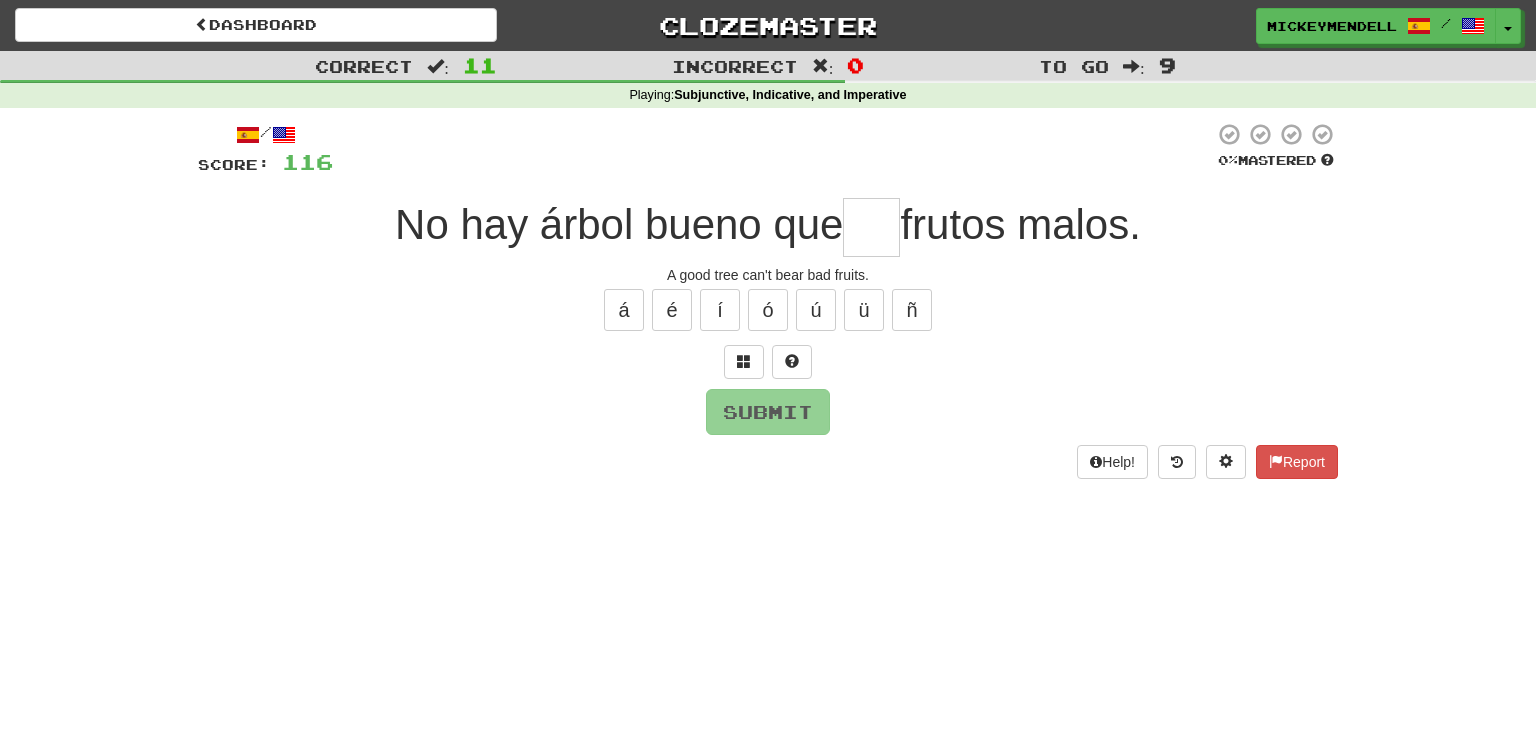 type on "*" 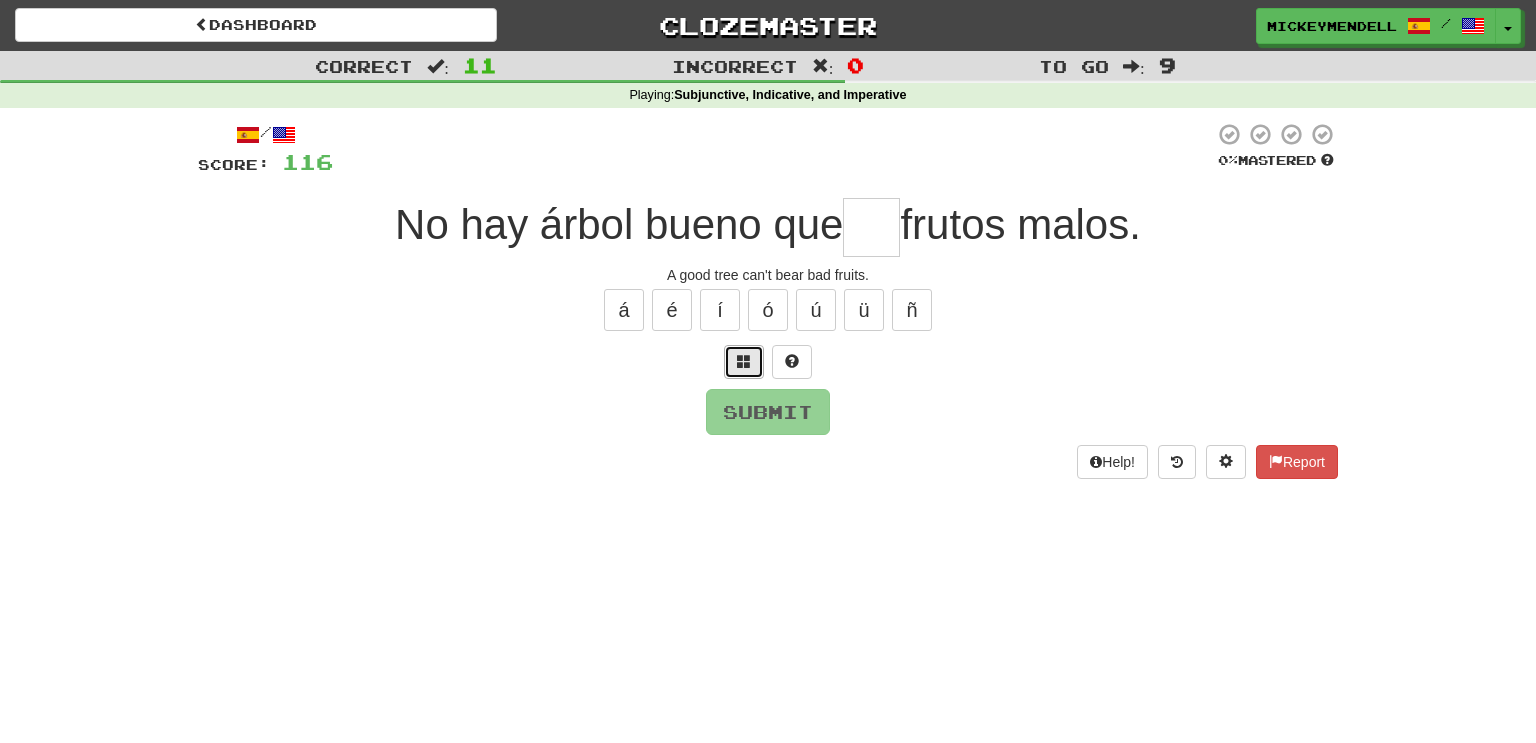 click at bounding box center [744, 362] 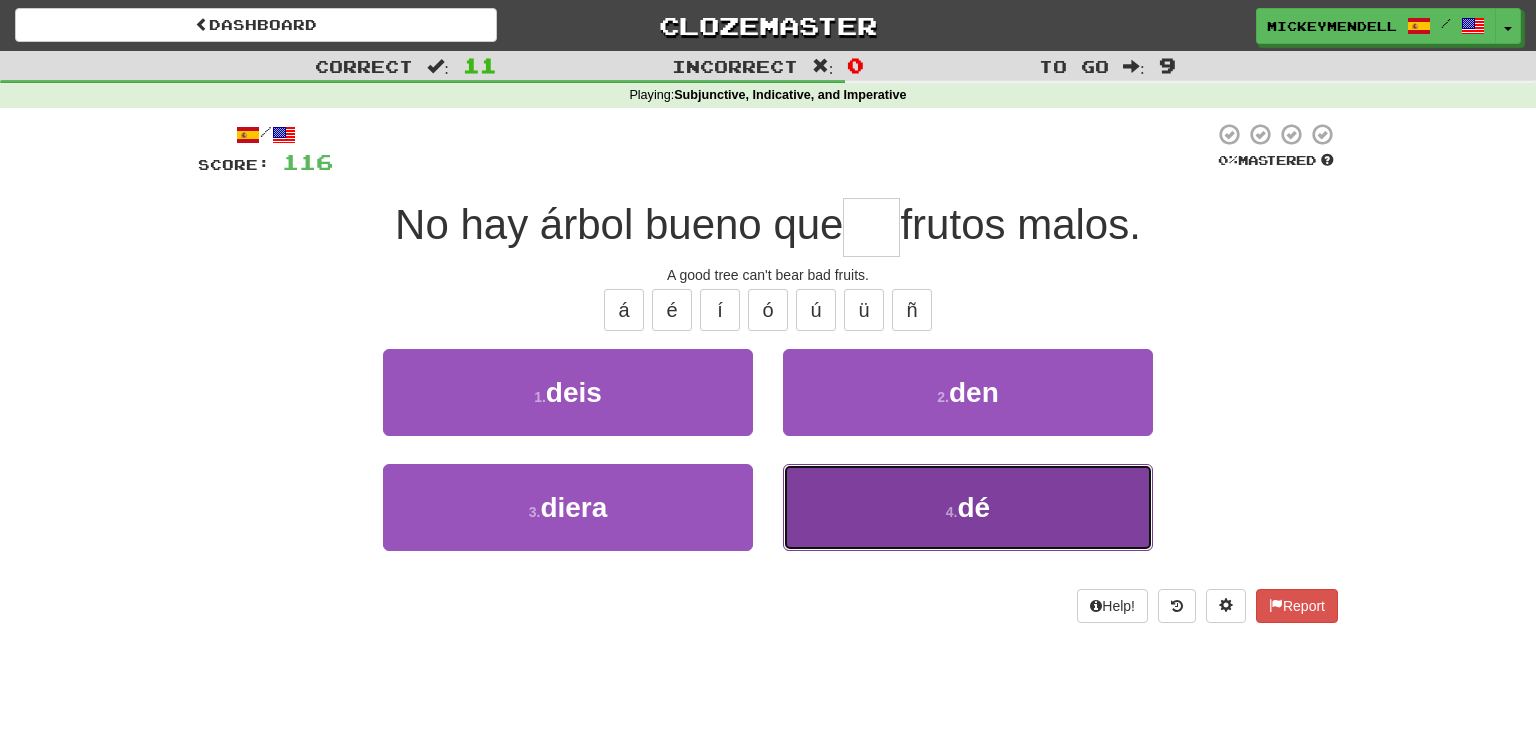 click on "4 .  dé" at bounding box center (968, 507) 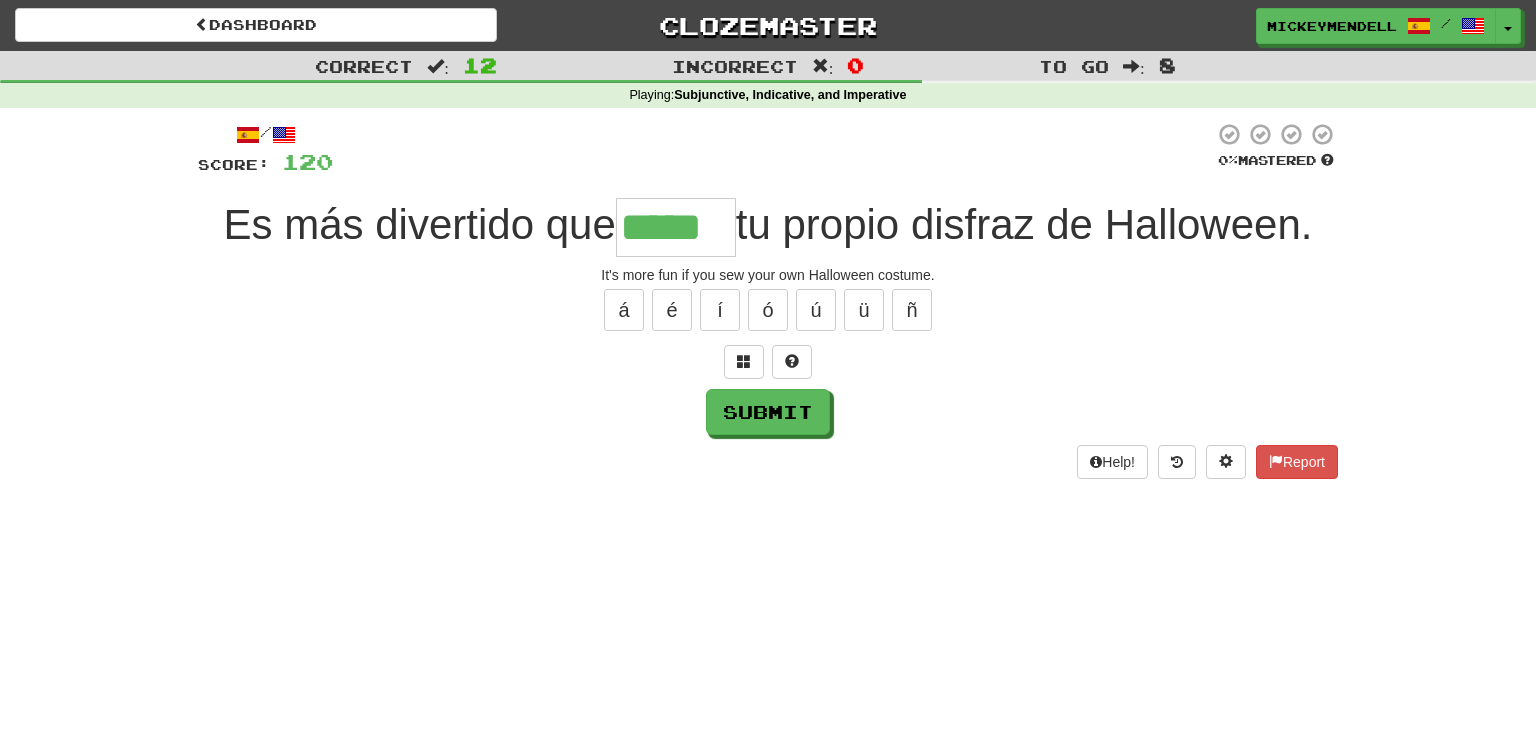 type on "*****" 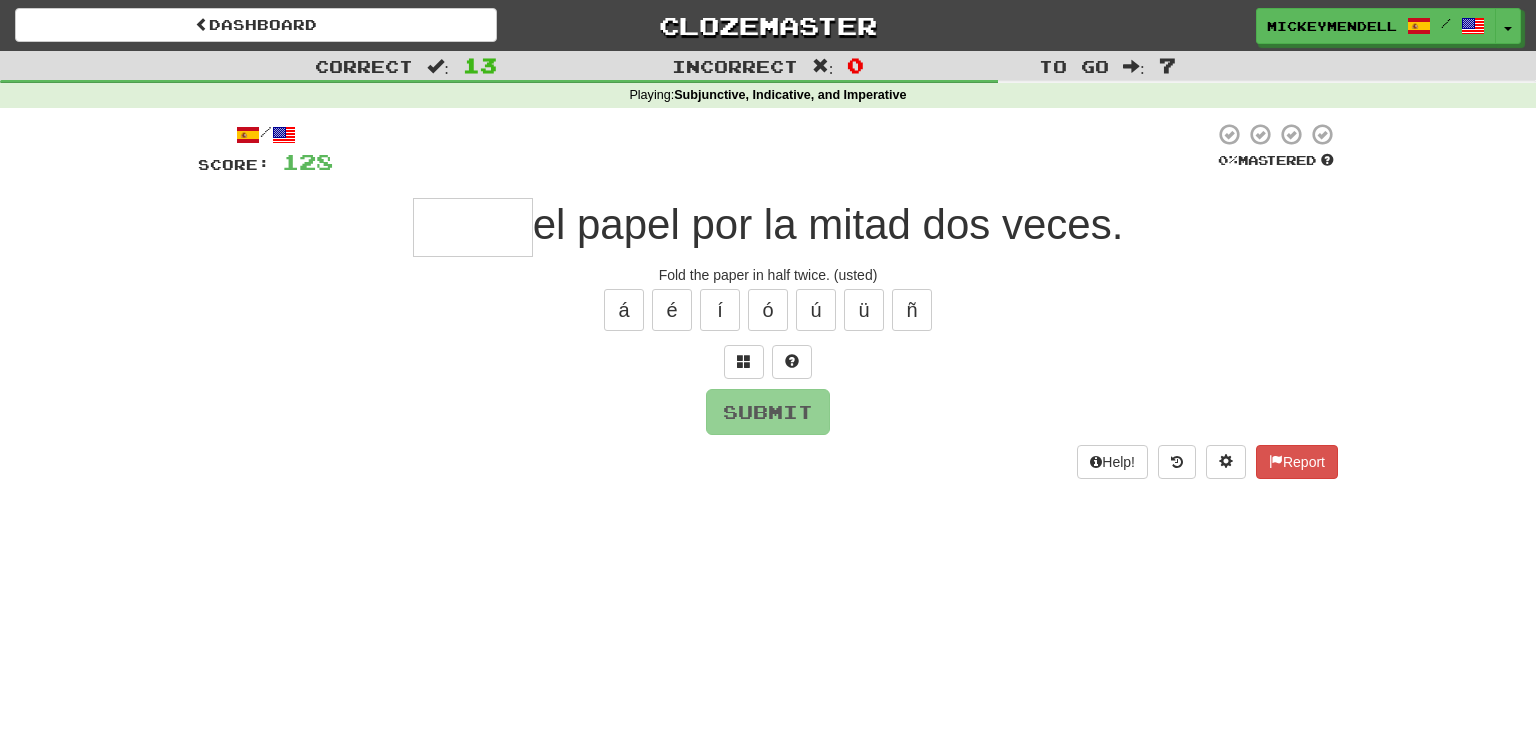 type on "*" 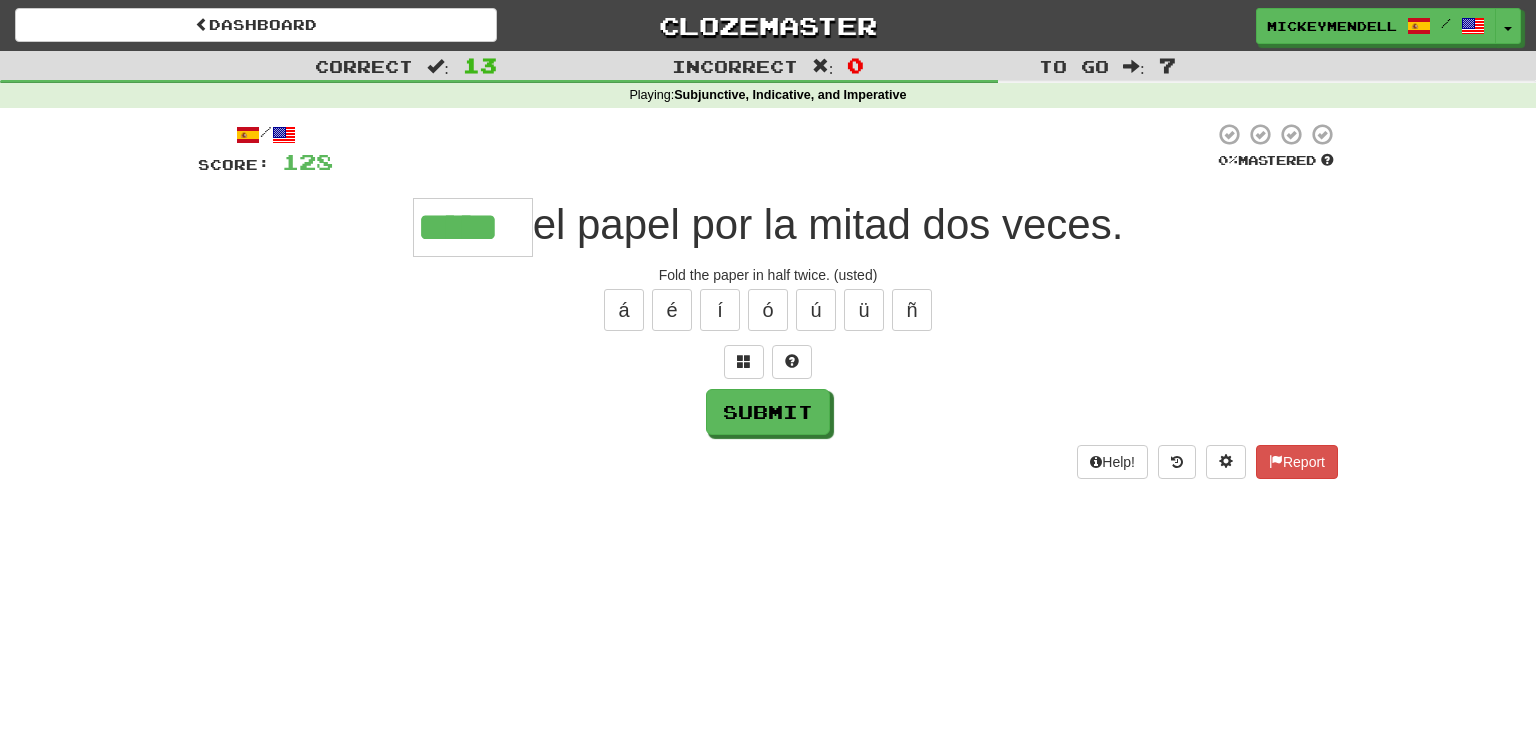 type on "*****" 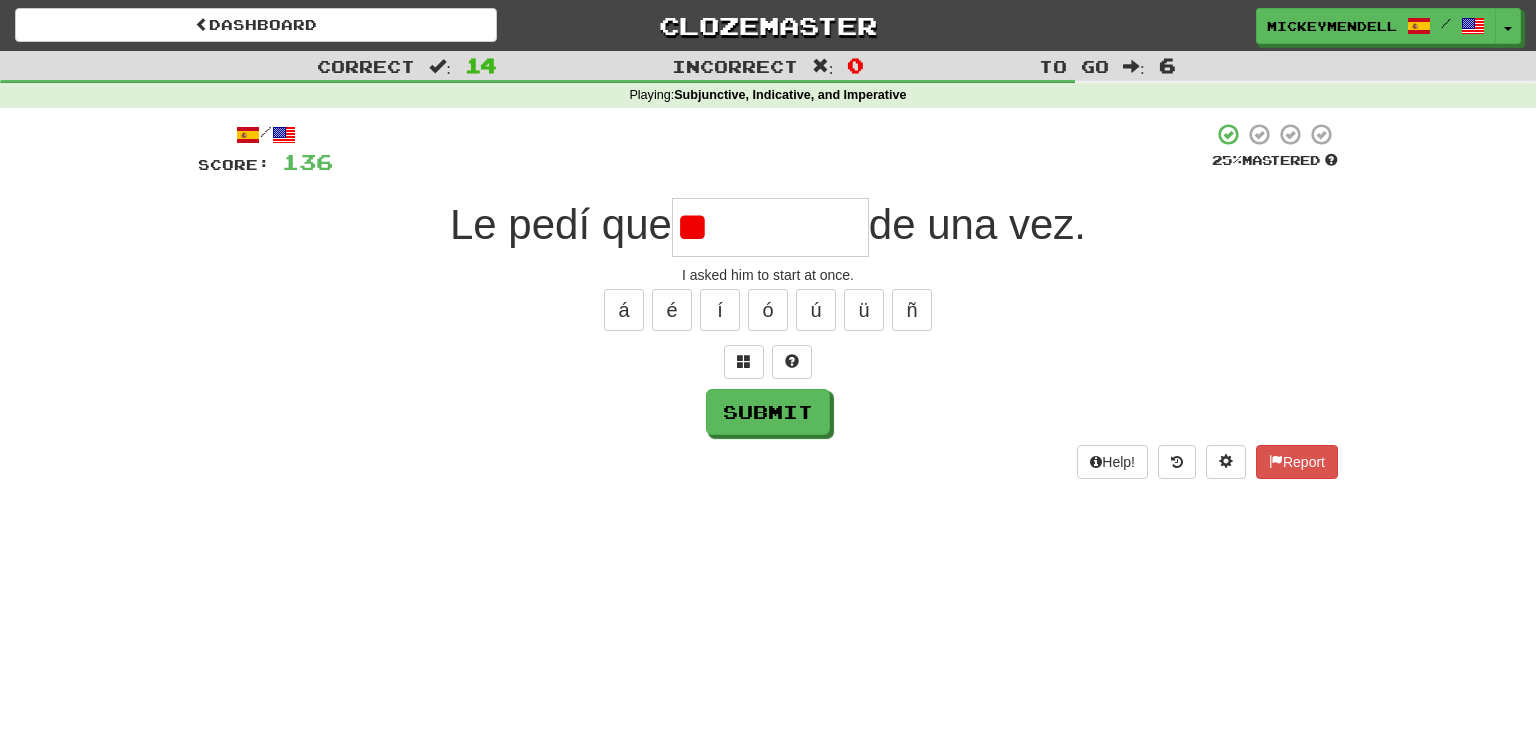 type on "*" 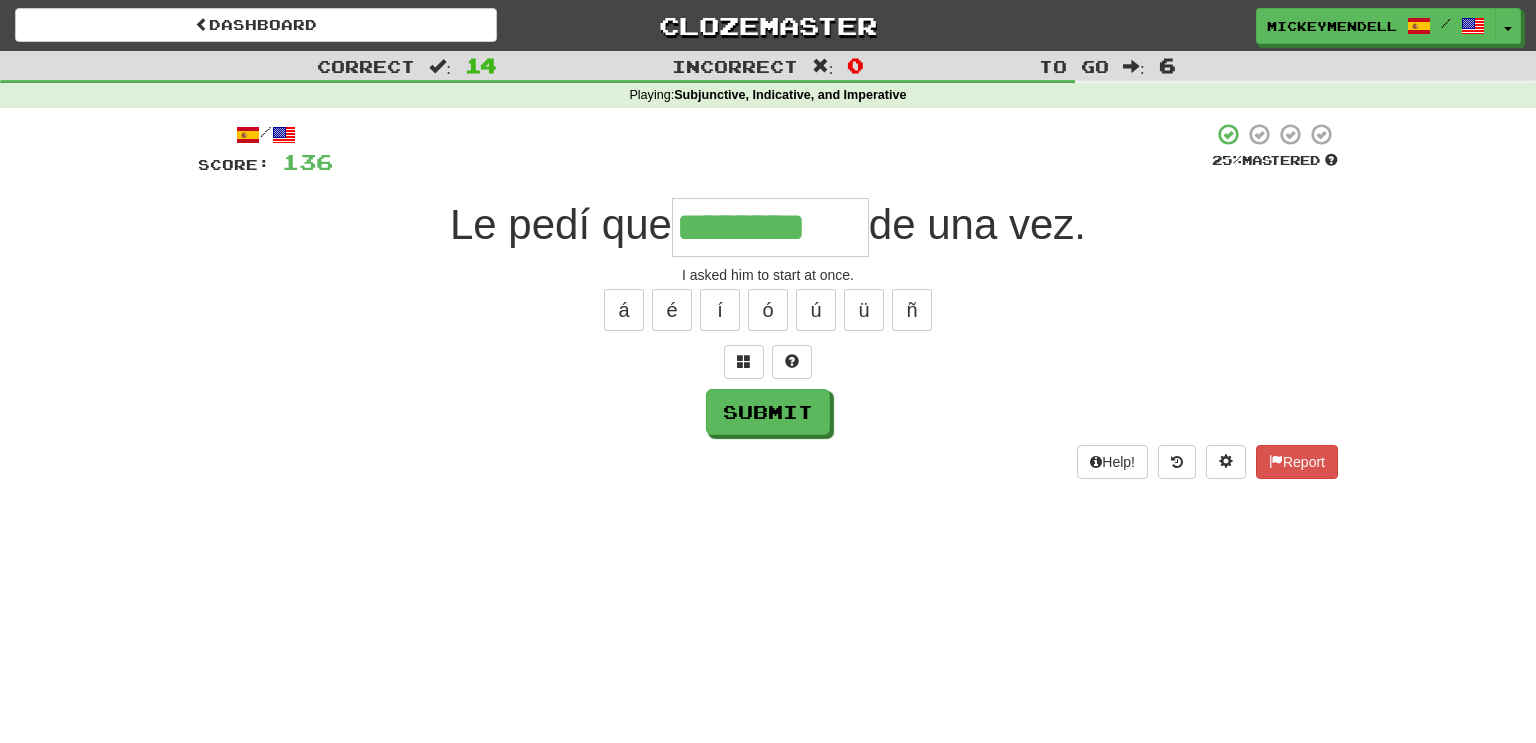 type on "********" 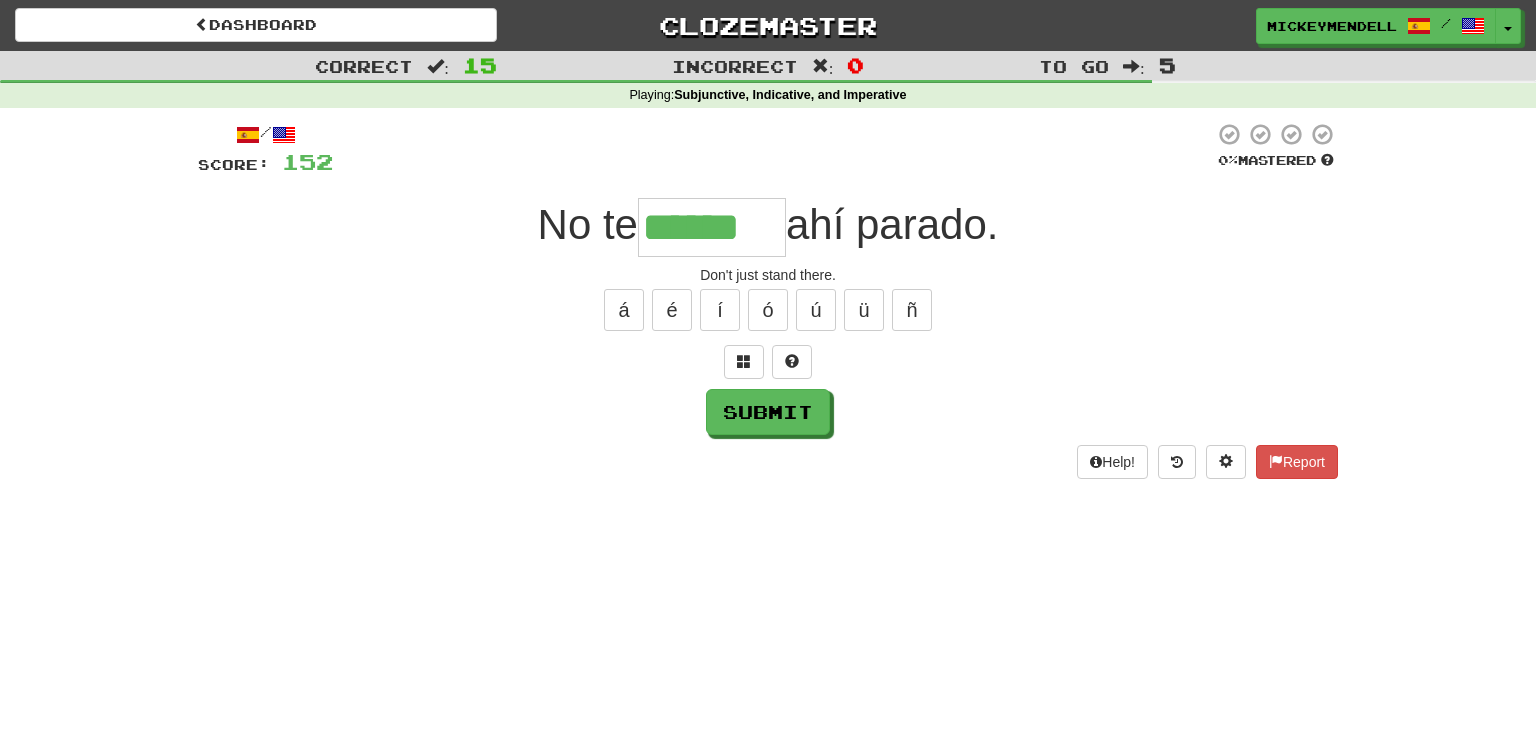 type on "******" 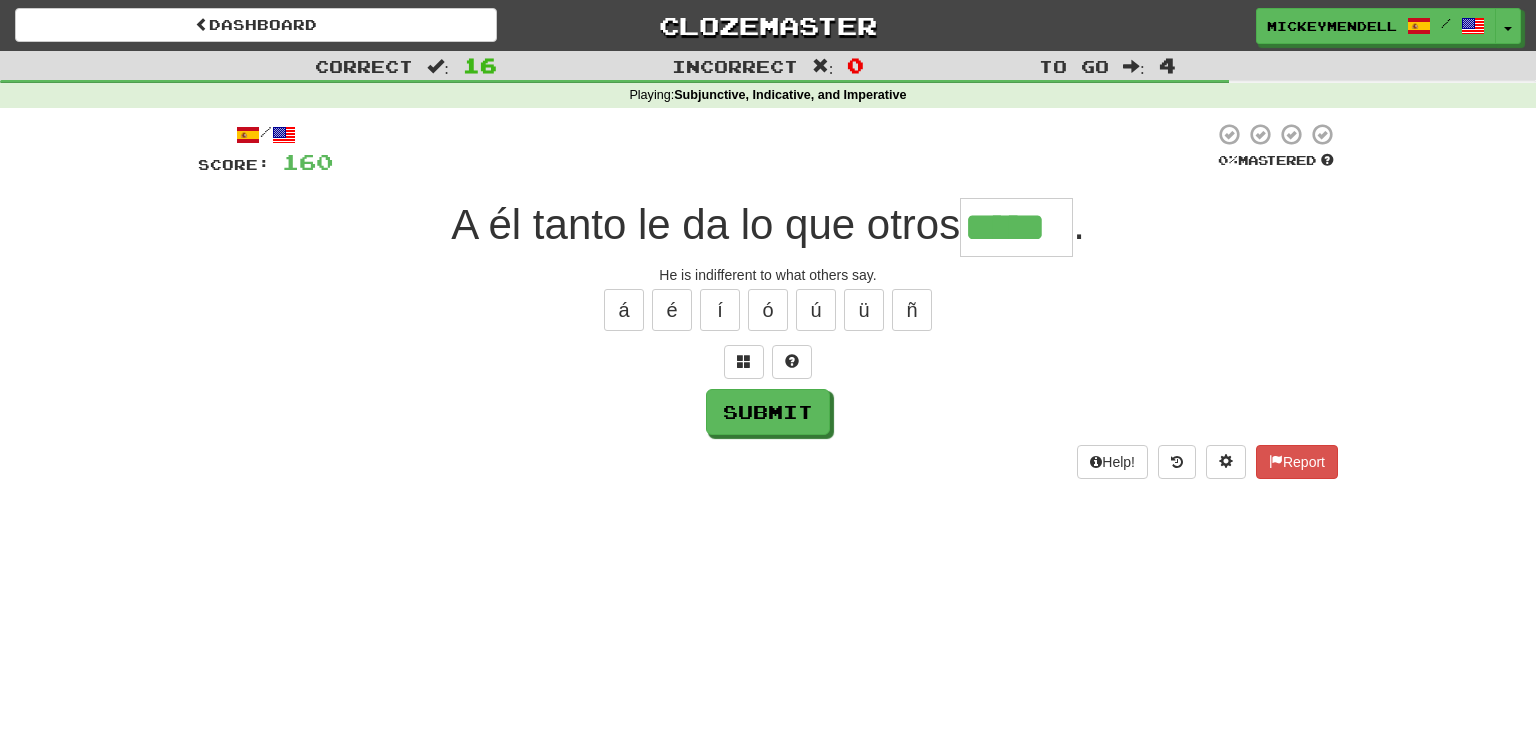 type on "*****" 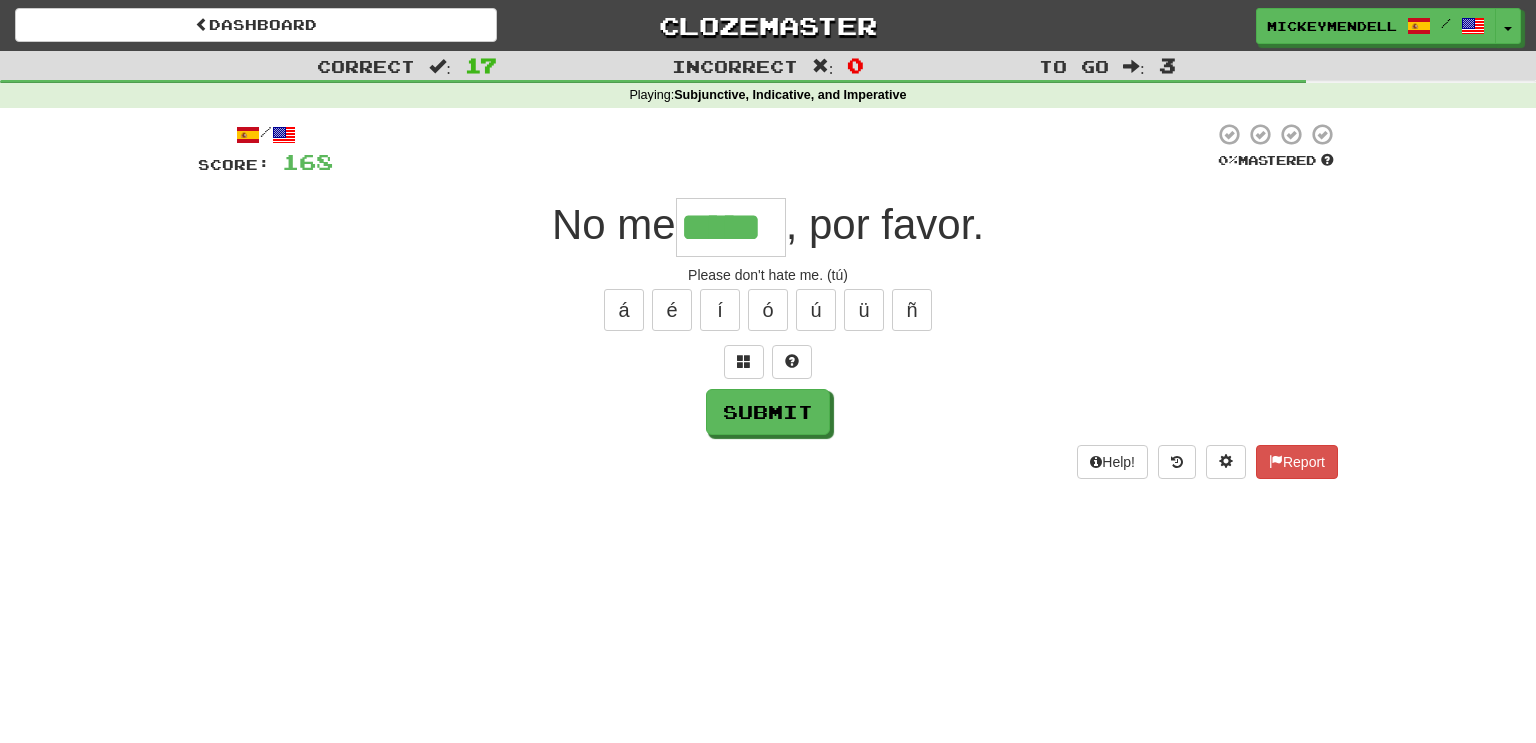 type on "*****" 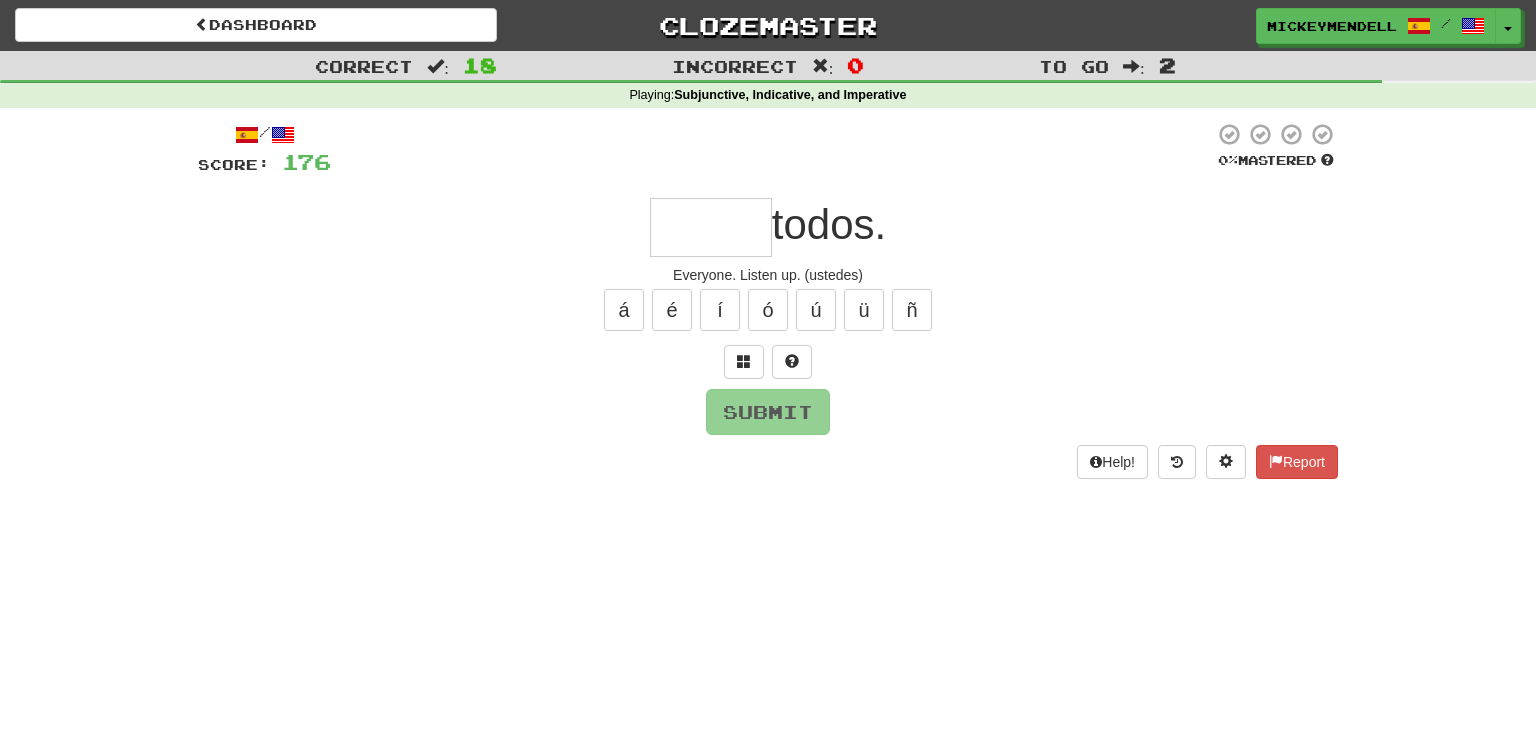 type on "*" 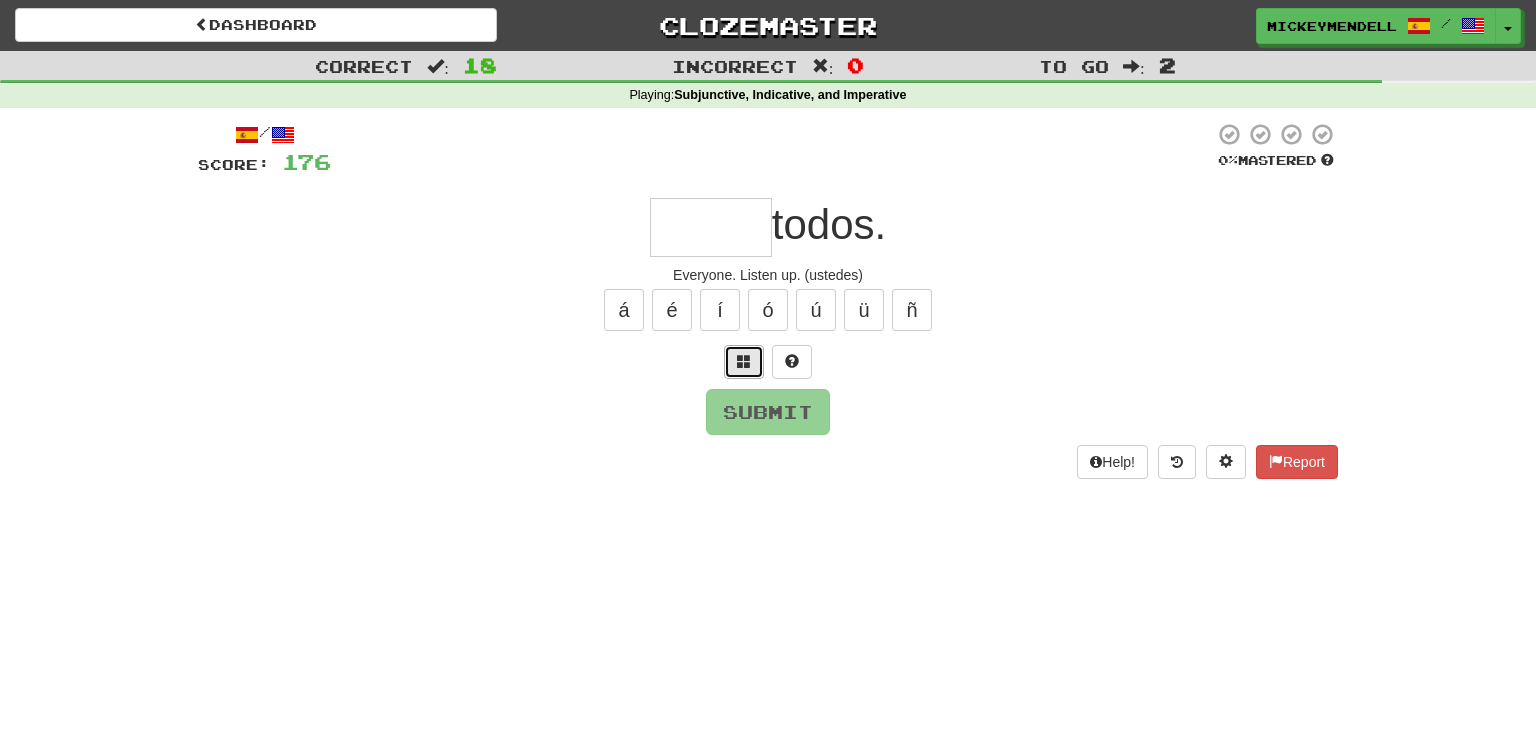 click at bounding box center [744, 362] 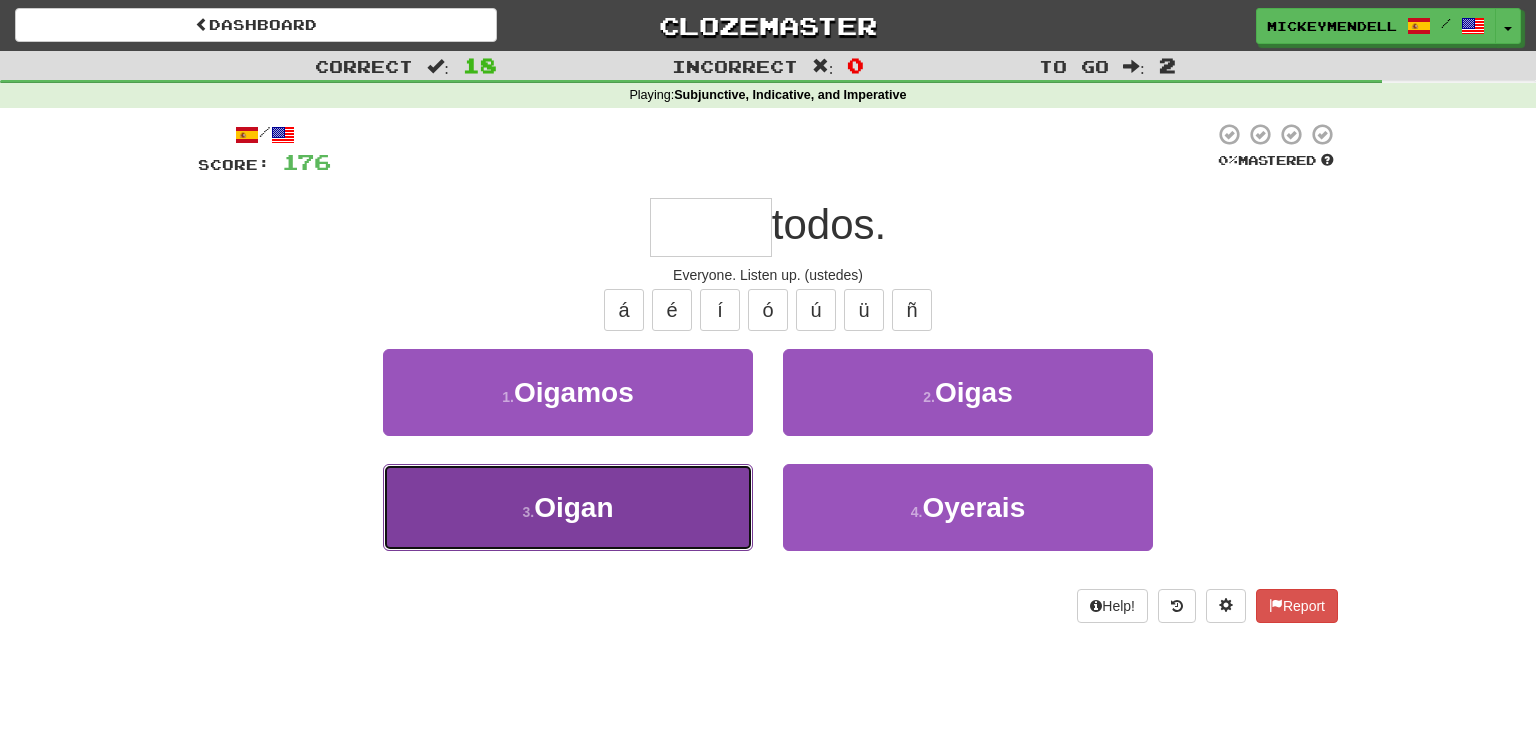 click on "Oigan" at bounding box center [573, 507] 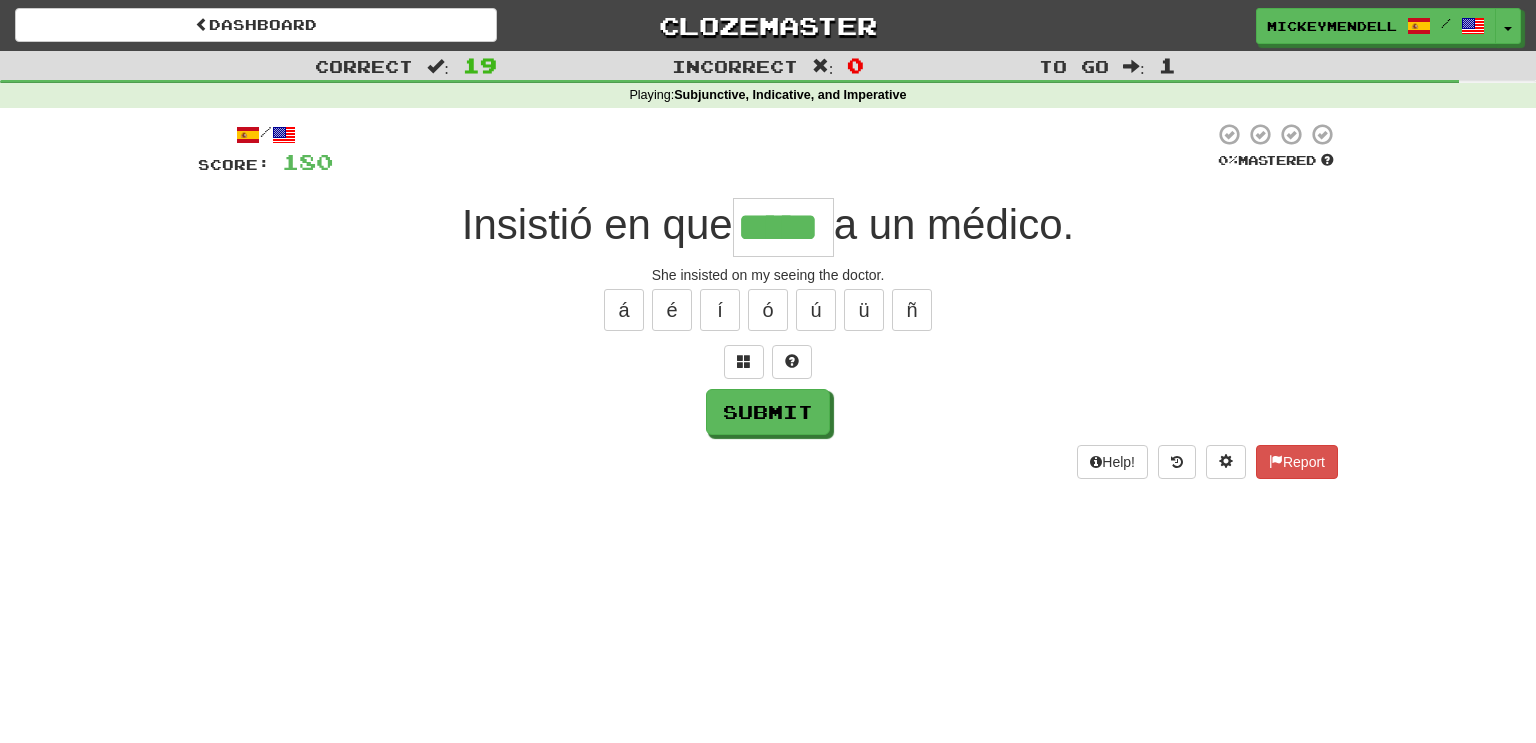 type on "*****" 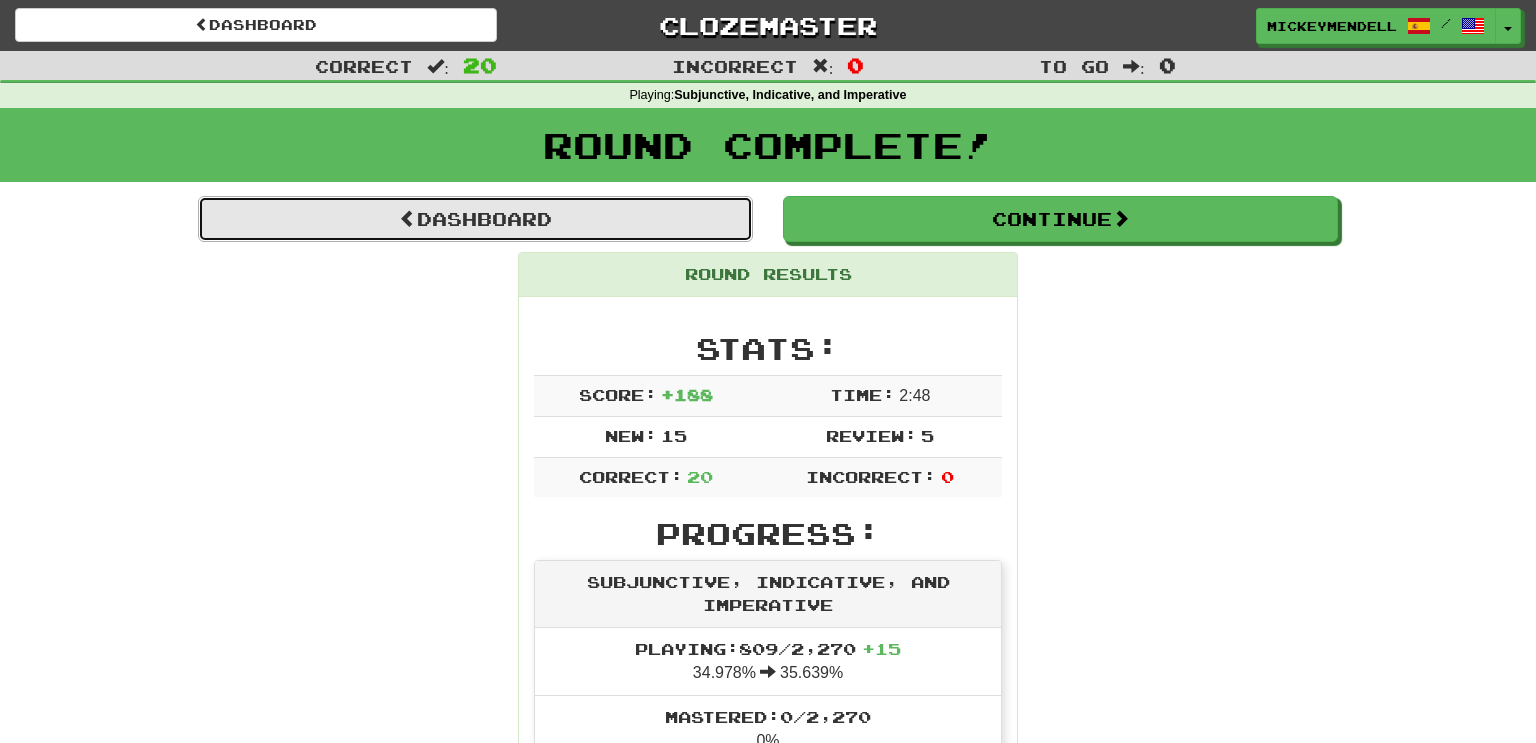 click on "Dashboard" at bounding box center [475, 219] 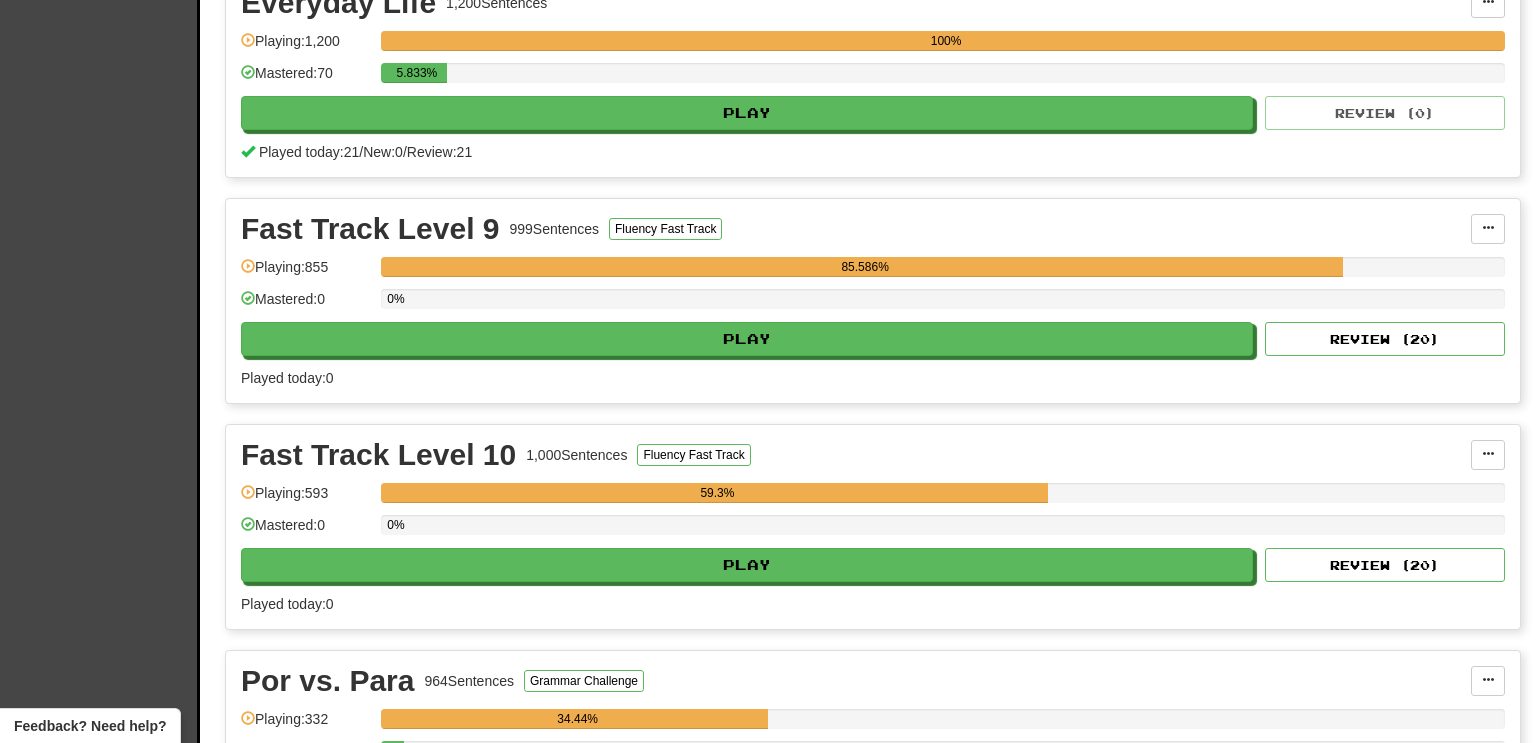 scroll, scrollTop: 947, scrollLeft: 0, axis: vertical 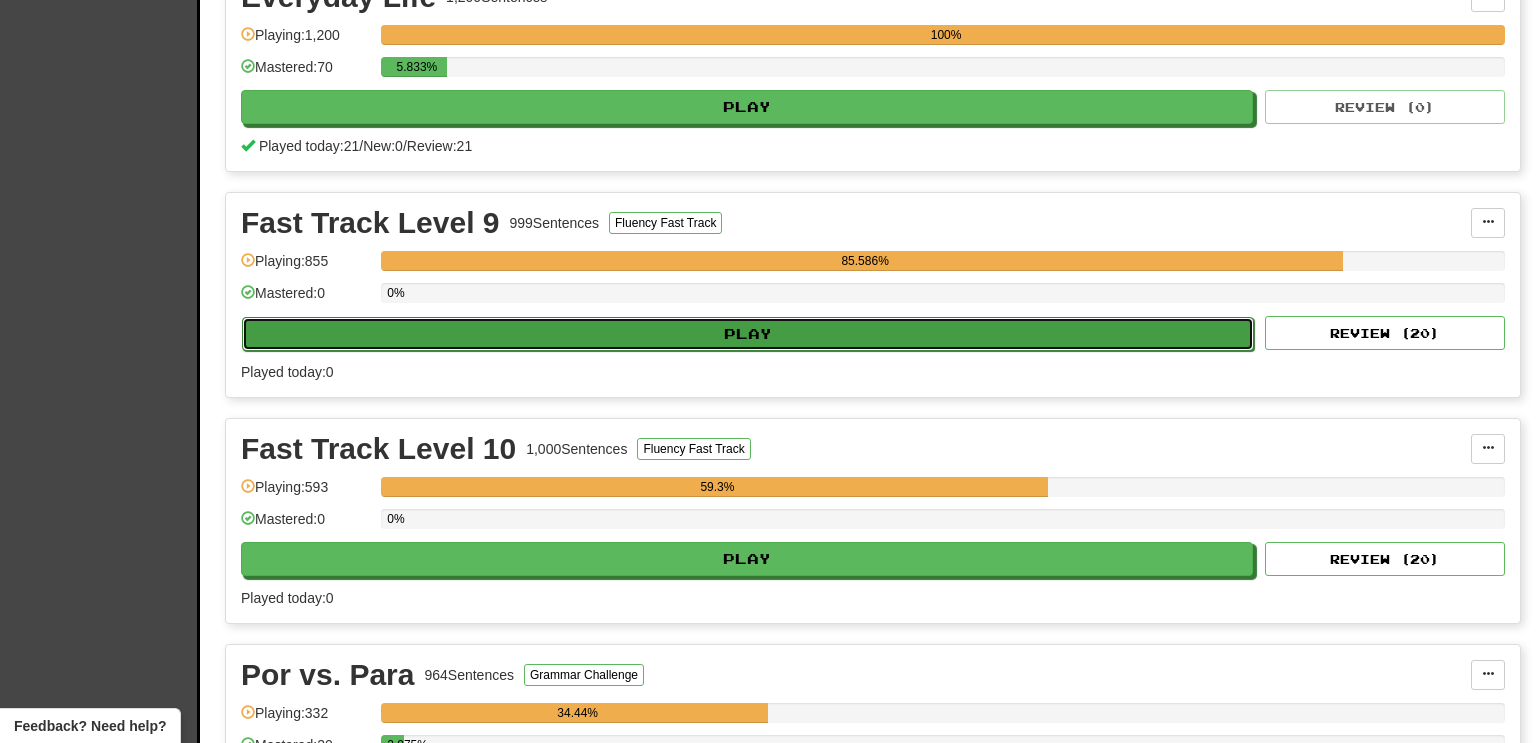 click on "Play" at bounding box center (748, 334) 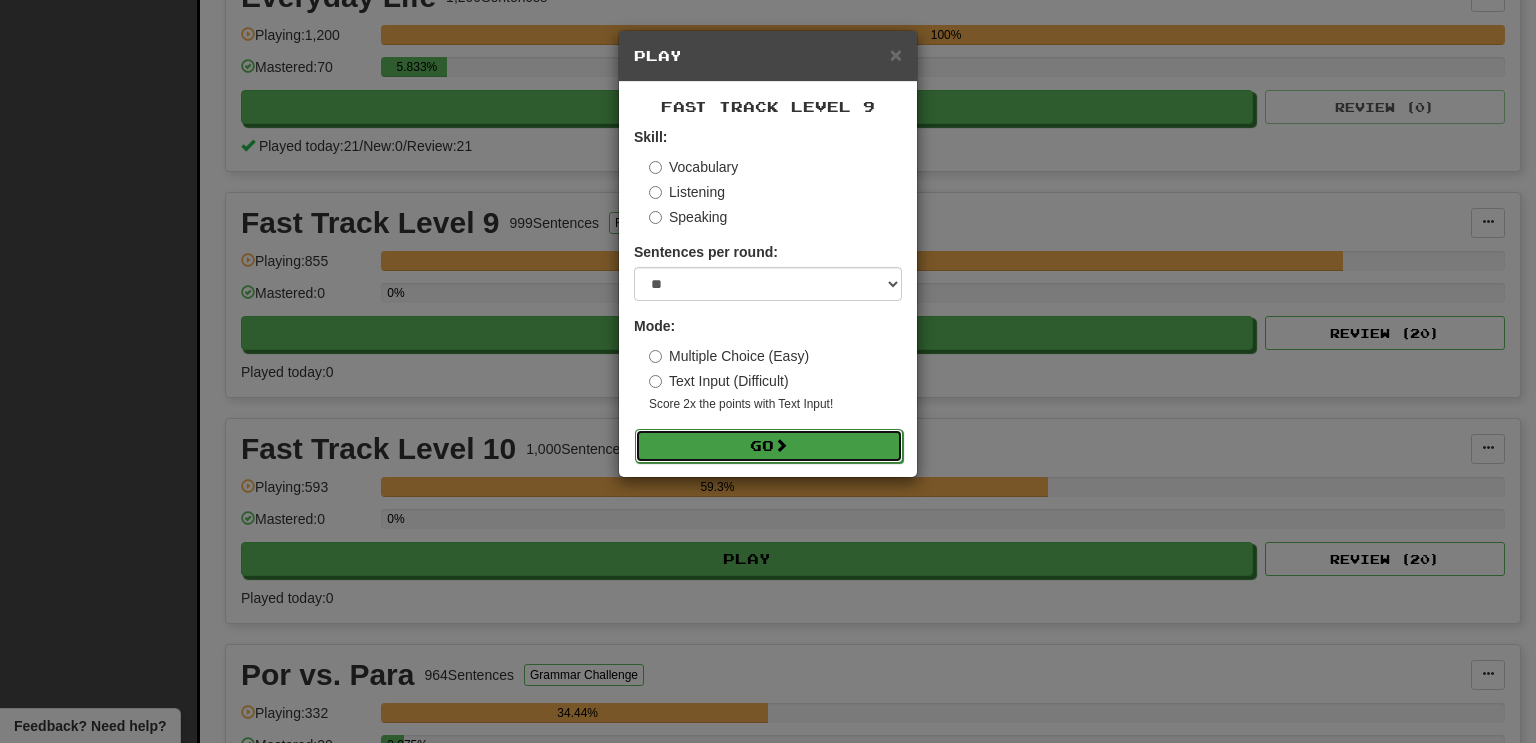 click on "Go" at bounding box center [769, 446] 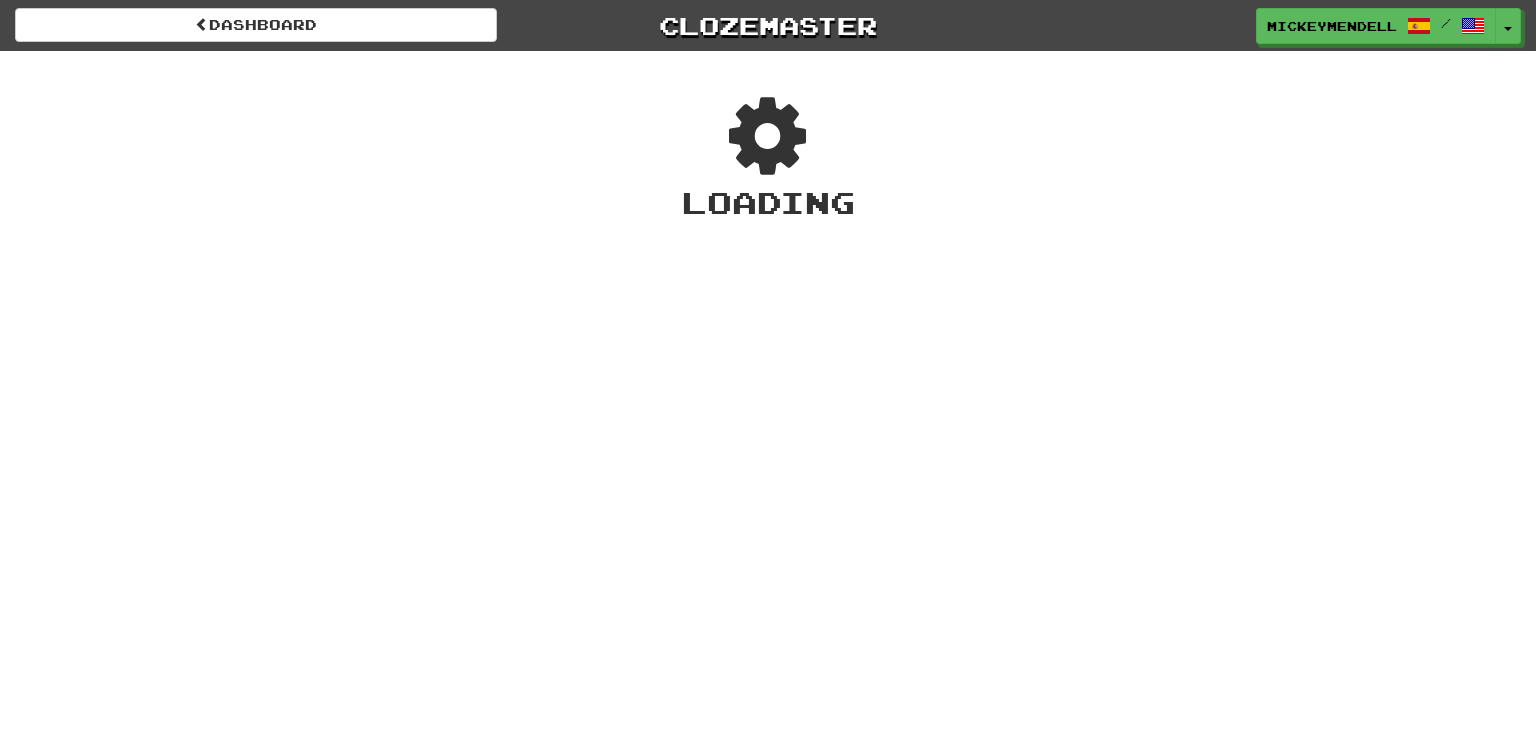 scroll, scrollTop: 0, scrollLeft: 0, axis: both 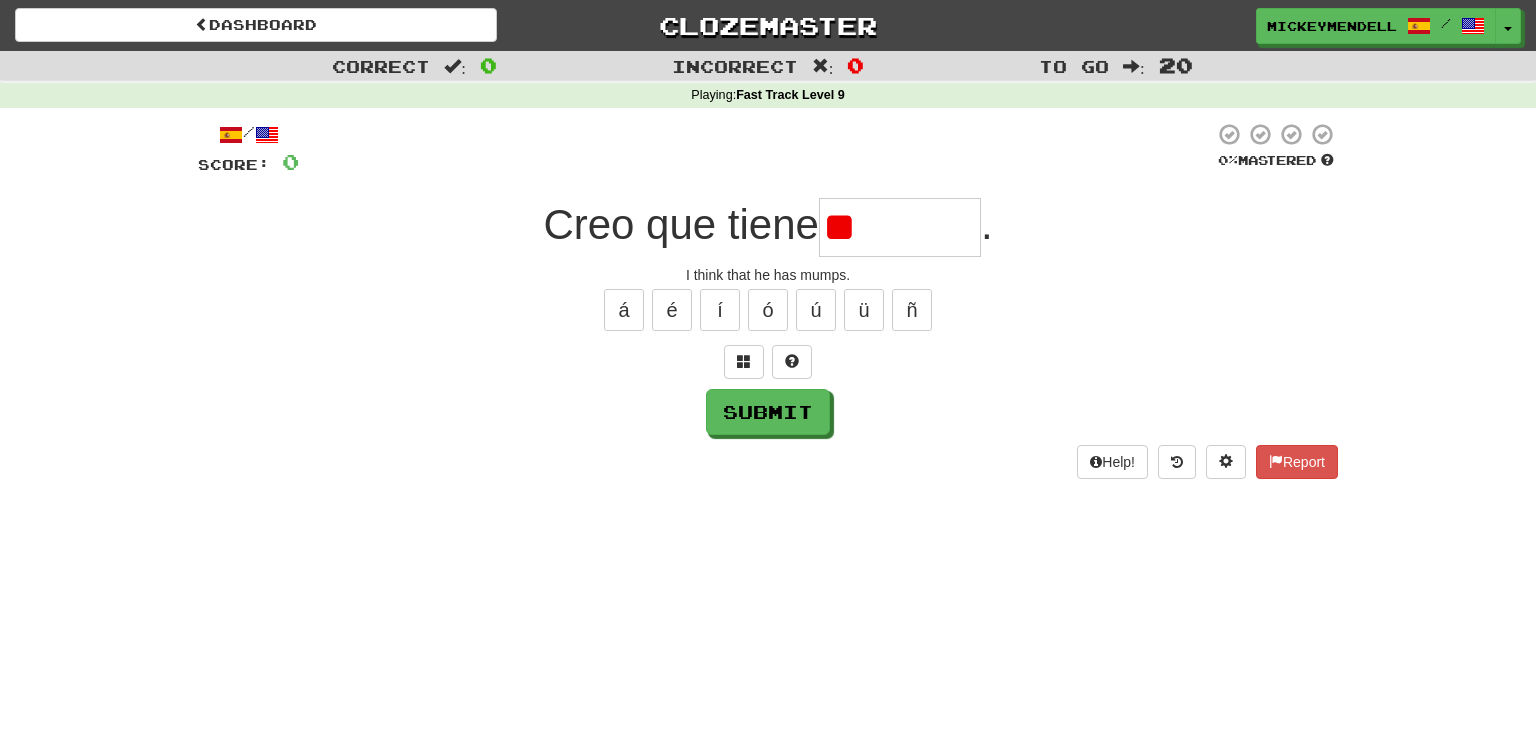 type on "*" 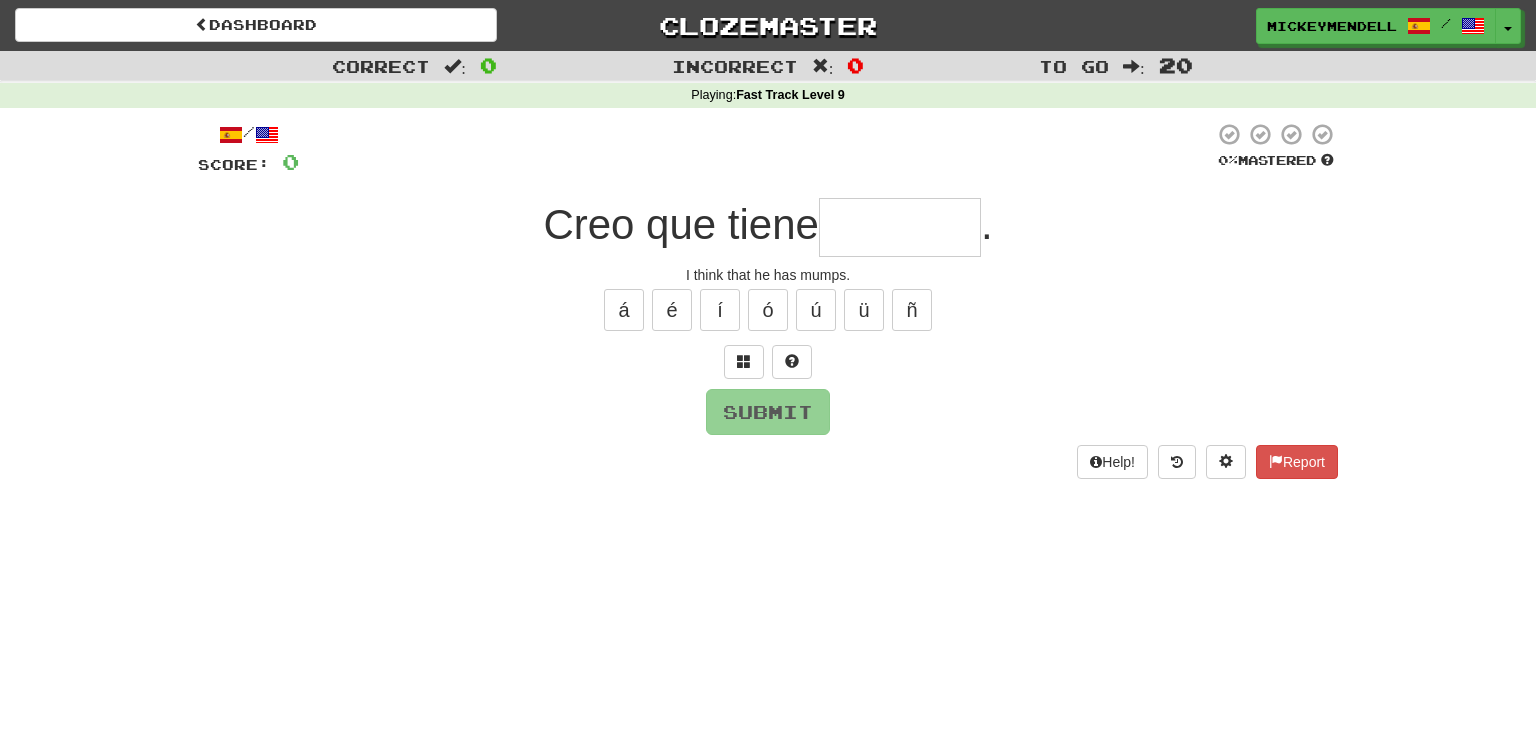 type on "*" 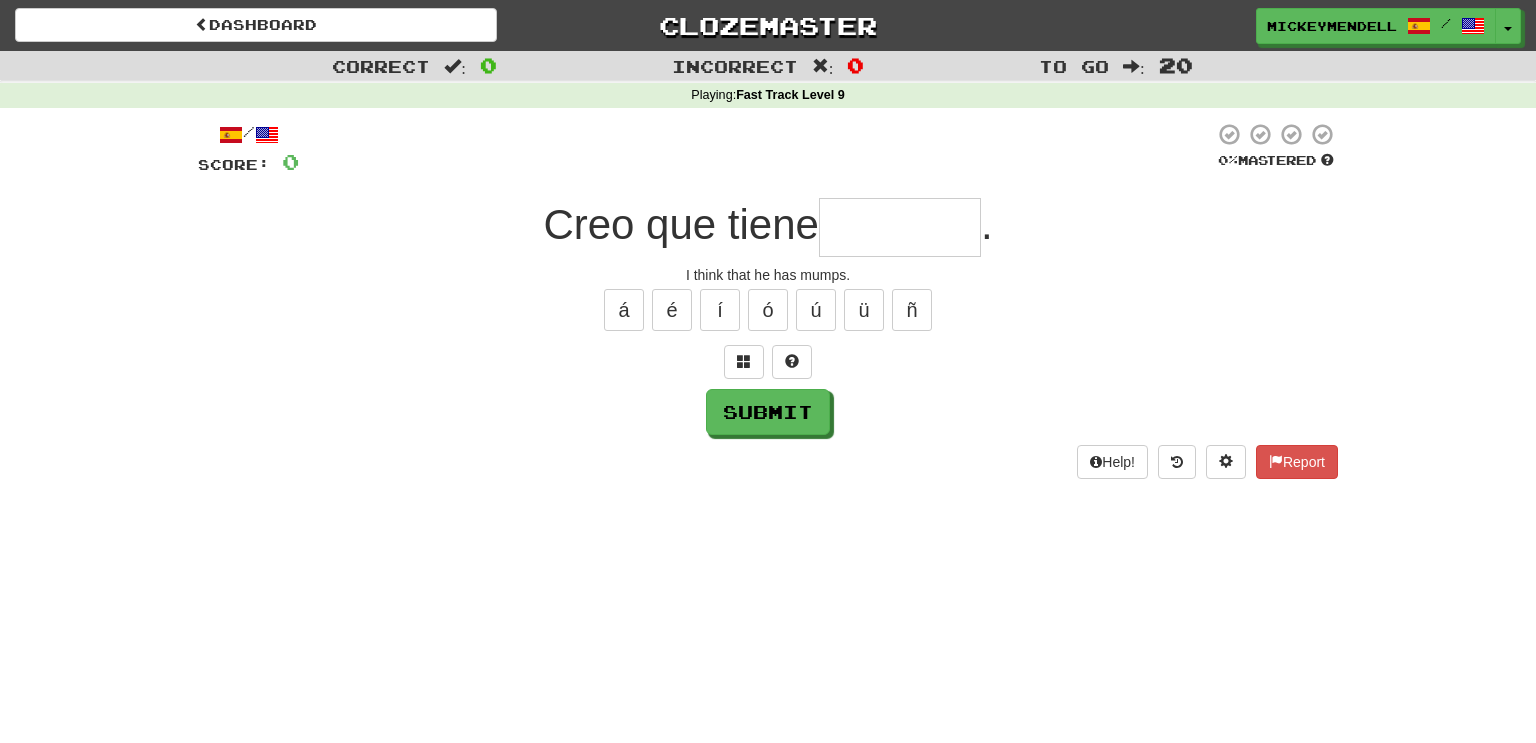 type on "*" 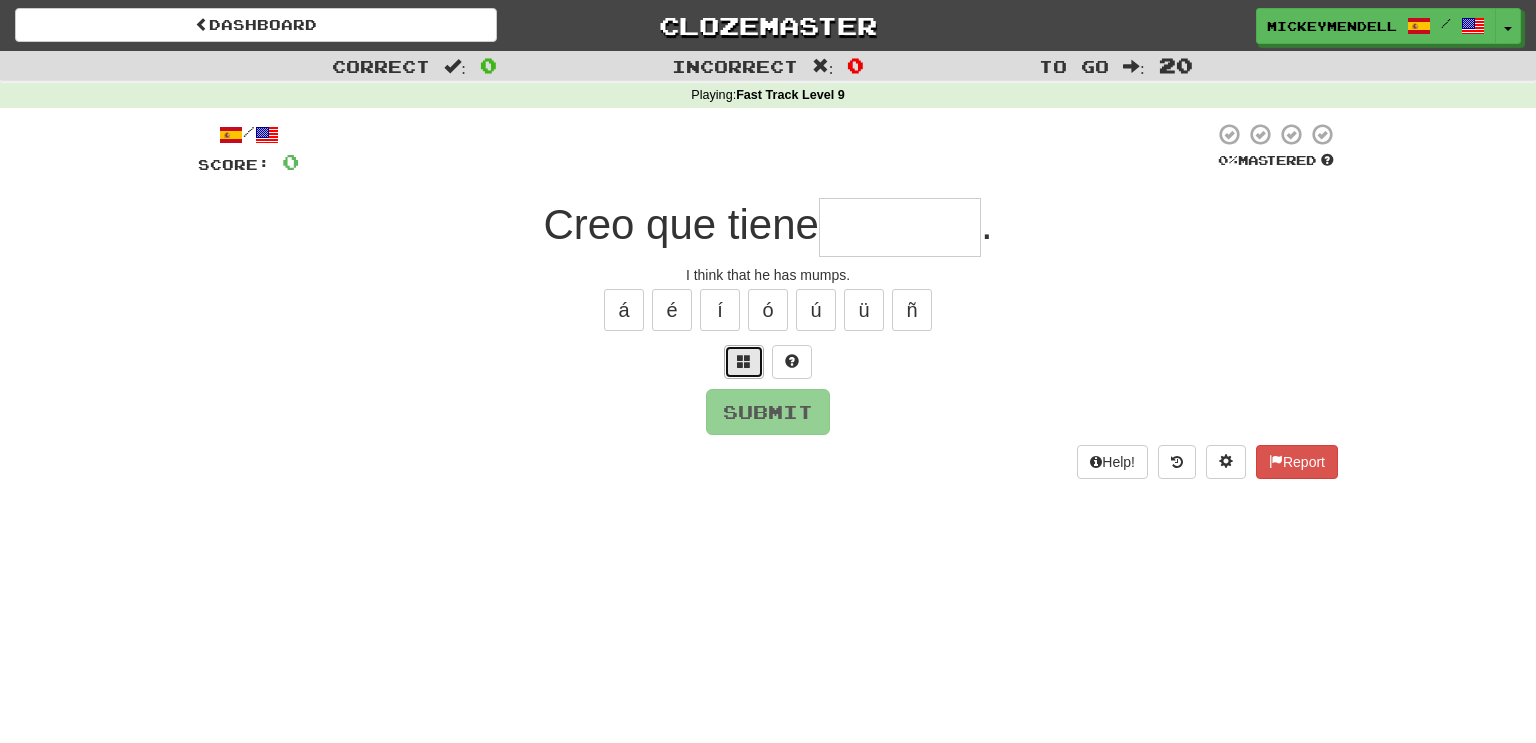click at bounding box center [744, 361] 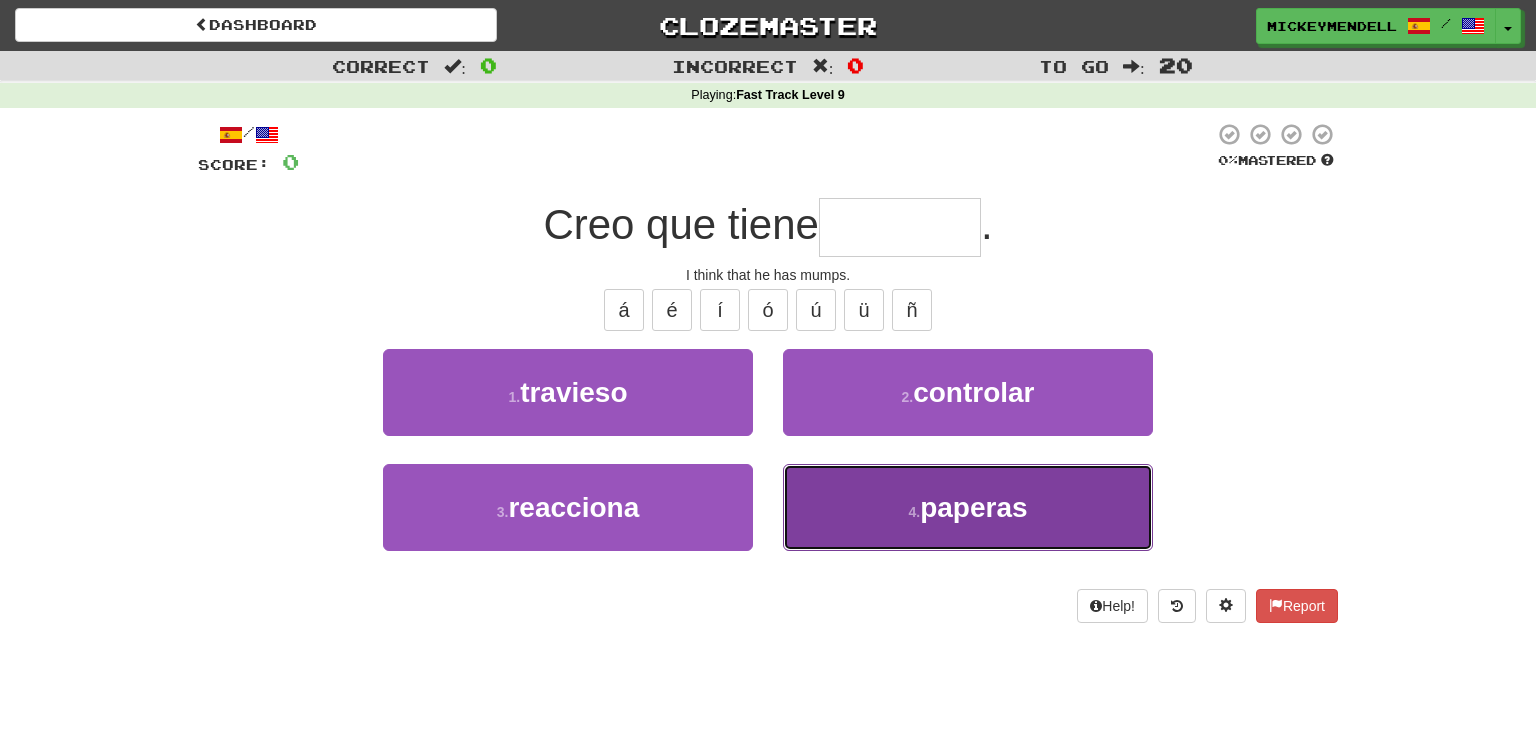 click on "4 .  paperas" at bounding box center (968, 507) 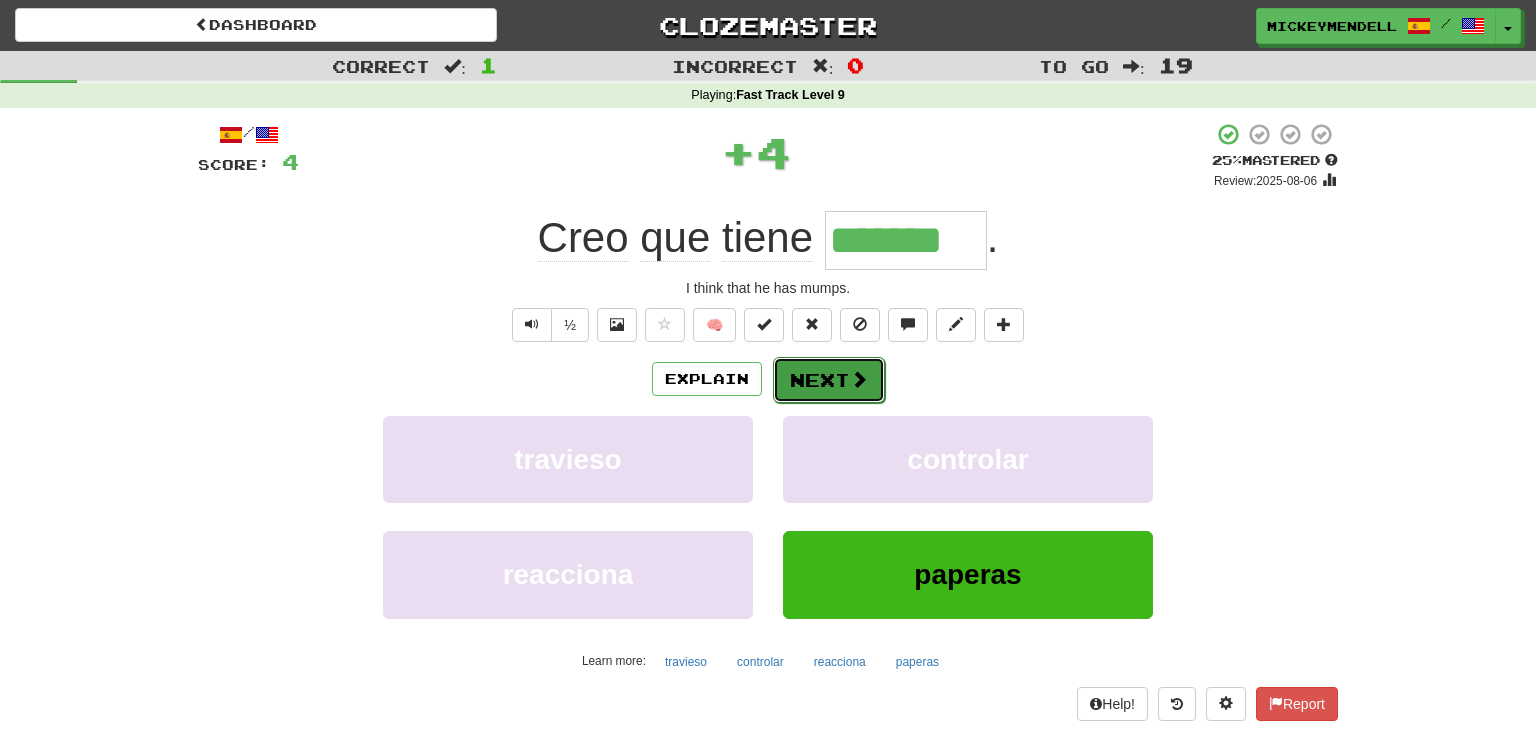 click at bounding box center (859, 379) 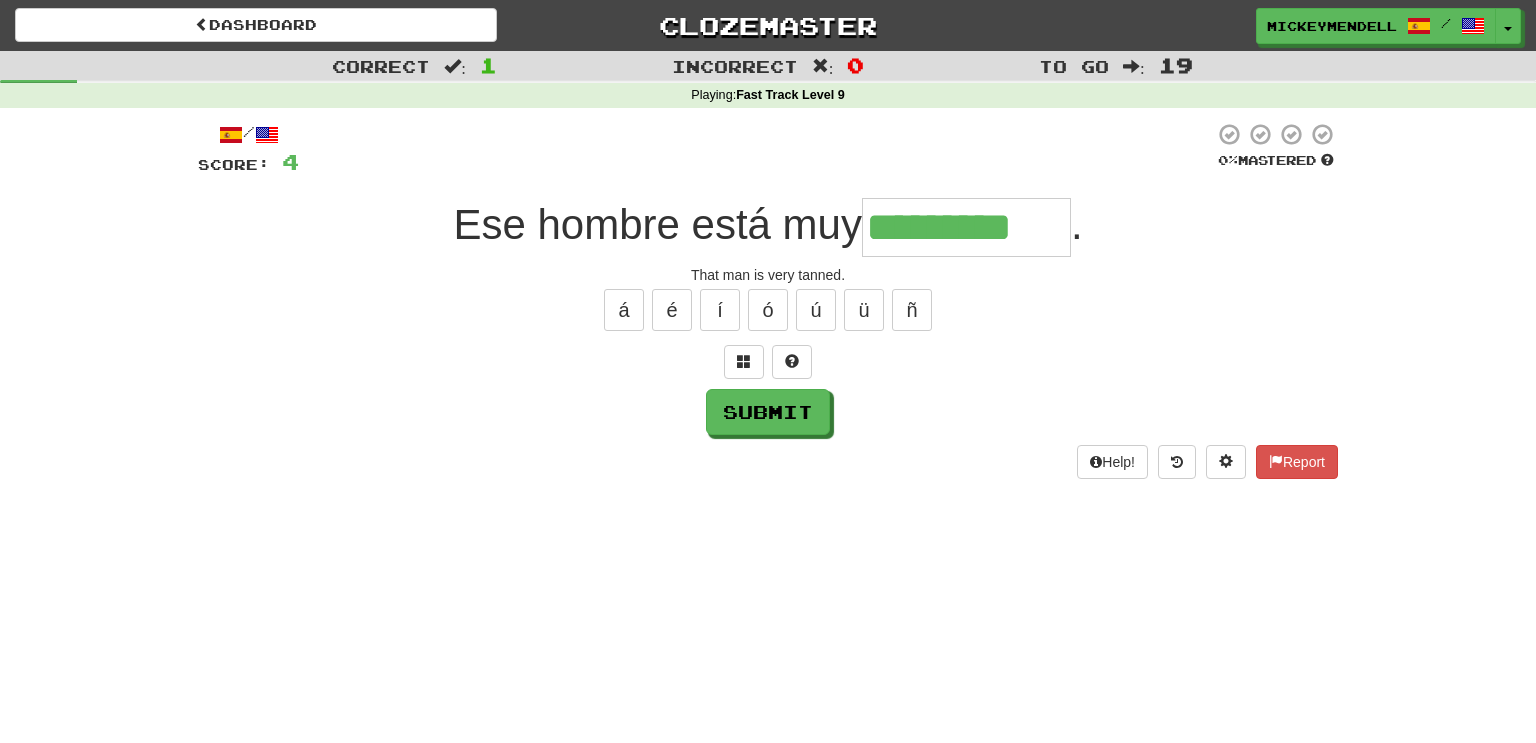type on "*********" 